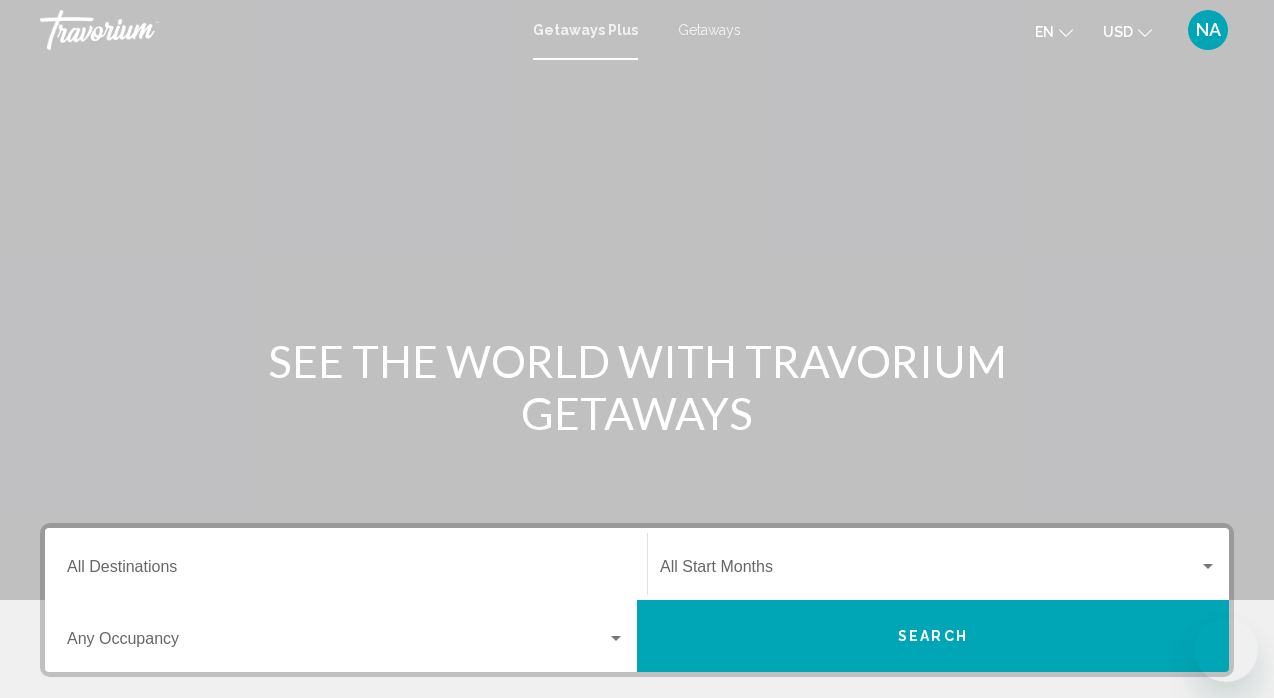scroll, scrollTop: 0, scrollLeft: 0, axis: both 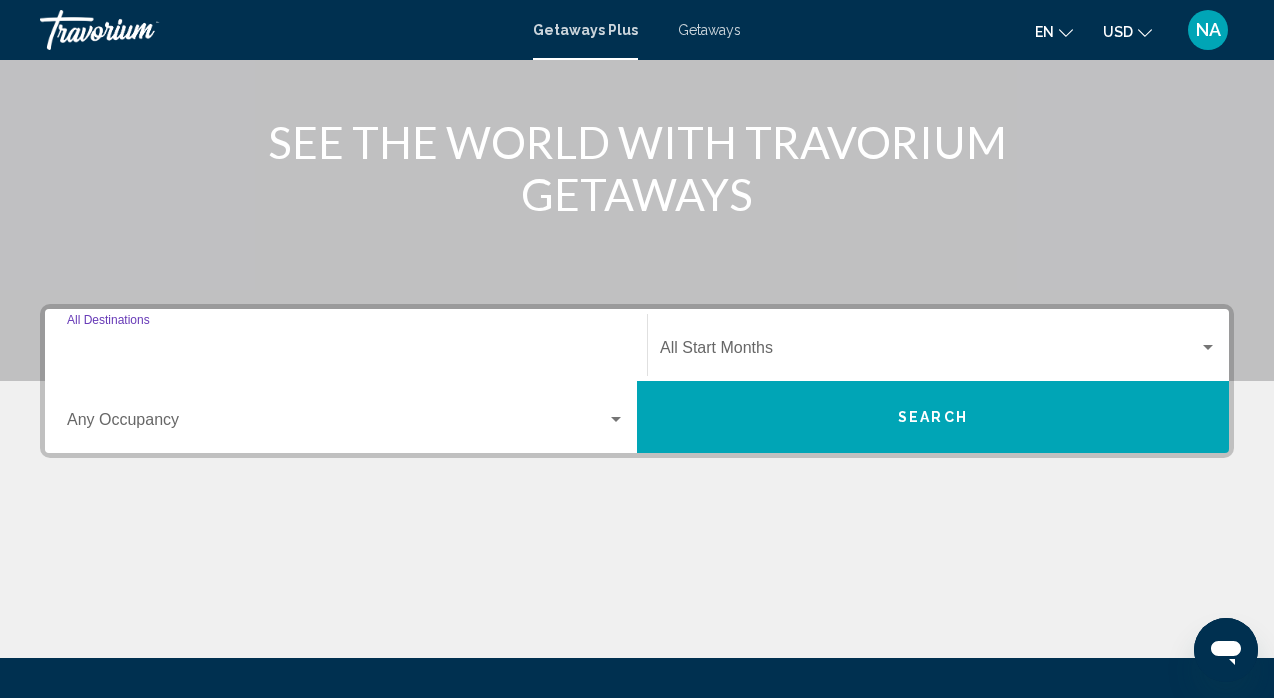 click on "Destination All Destinations" at bounding box center [346, 352] 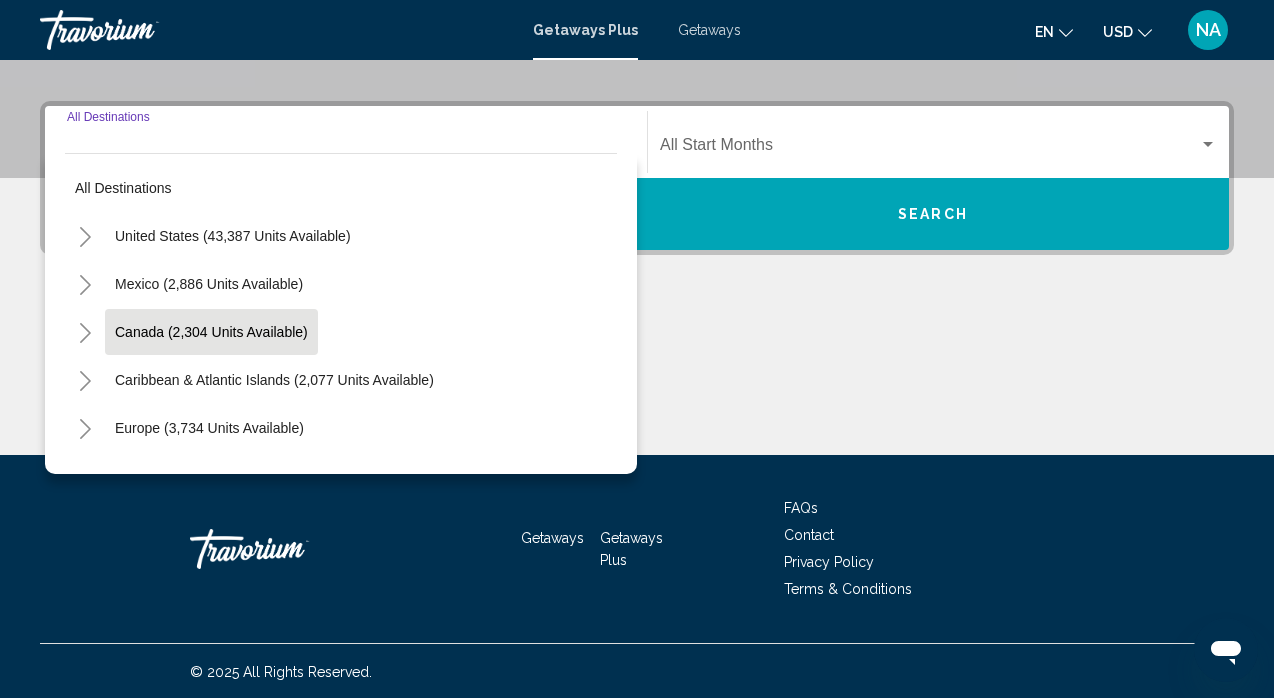 scroll, scrollTop: 424, scrollLeft: 0, axis: vertical 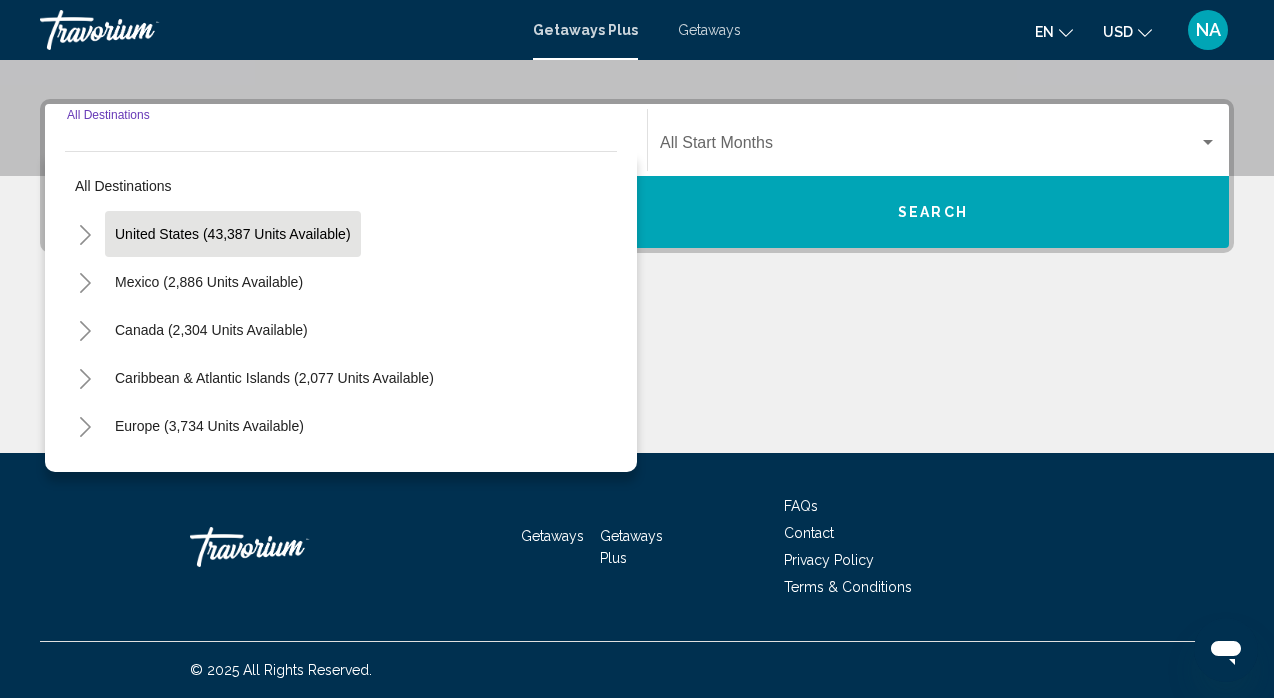 click on "United States (43,387 units available)" at bounding box center [209, 282] 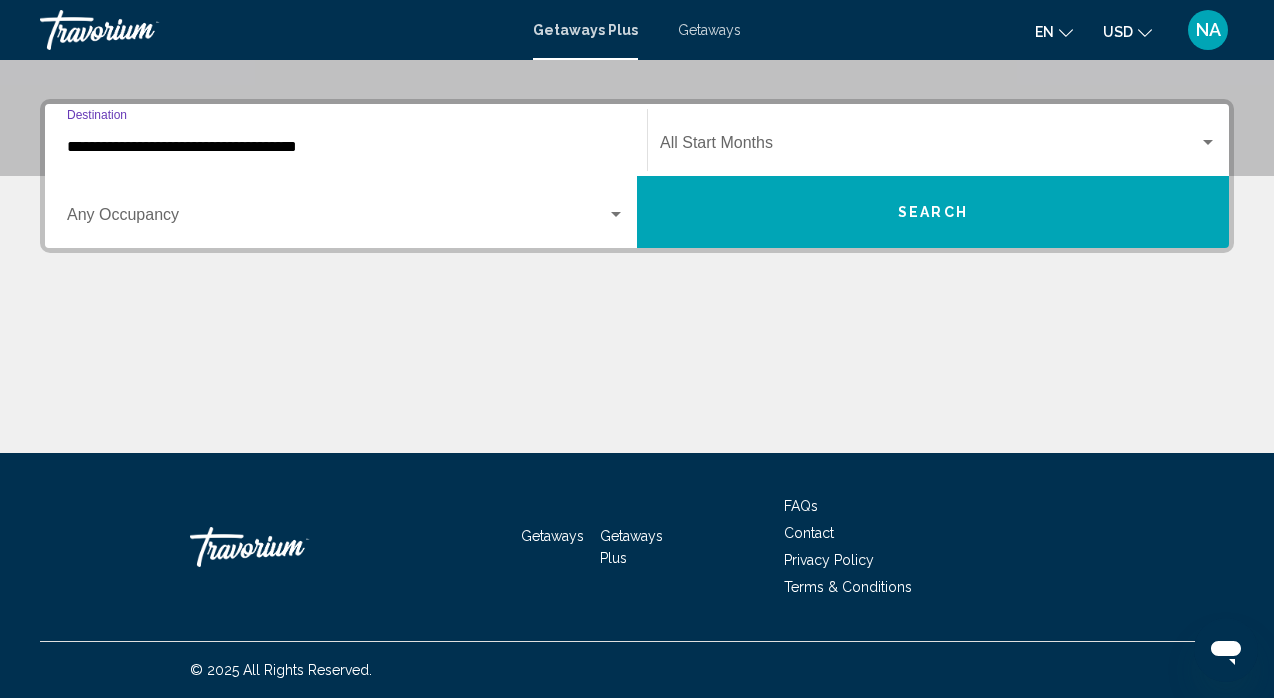 click on "**********" at bounding box center [346, 140] 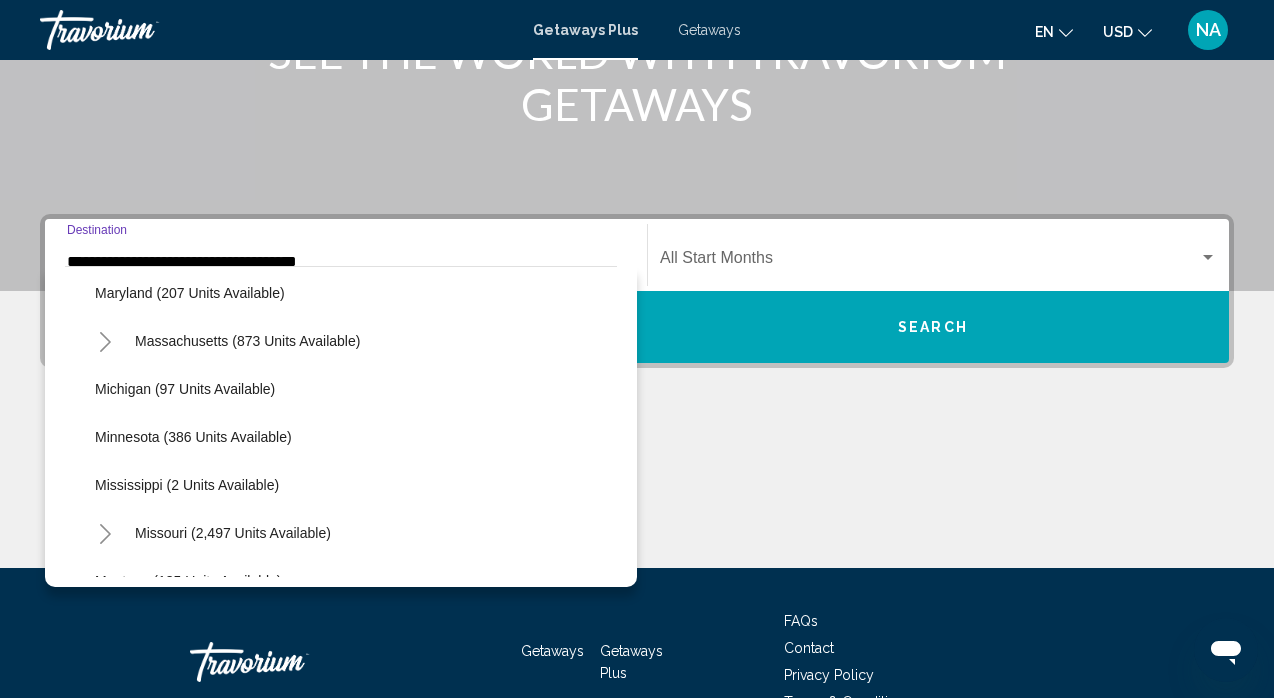 scroll, scrollTop: 782, scrollLeft: 0, axis: vertical 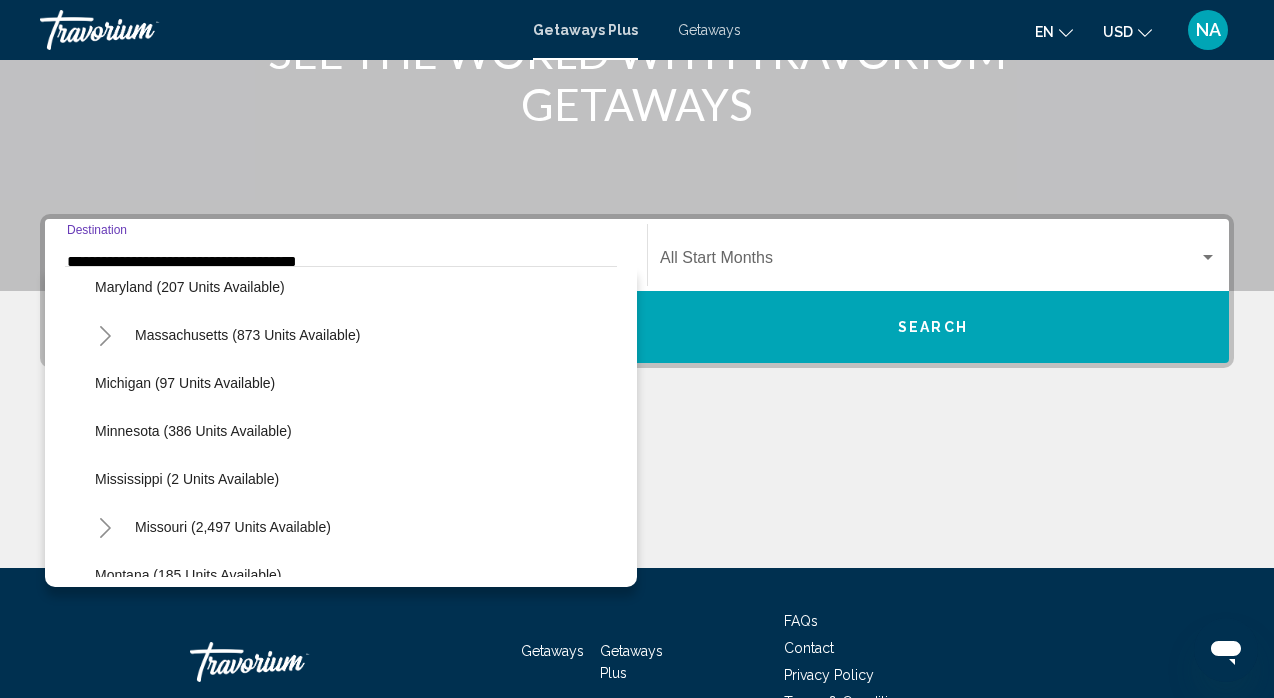 click at bounding box center (637, 493) 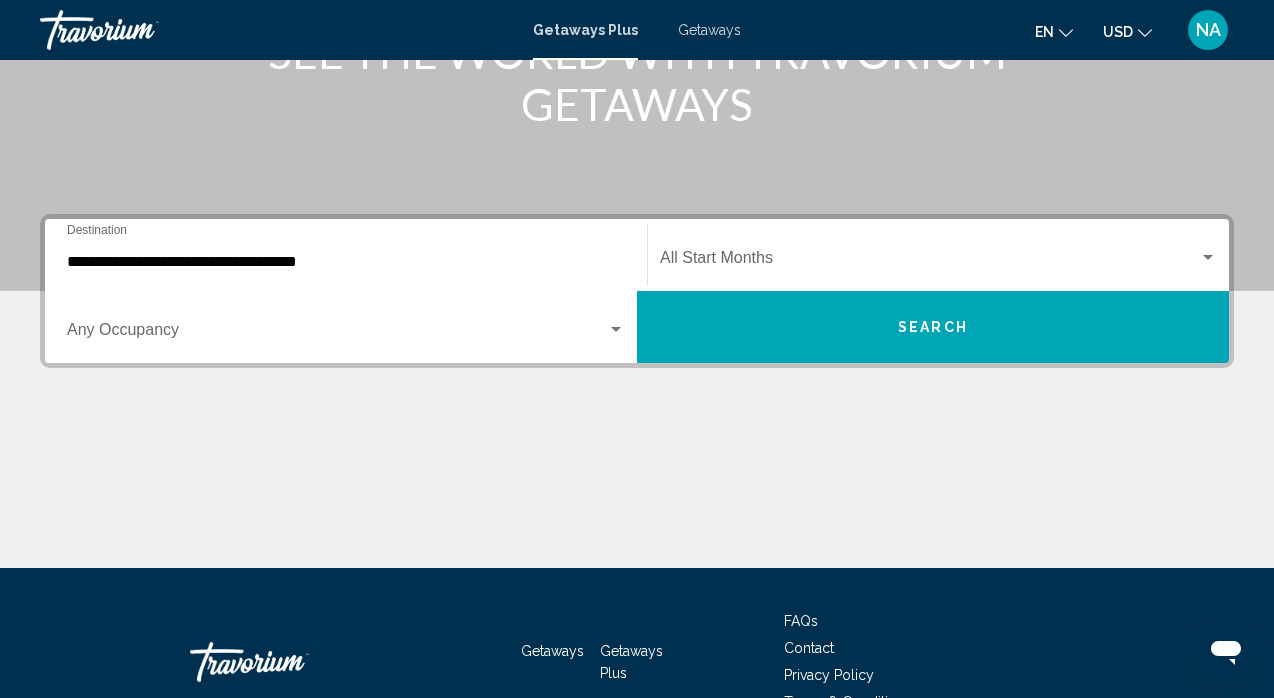 click at bounding box center (337, 334) 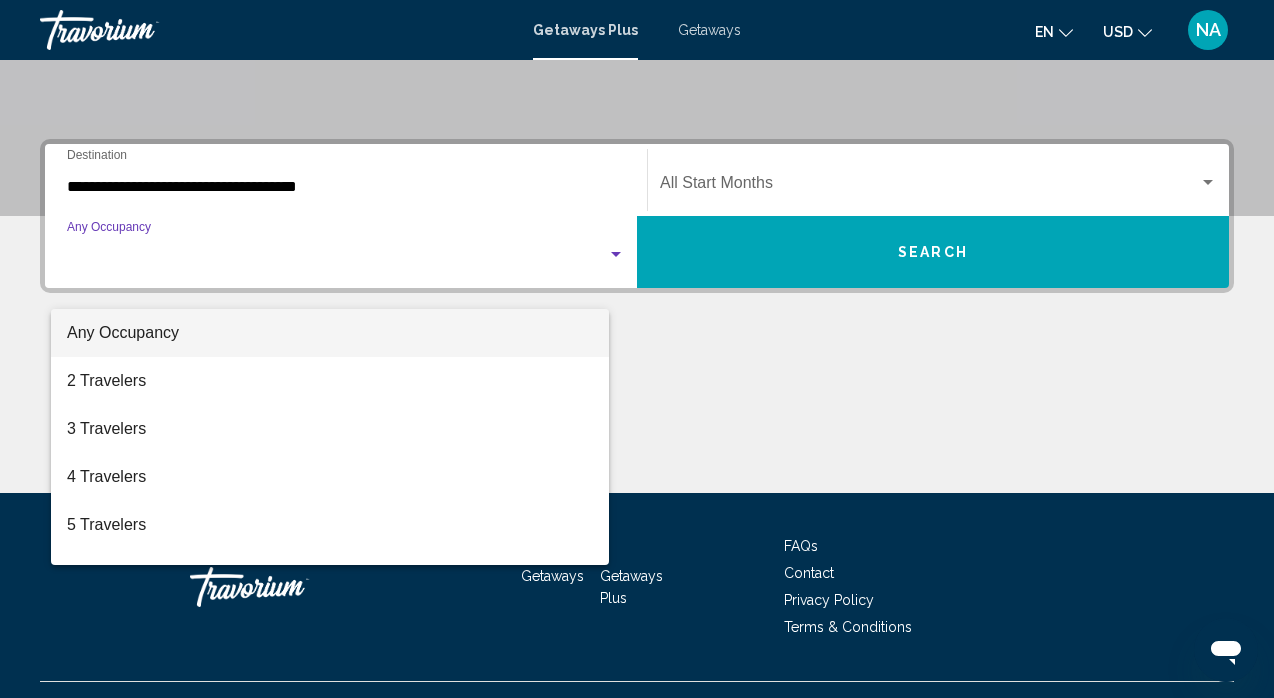 scroll, scrollTop: 424, scrollLeft: 0, axis: vertical 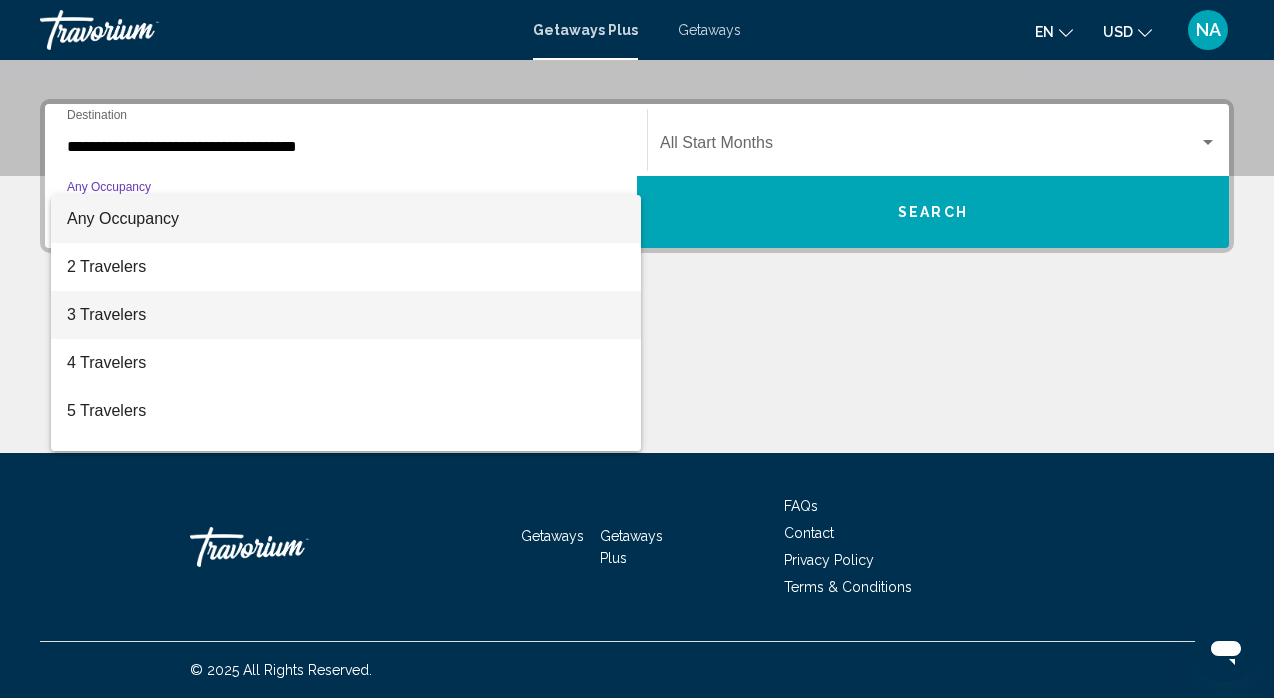 click on "3 Travelers" at bounding box center (346, 315) 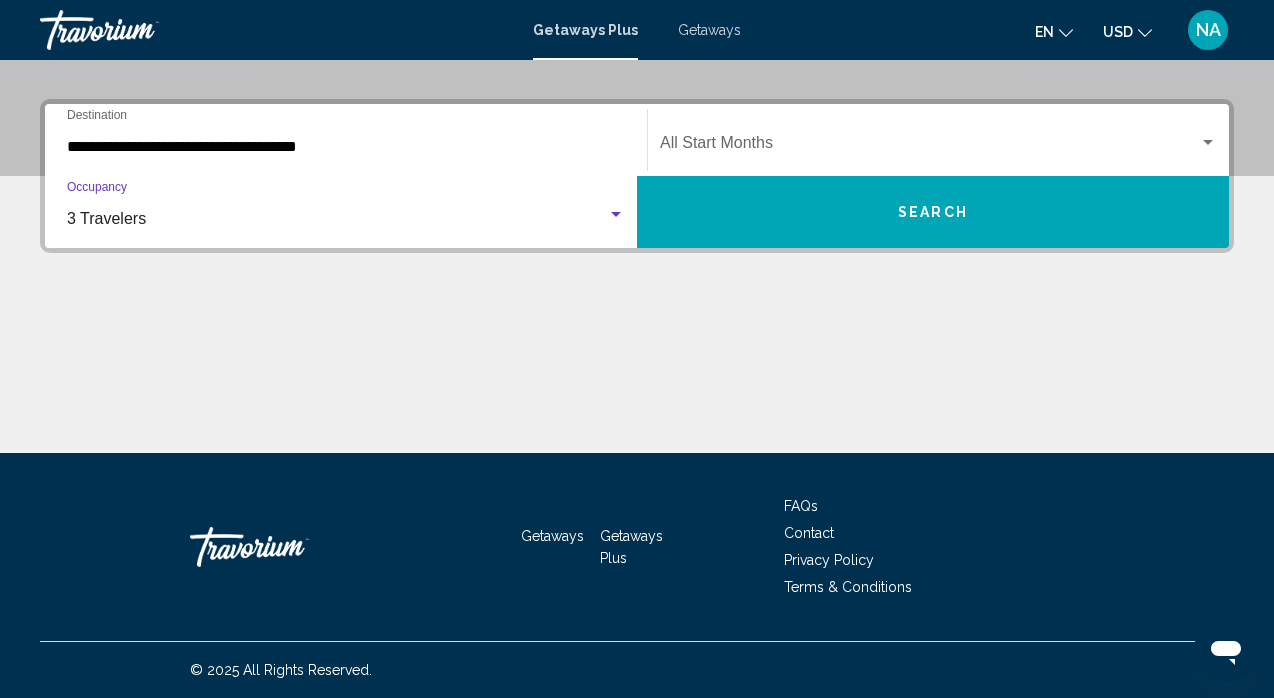 click at bounding box center (929, 147) 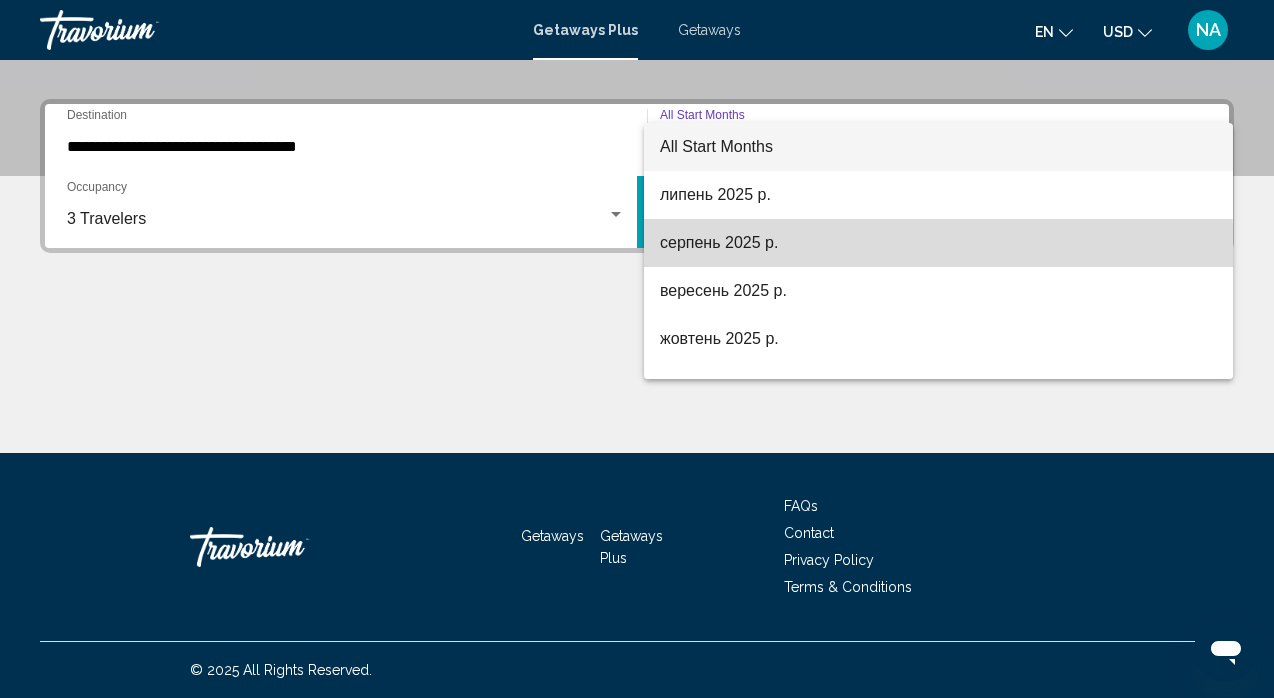 click on "серпень 2025 р." at bounding box center (938, 243) 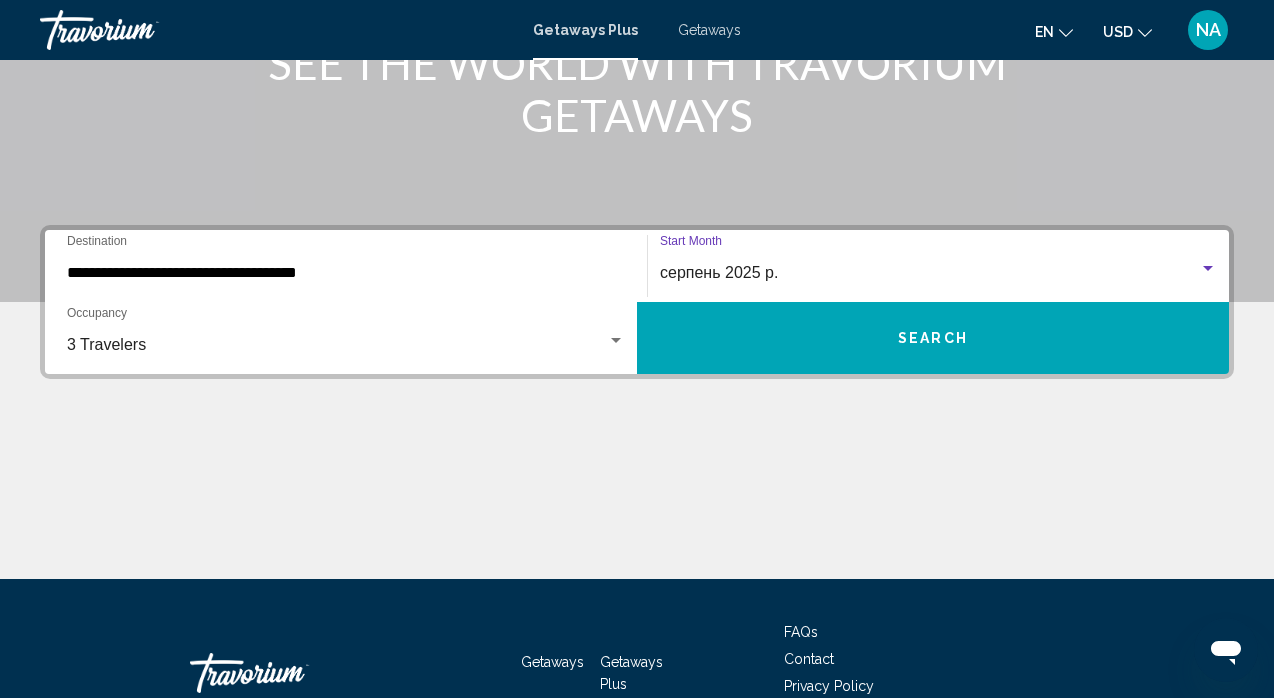 click on "**********" at bounding box center (346, 273) 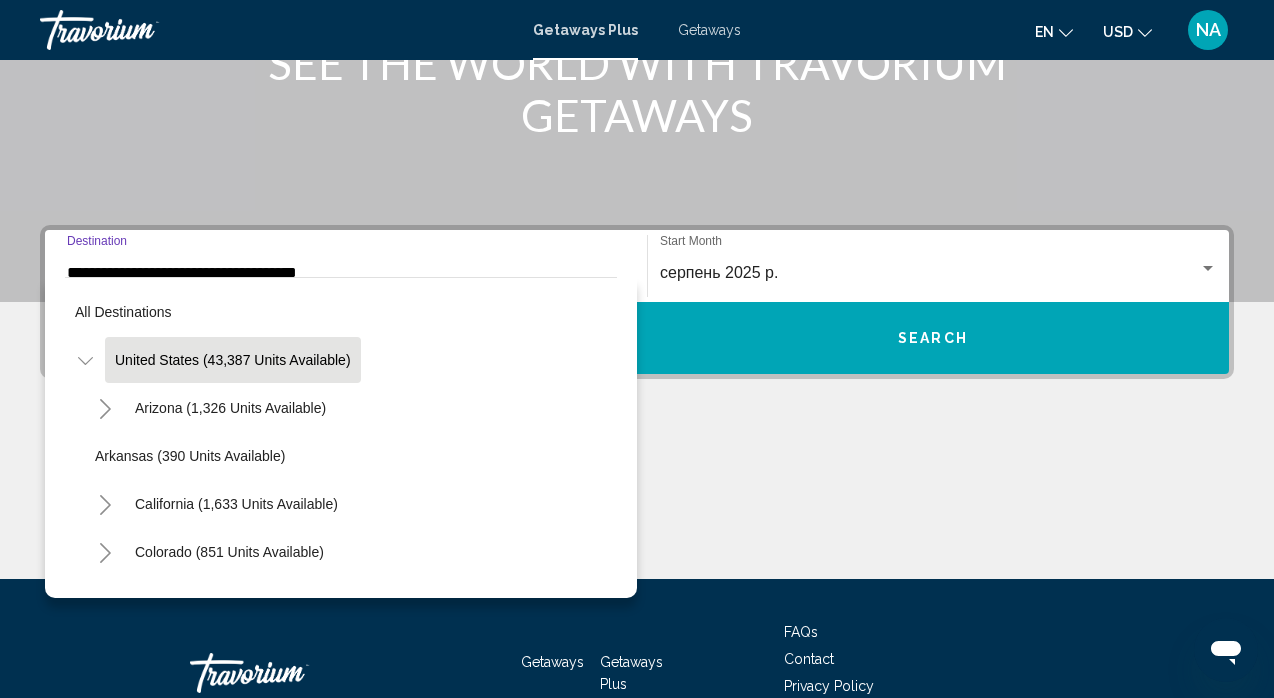 scroll, scrollTop: 309, scrollLeft: 0, axis: vertical 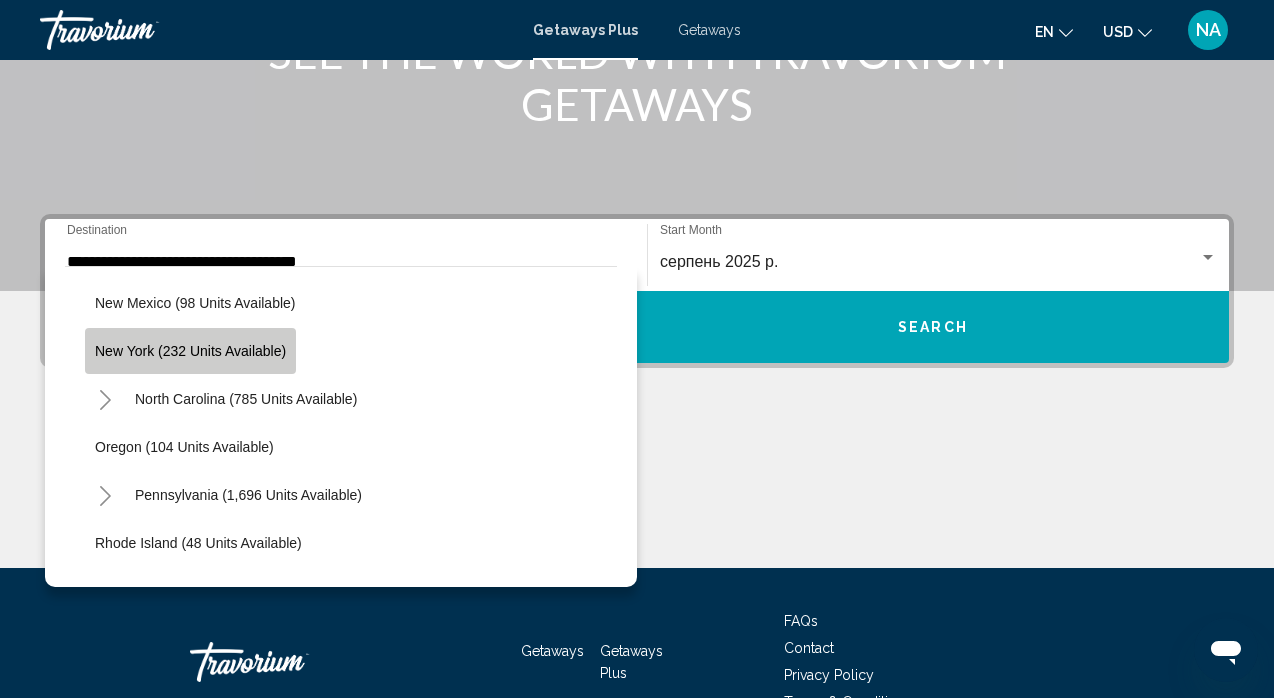 click on "New York (232 units available)" 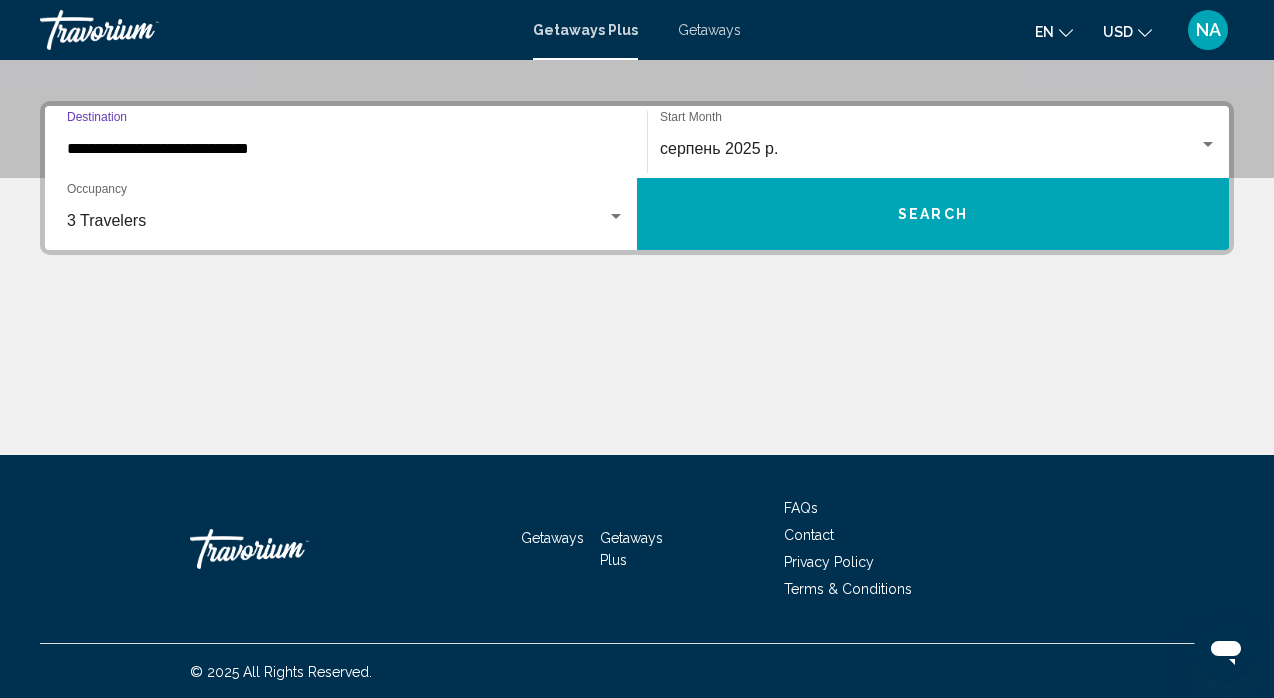 scroll, scrollTop: 424, scrollLeft: 0, axis: vertical 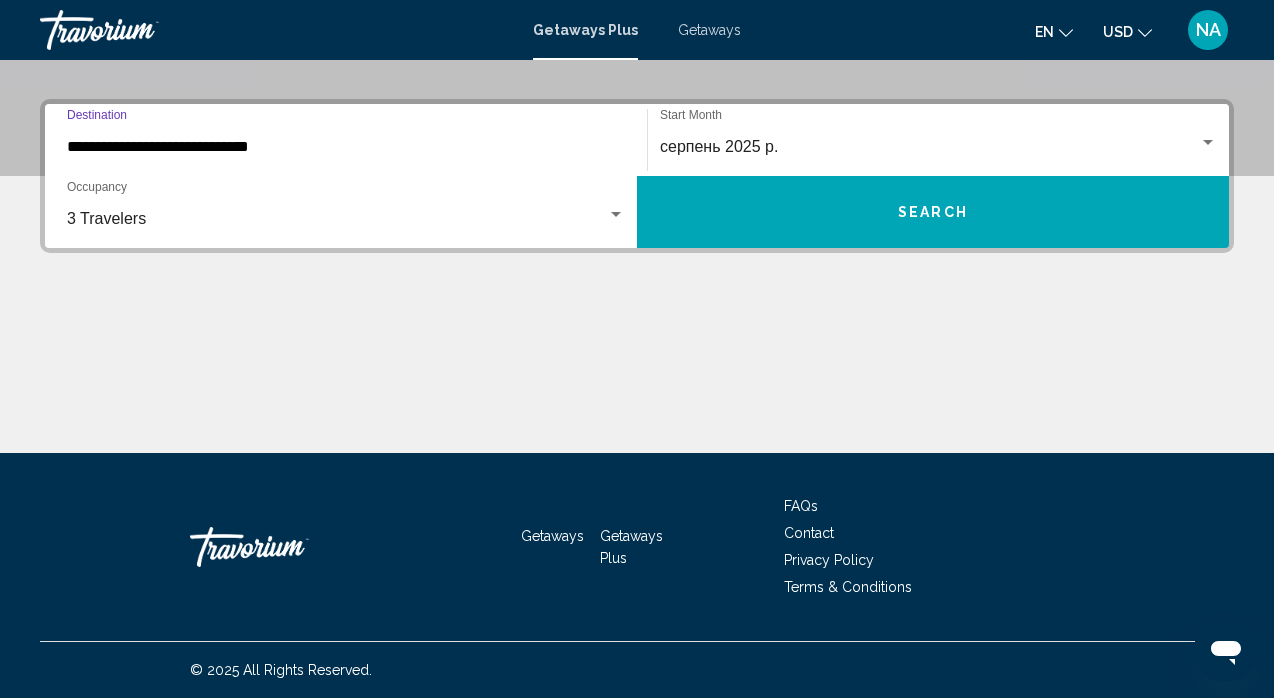 click on "Search" at bounding box center [933, 212] 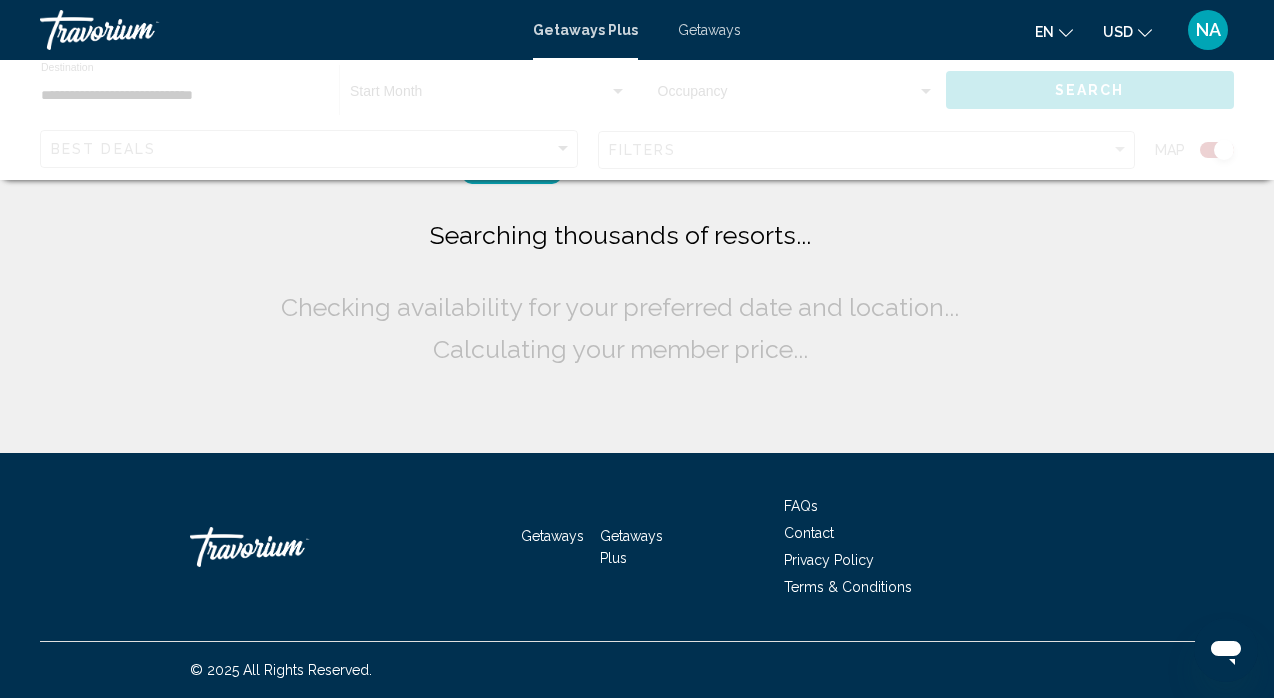 scroll, scrollTop: 0, scrollLeft: 0, axis: both 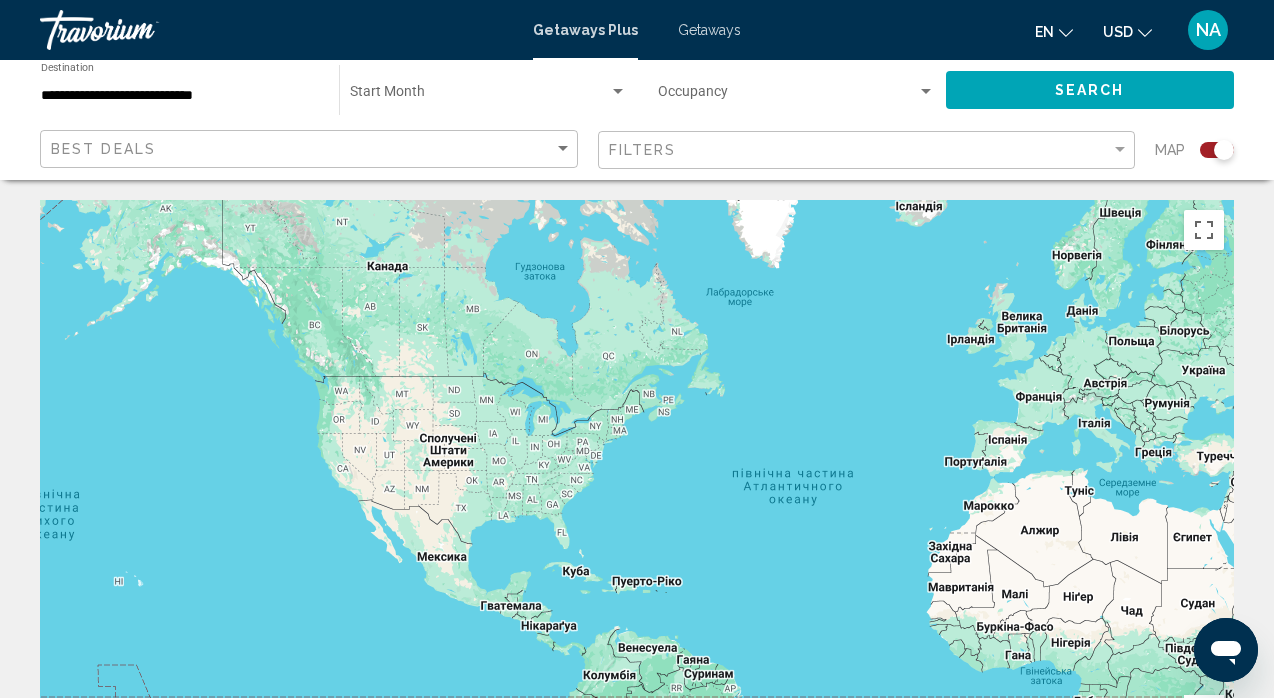 drag, startPoint x: 592, startPoint y: 452, endPoint x: 783, endPoint y: 469, distance: 191.75505 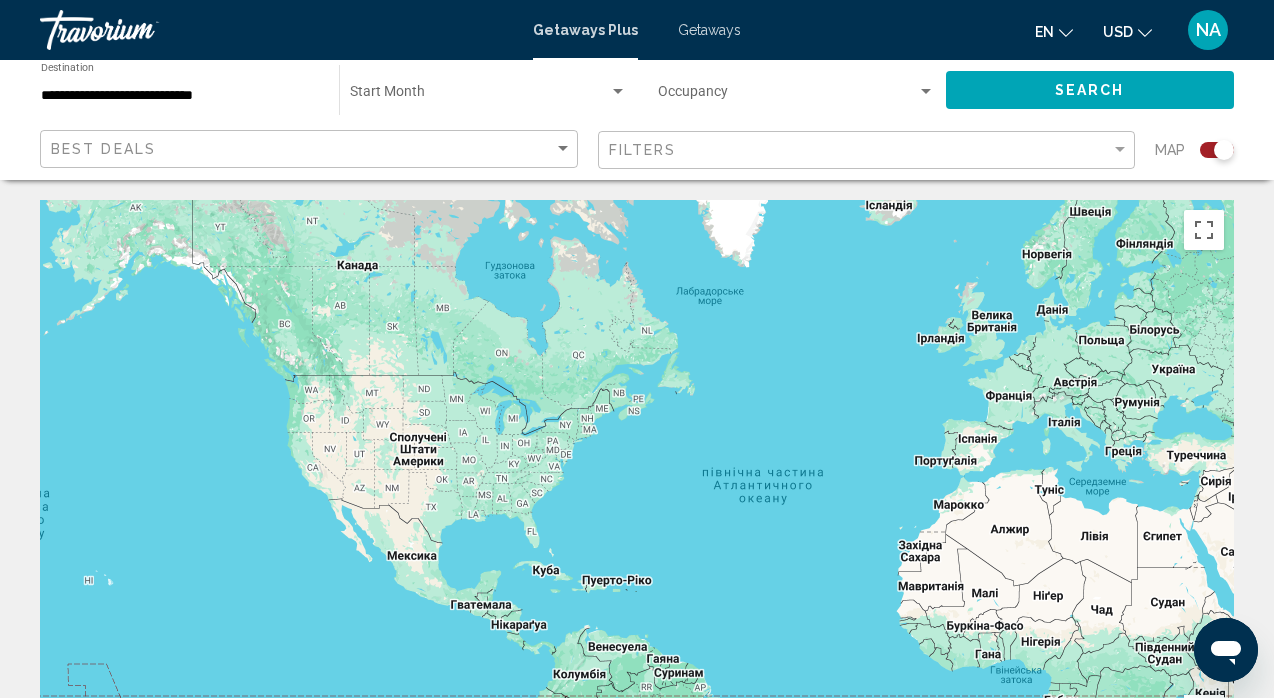 click on "Best Deals" 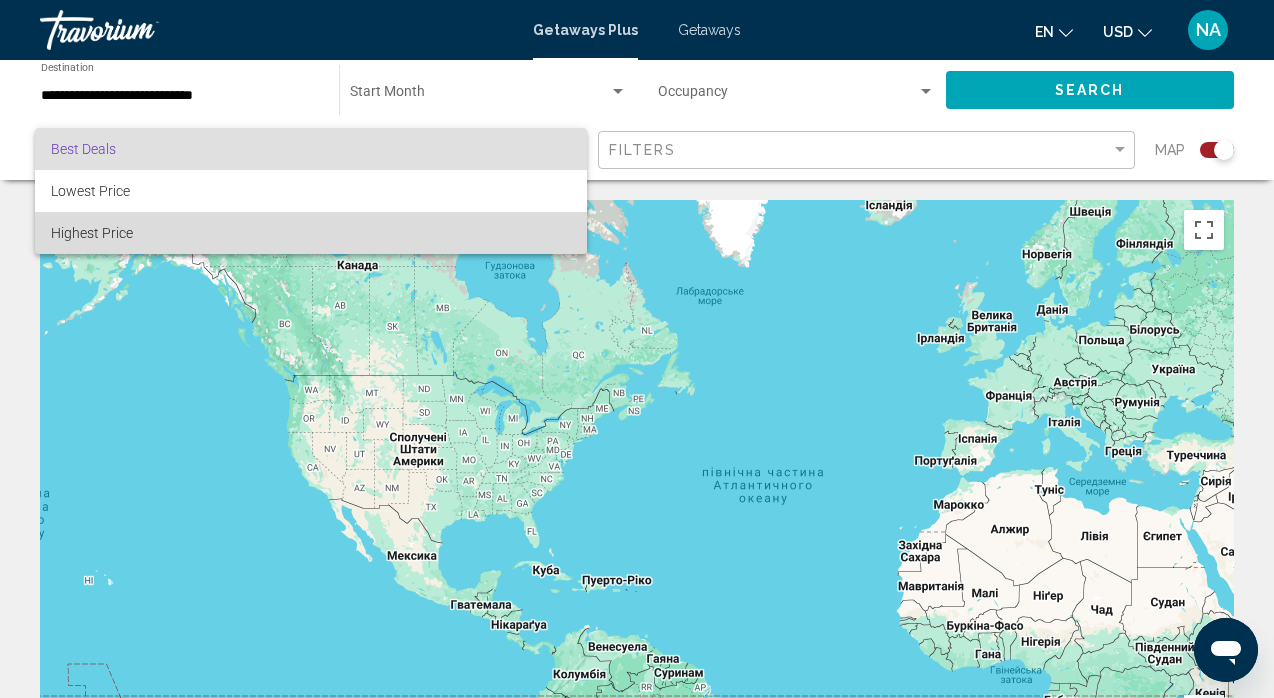 click on "Highest Price" at bounding box center [311, 233] 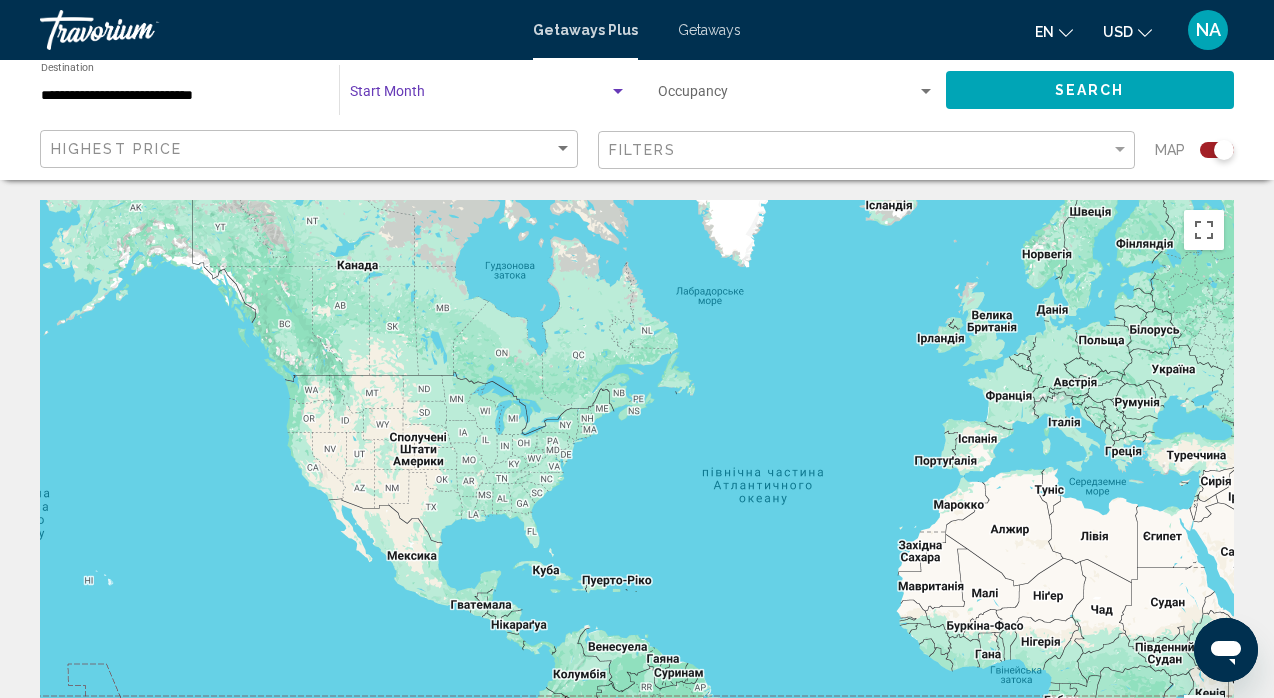 click at bounding box center (479, 96) 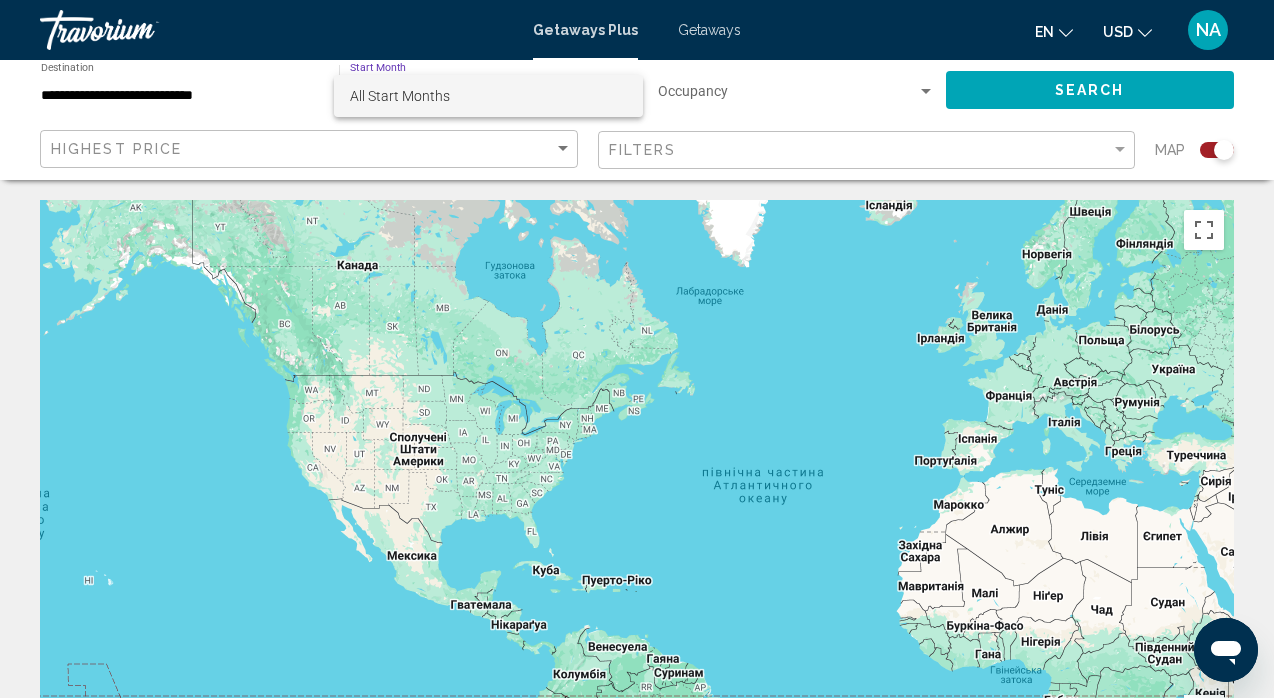 click on "All Start Months" at bounding box center (400, 96) 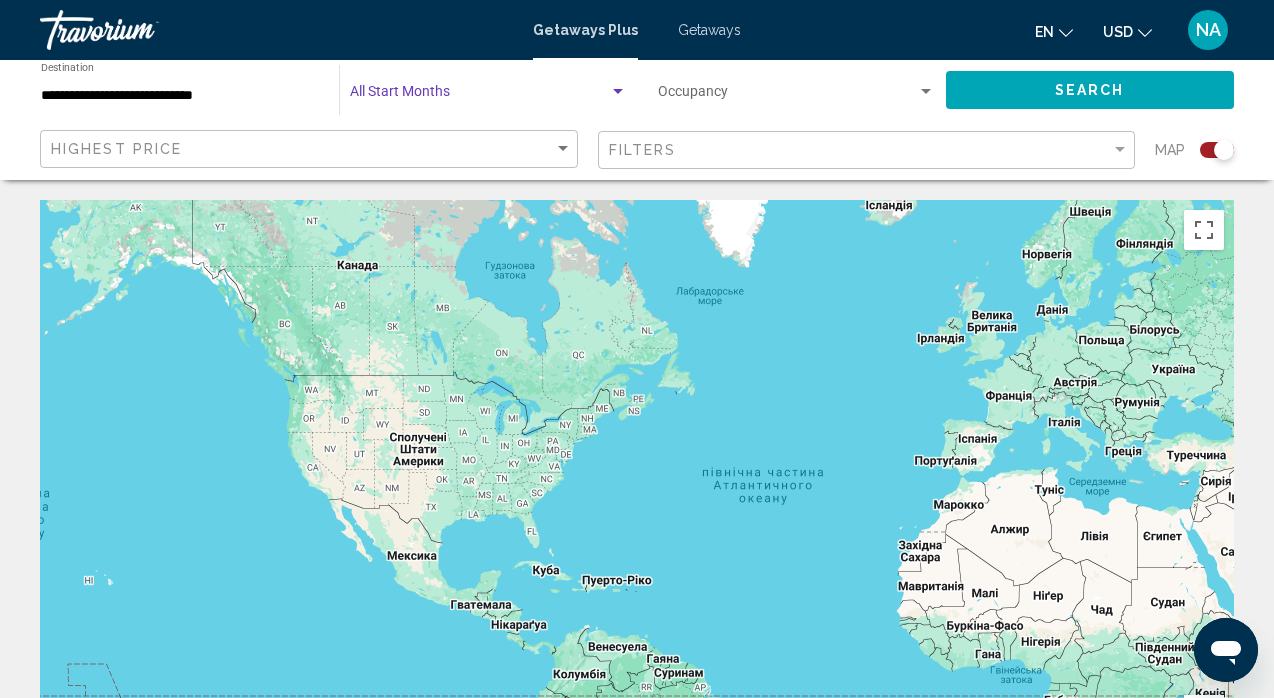 click at bounding box center [479, 96] 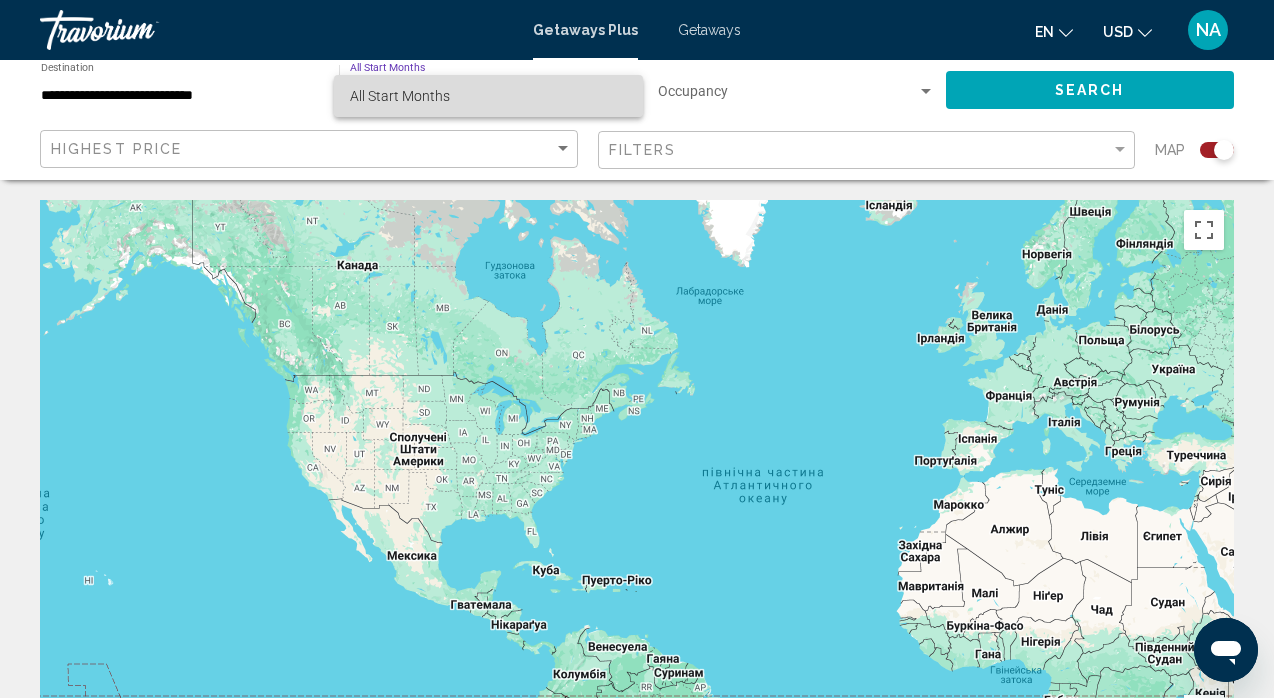 click on "All Start Months" at bounding box center (488, 96) 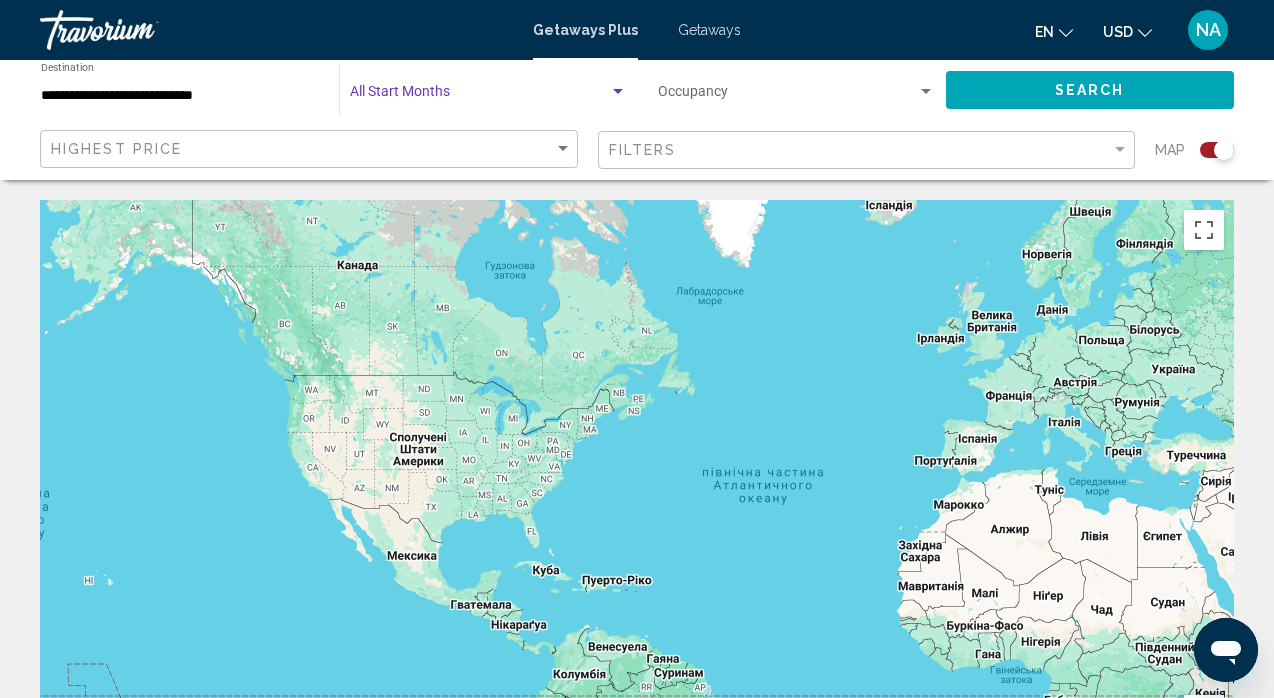 click at bounding box center (618, 92) 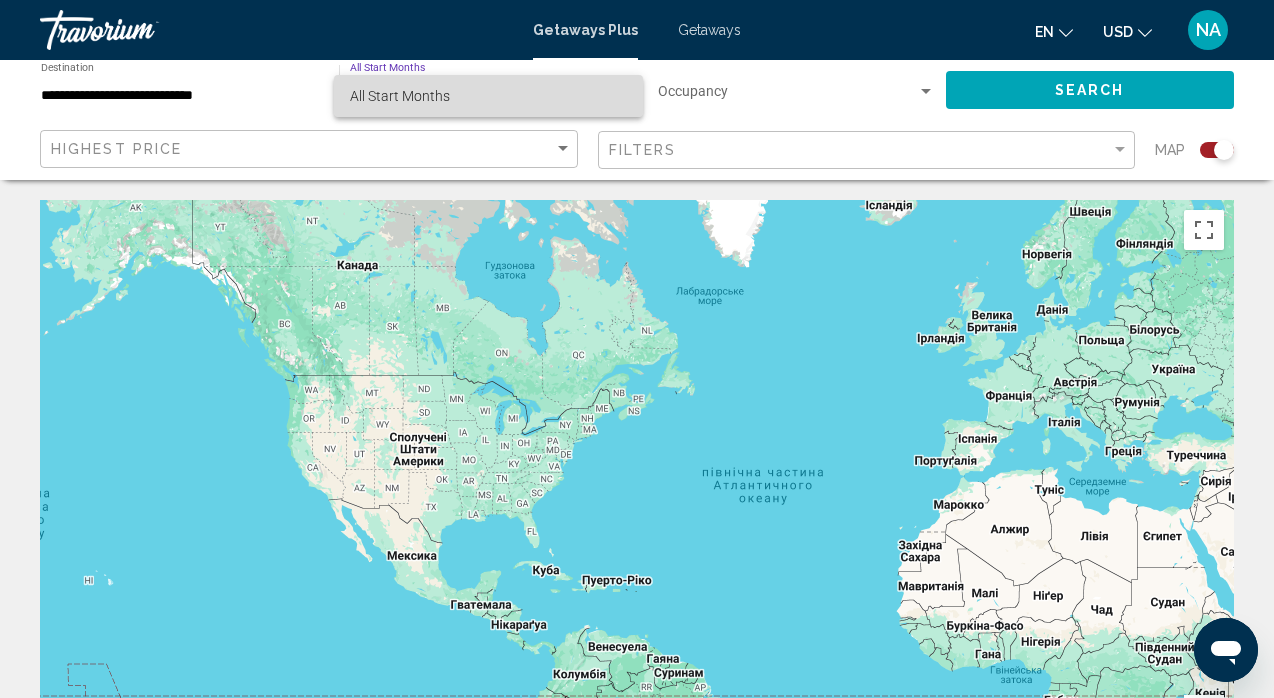 click on "All Start Months" at bounding box center [488, 96] 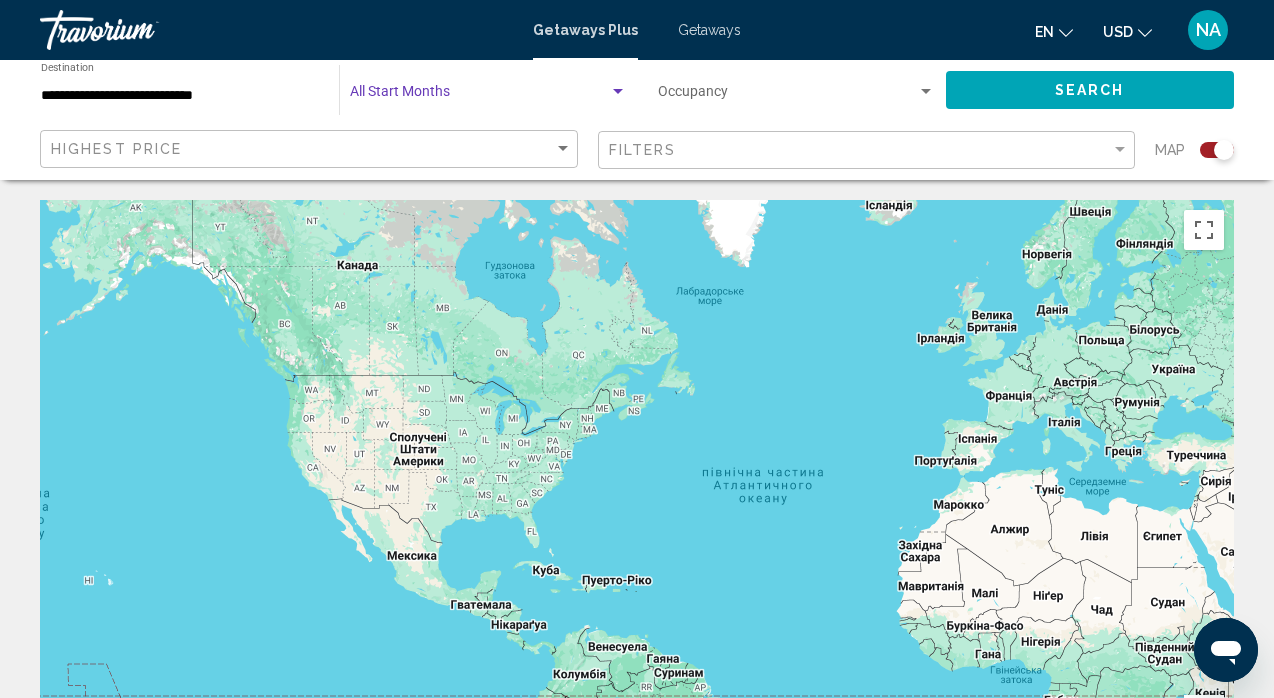 click at bounding box center (788, 96) 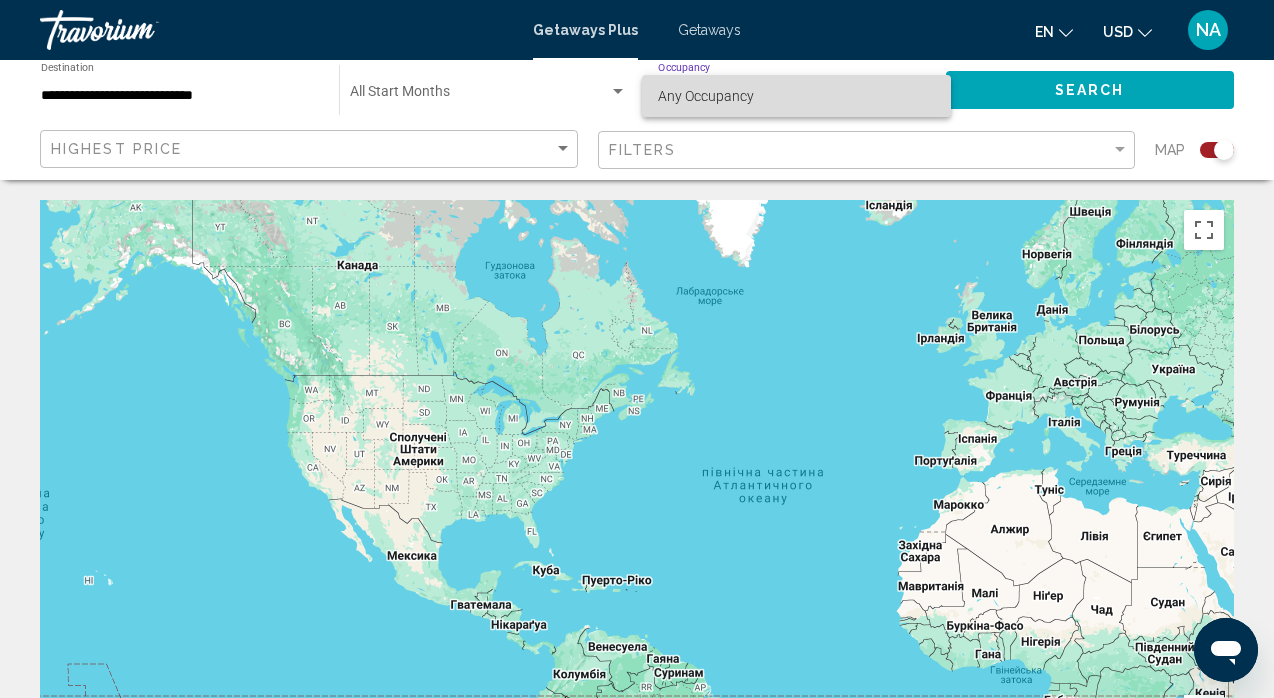 click on "Any Occupancy" at bounding box center (706, 96) 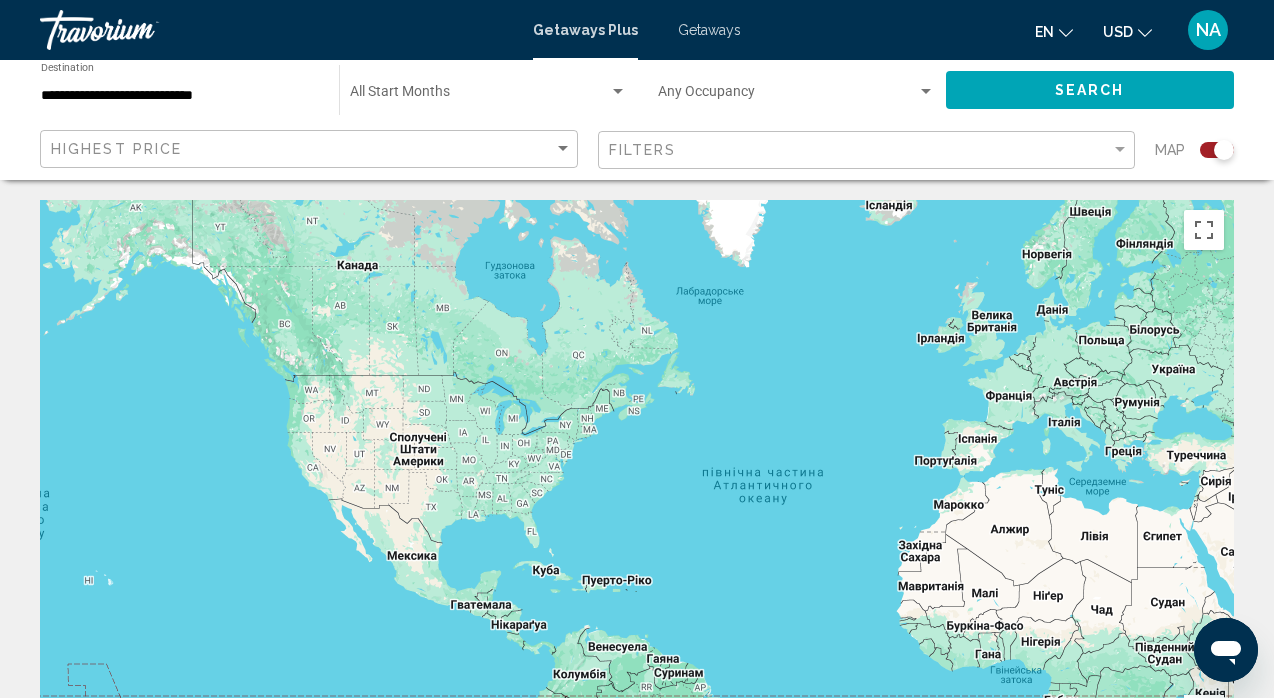 click on "Filters" 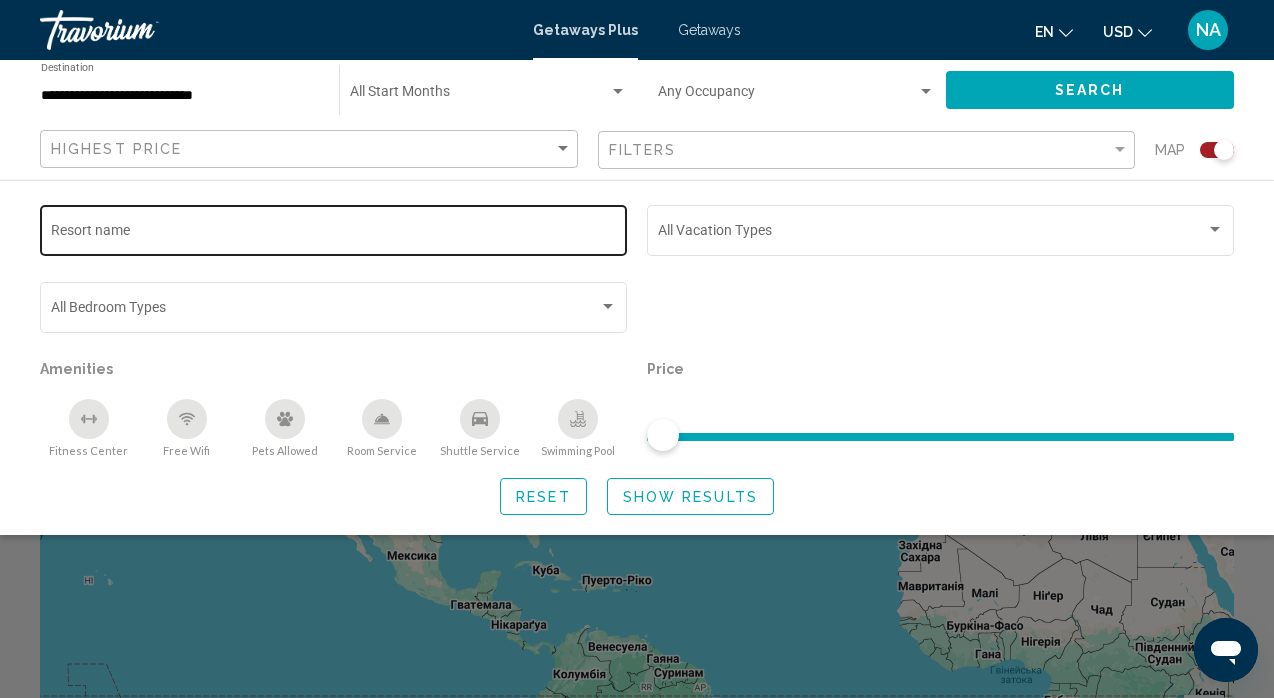 click on "Resort name" 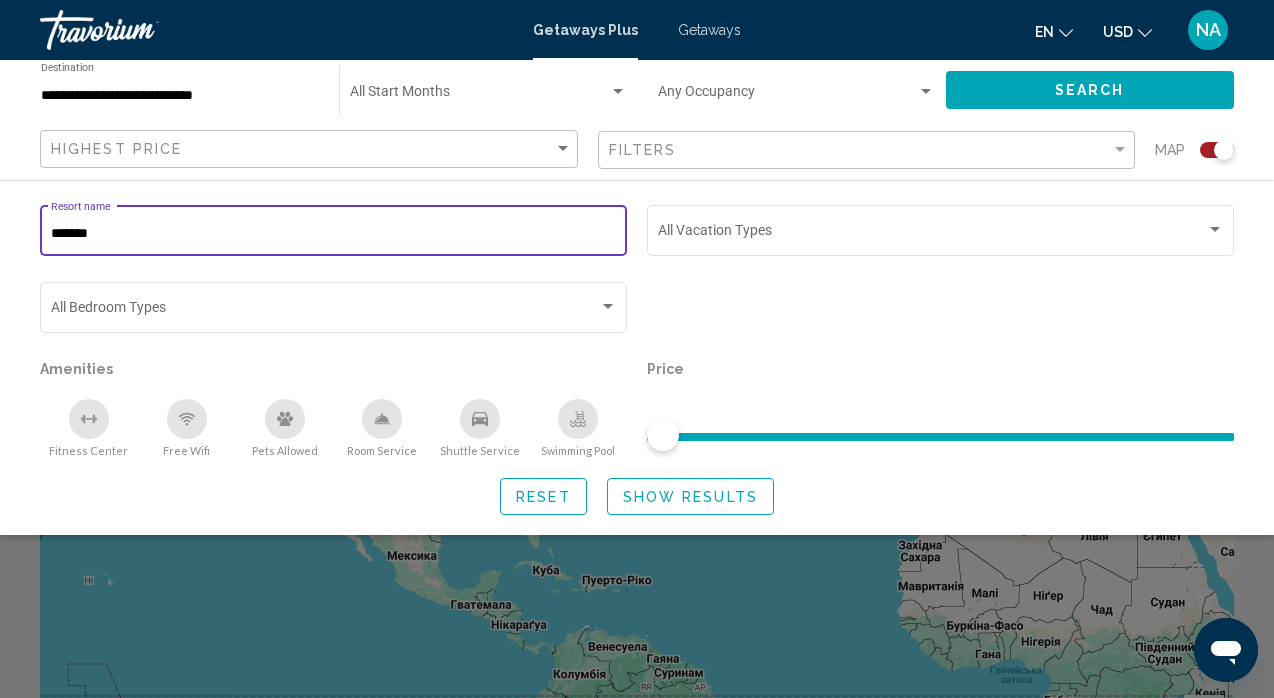 type on "*******" 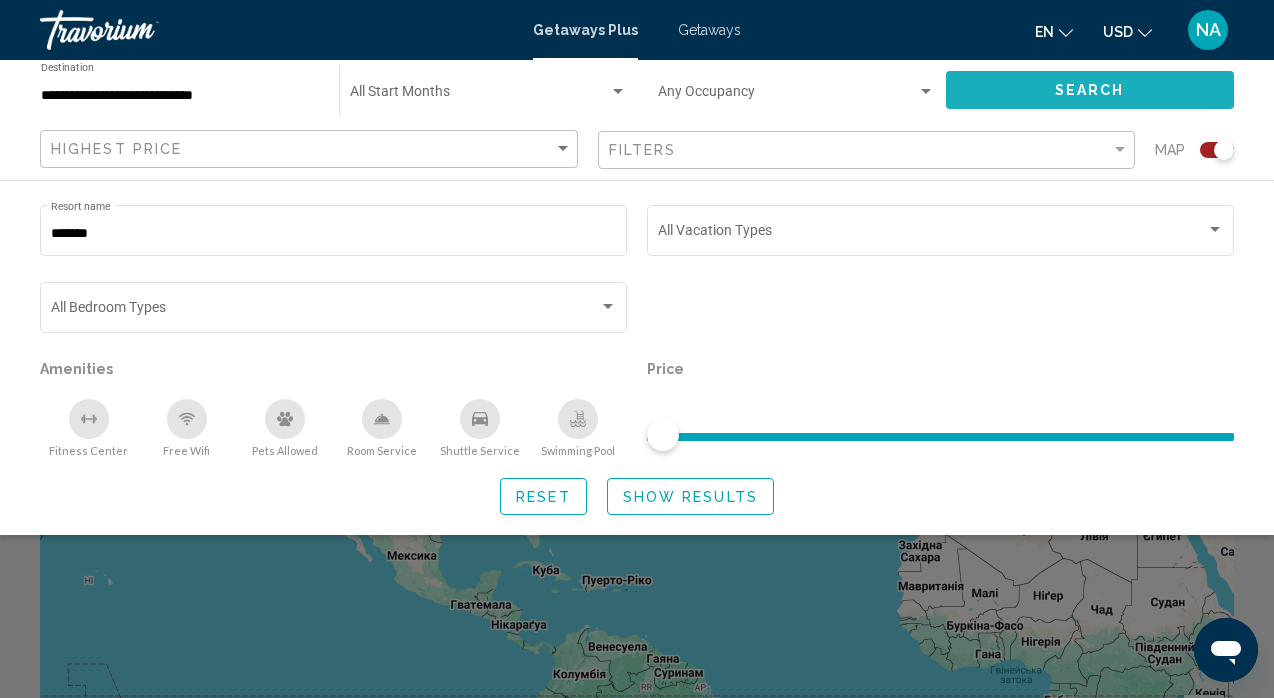 click on "Search" 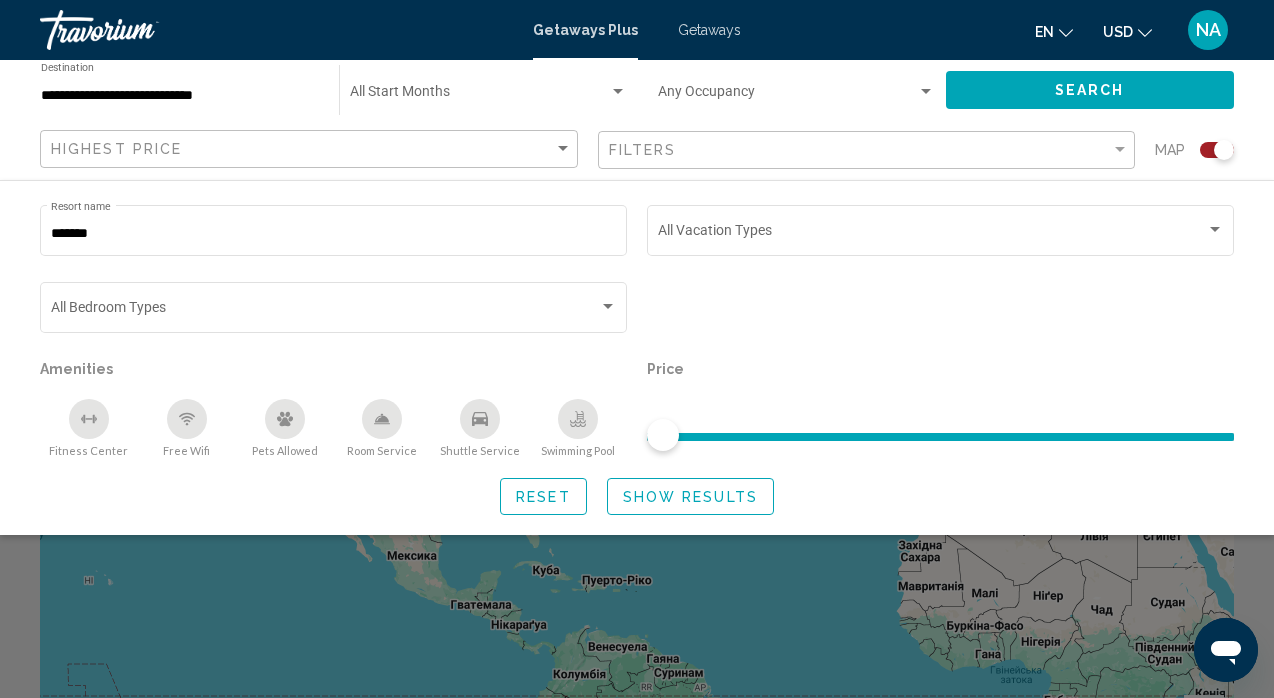click on "Getaways" at bounding box center [709, 30] 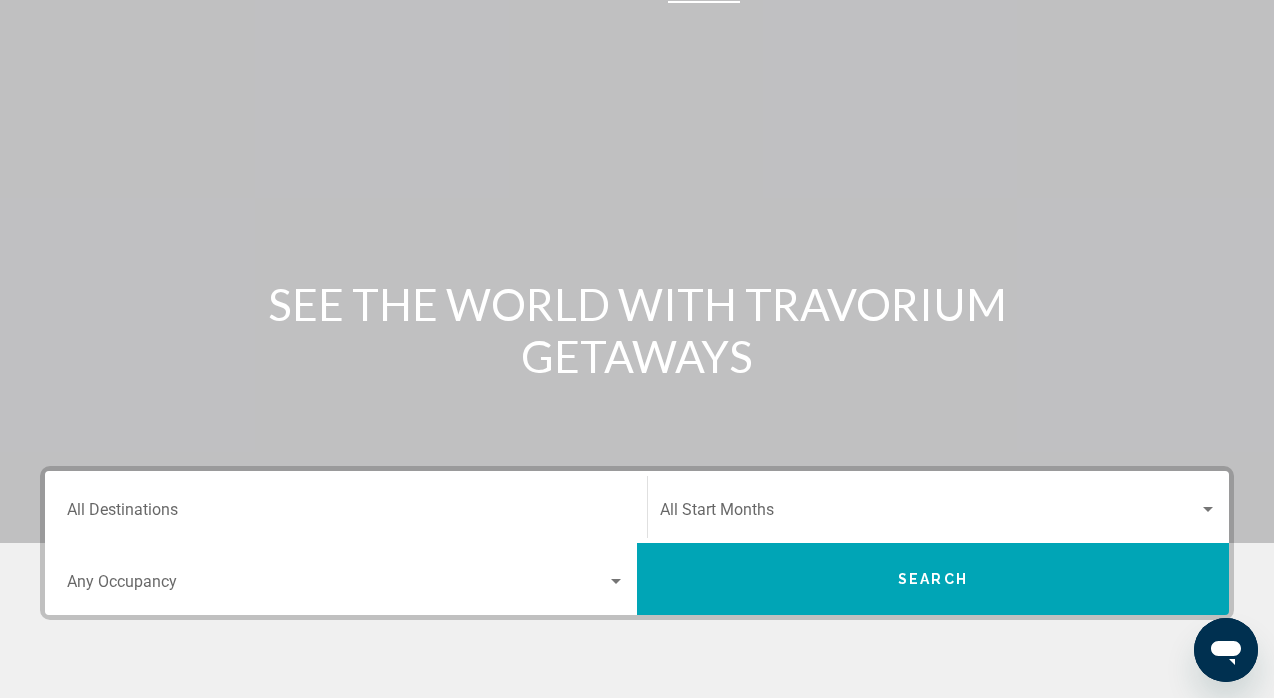scroll, scrollTop: 0, scrollLeft: 0, axis: both 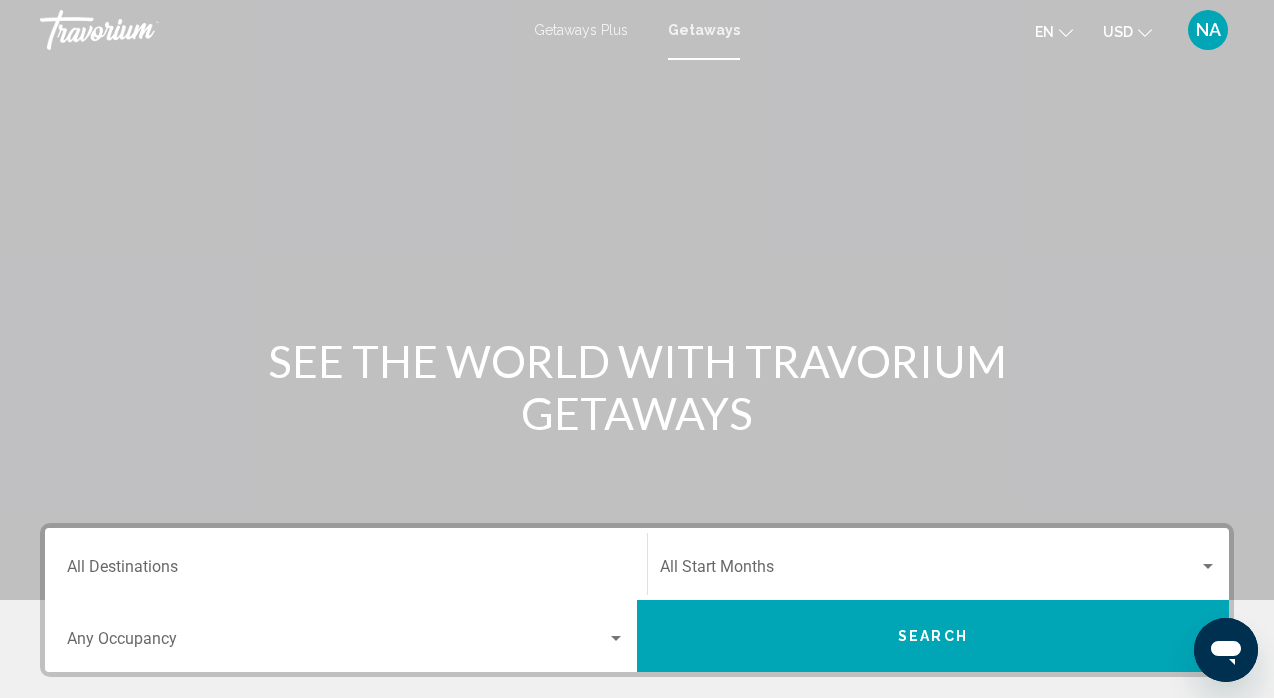 click on "Destination All Destinations" at bounding box center [346, 564] 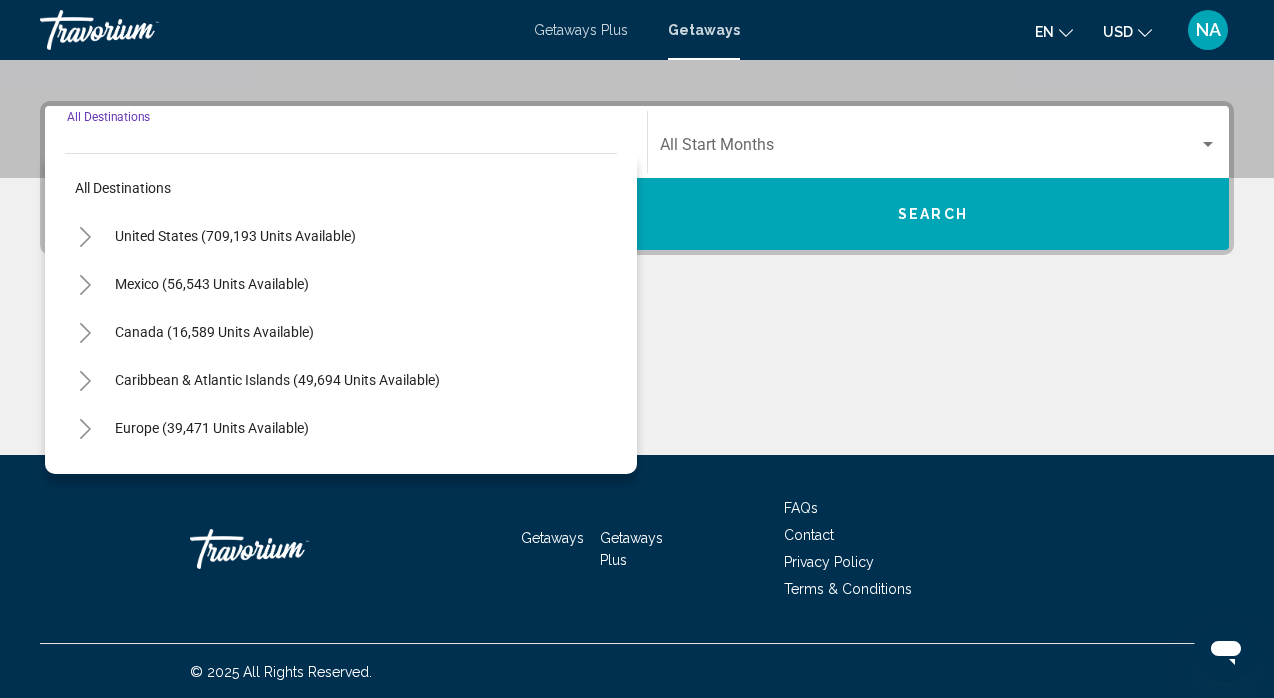 scroll, scrollTop: 424, scrollLeft: 0, axis: vertical 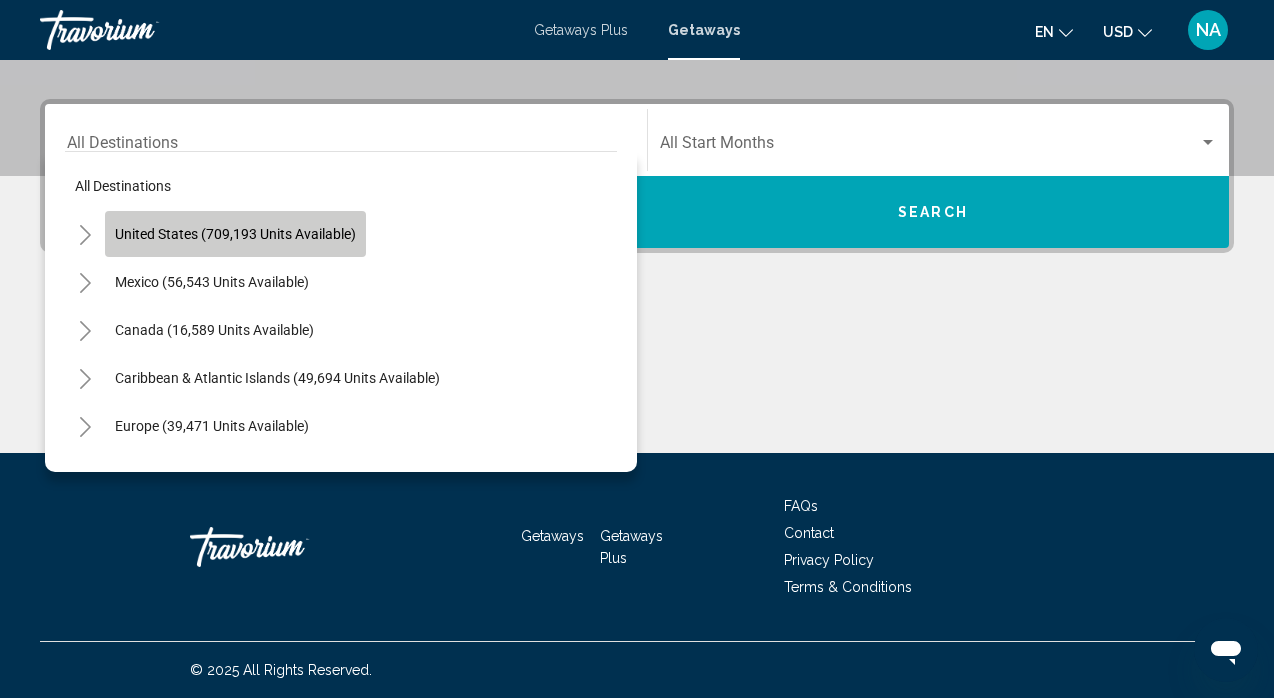 click on "United States (709,193 units available)" 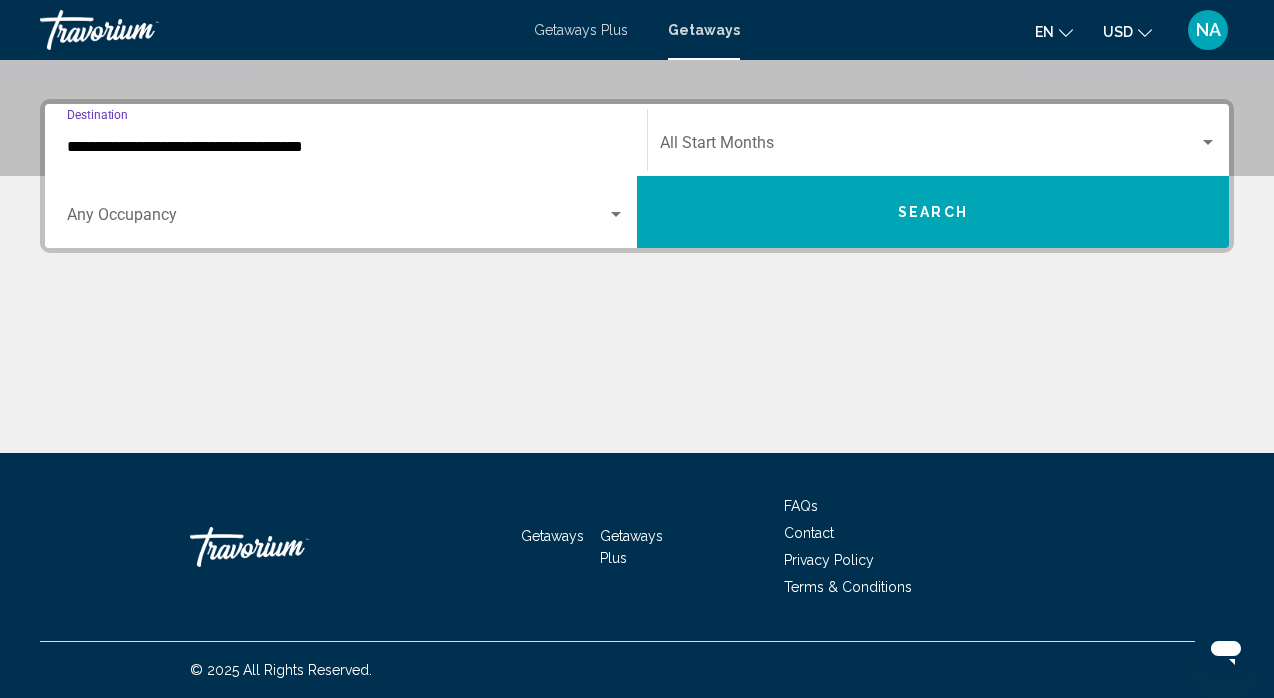 click on "**********" at bounding box center [346, 147] 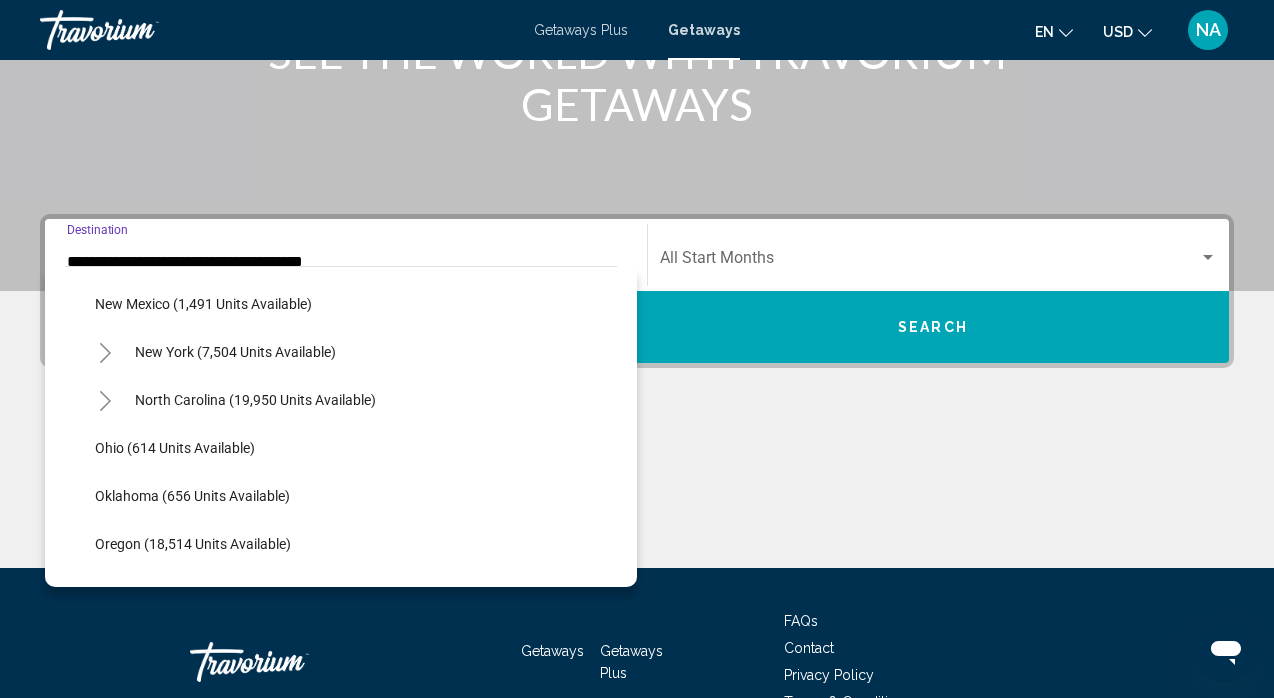 scroll, scrollTop: 1411, scrollLeft: 0, axis: vertical 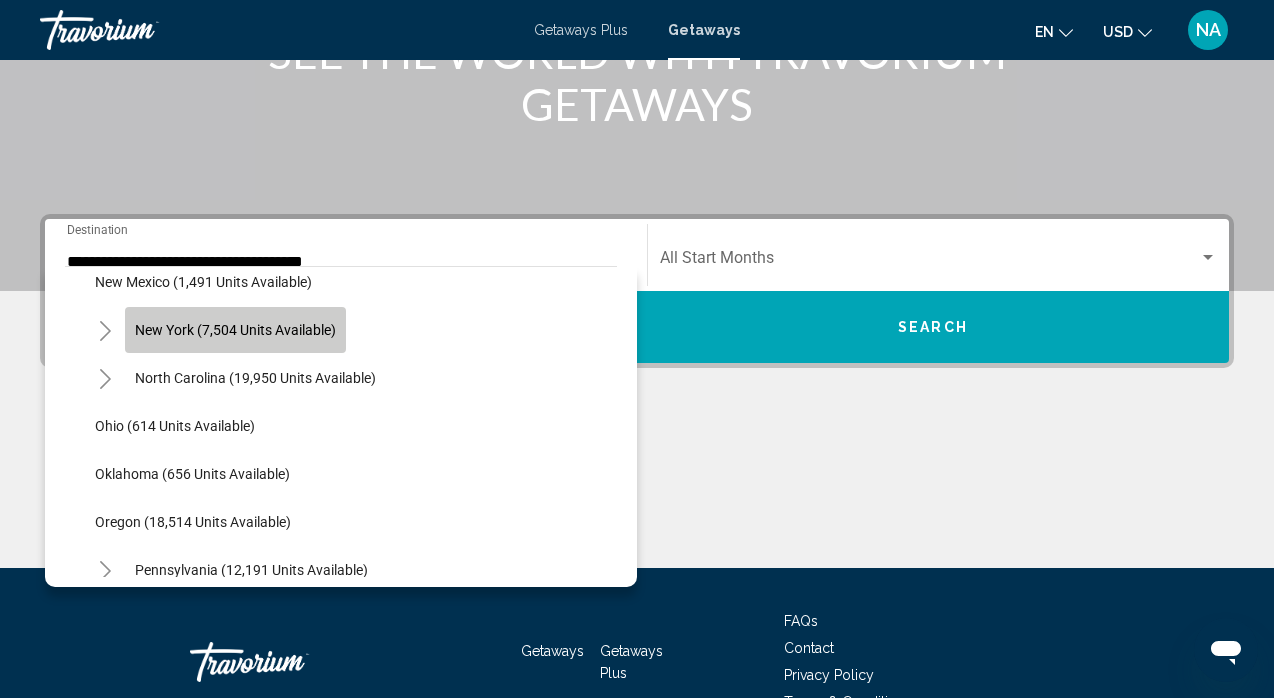 click on "New York (7,504 units available)" 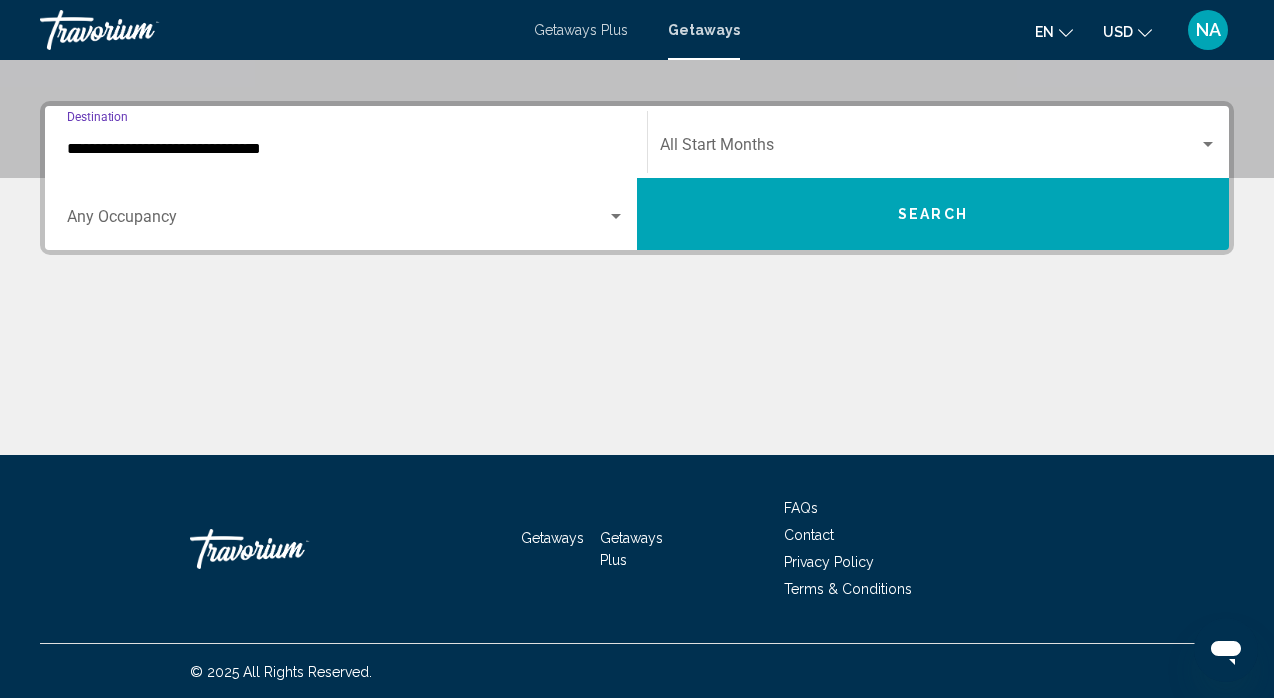 scroll, scrollTop: 424, scrollLeft: 0, axis: vertical 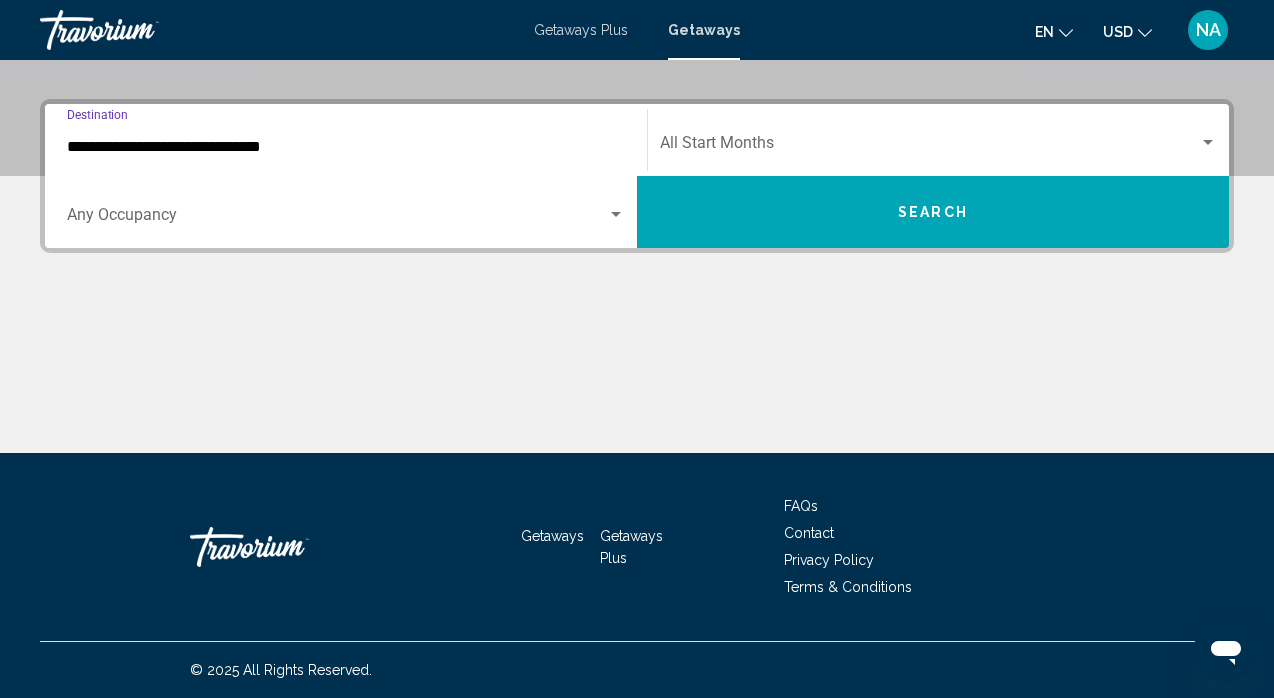 click on "Occupancy Any Occupancy" at bounding box center [346, 212] 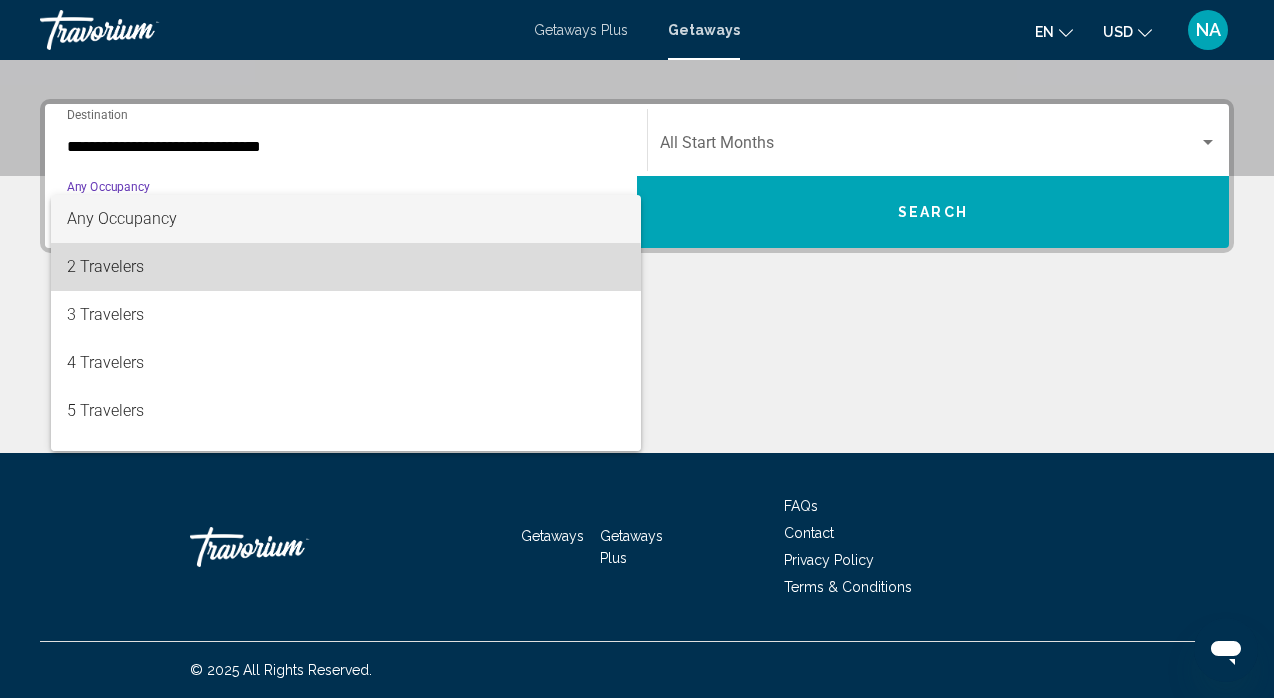 click on "2 Travelers" at bounding box center (346, 267) 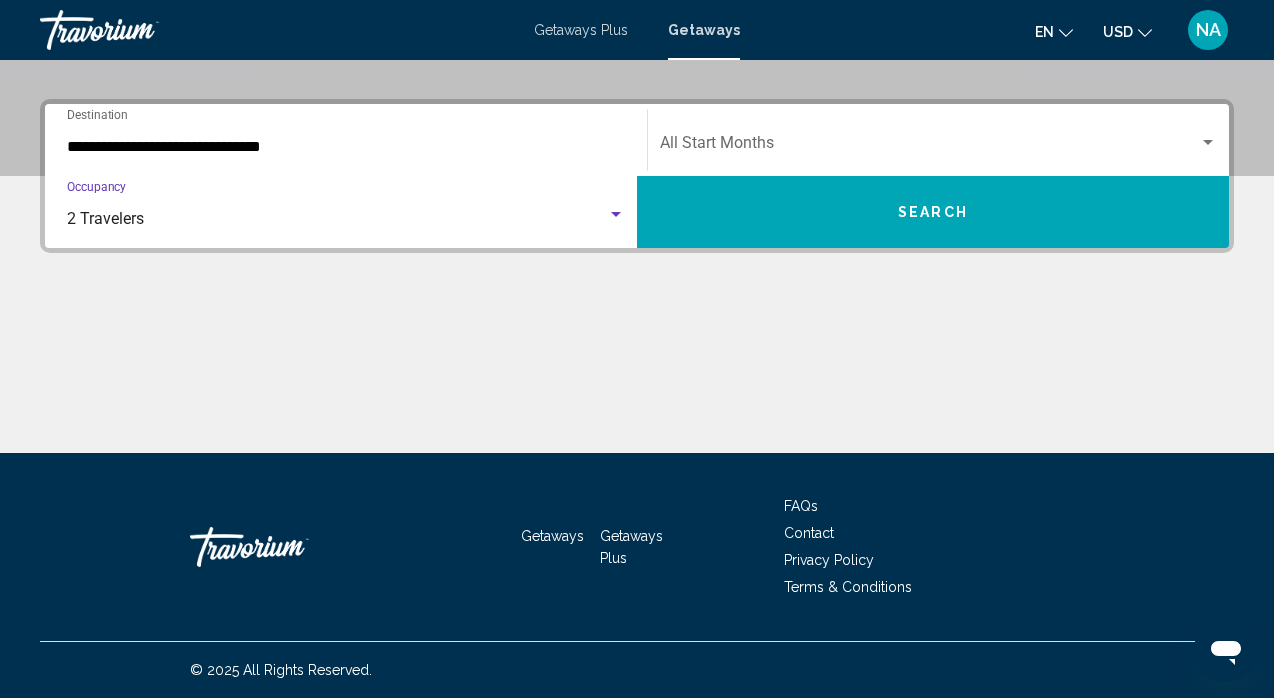 click on "2 Travelers Occupancy Any Occupancy" at bounding box center [346, 212] 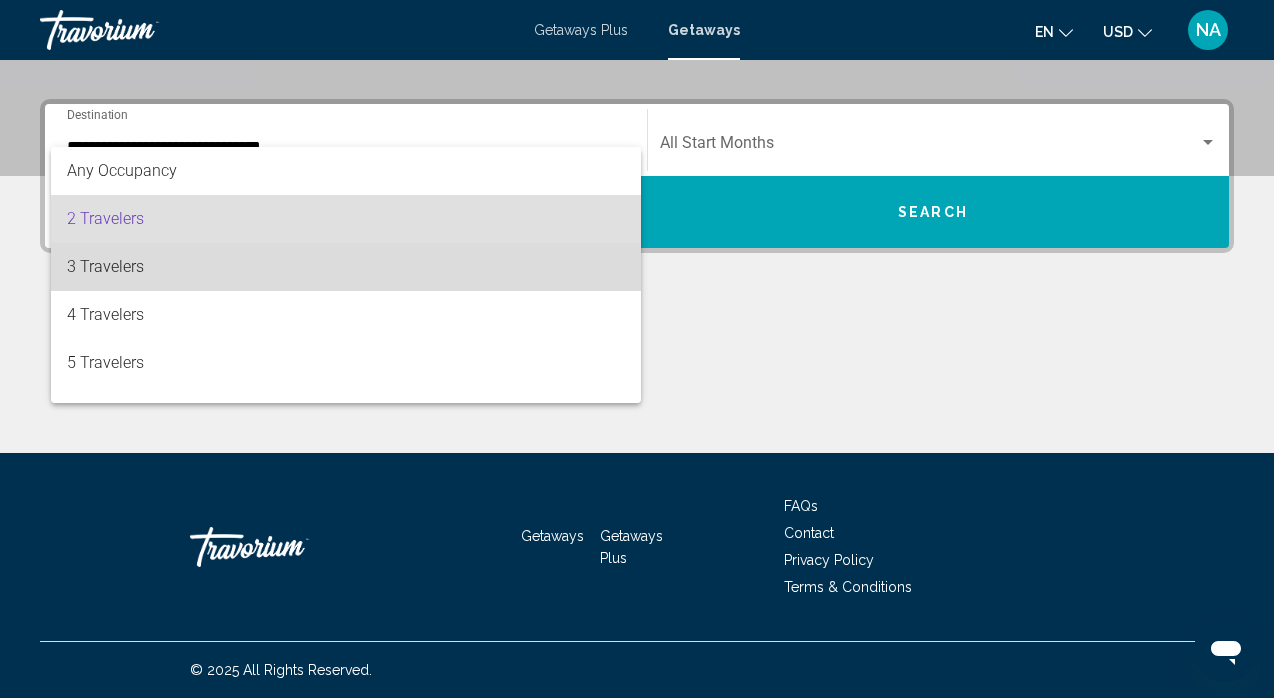 click on "3 Travelers" at bounding box center [346, 267] 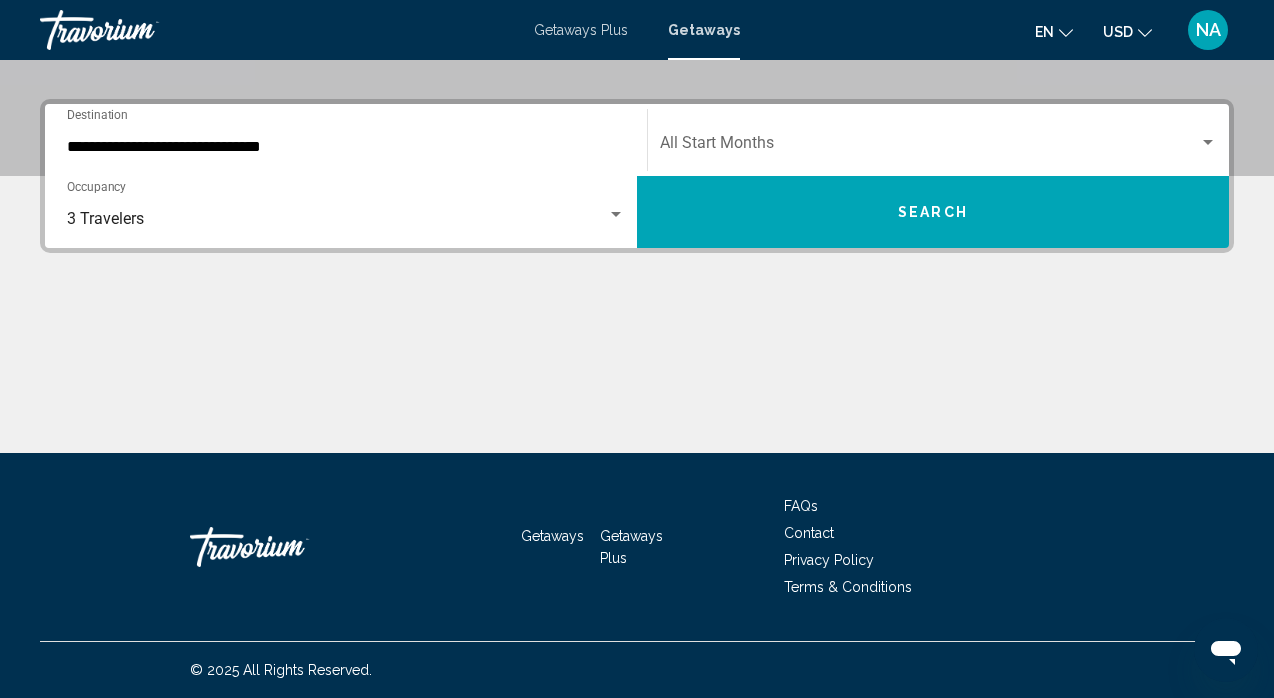 click on "Start Month All Start Months" 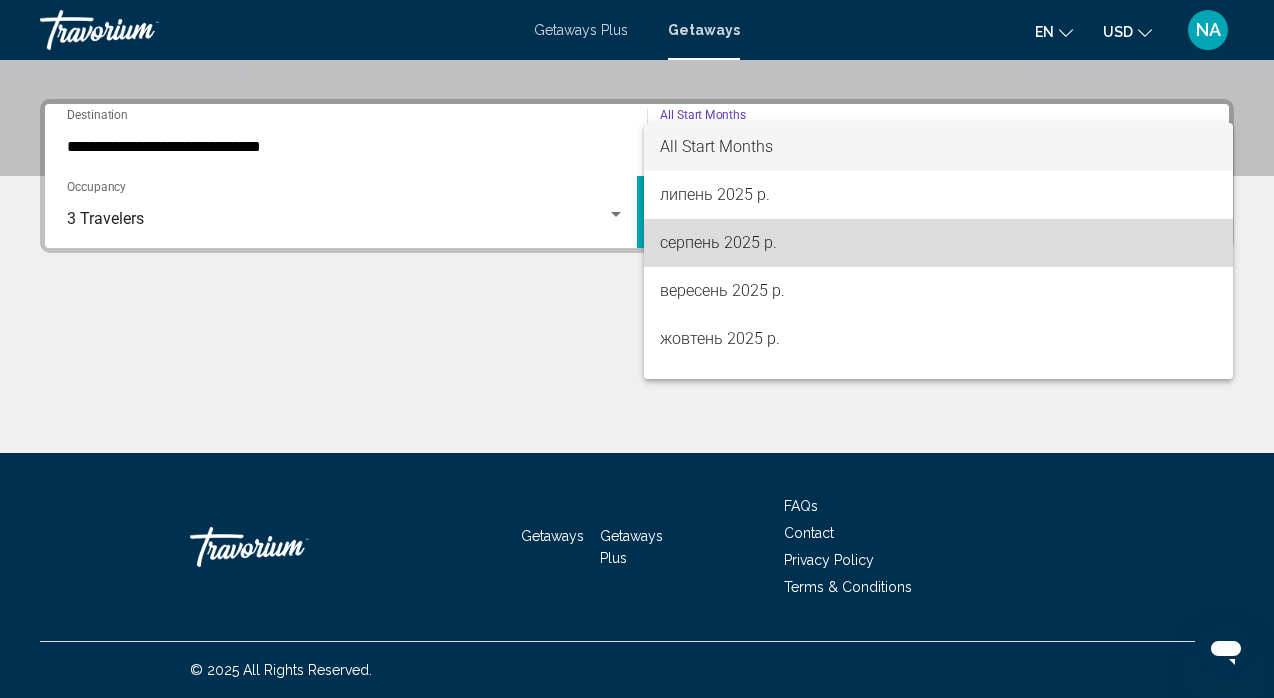 click on "серпень 2025 р." at bounding box center (938, 243) 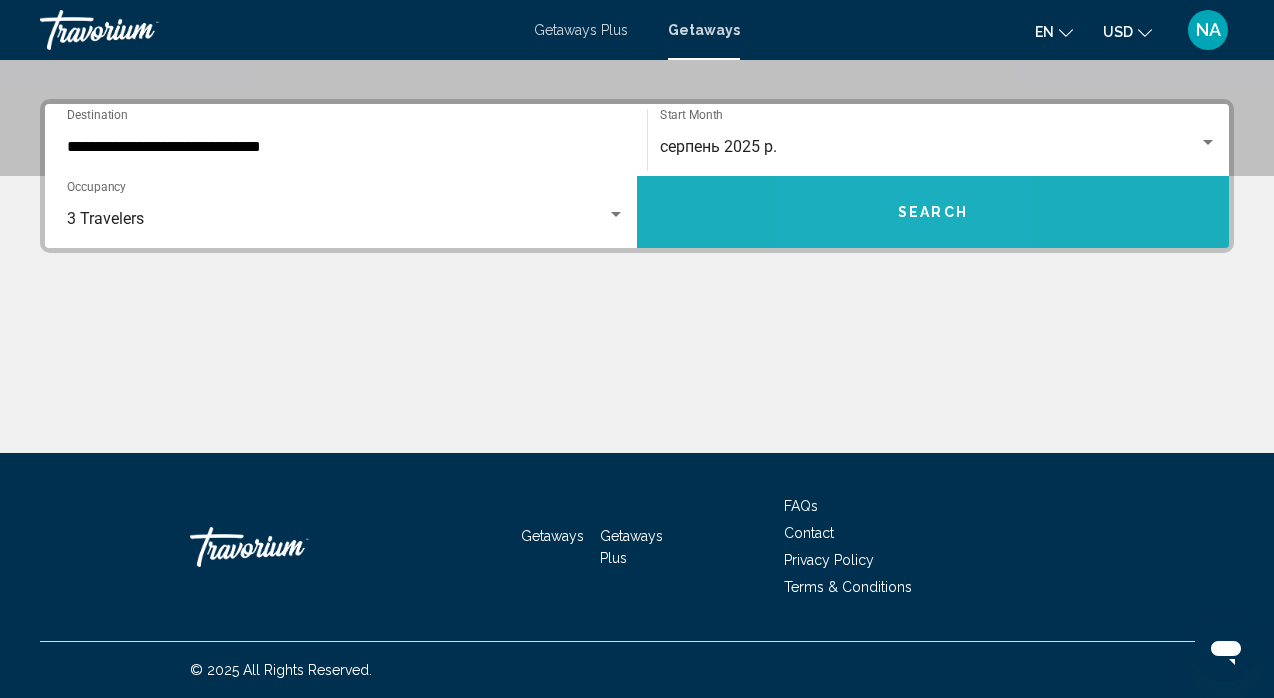 click on "Search" at bounding box center [933, 212] 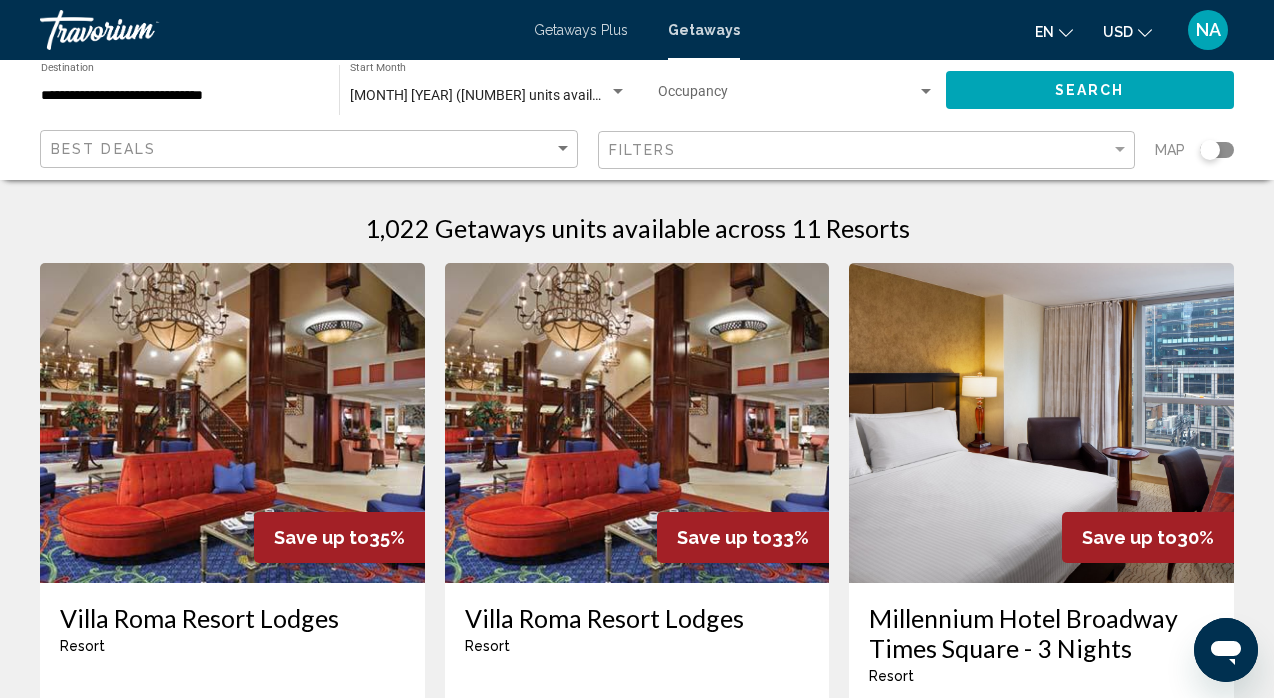 scroll, scrollTop: 0, scrollLeft: 0, axis: both 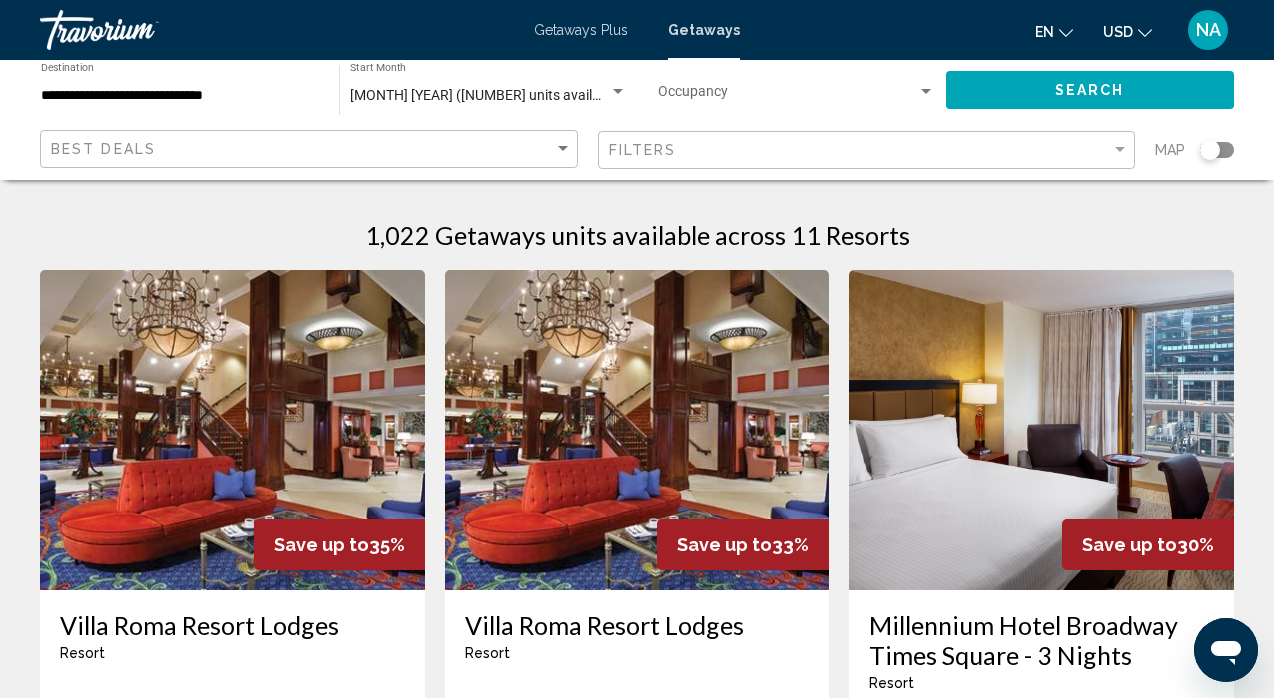 click 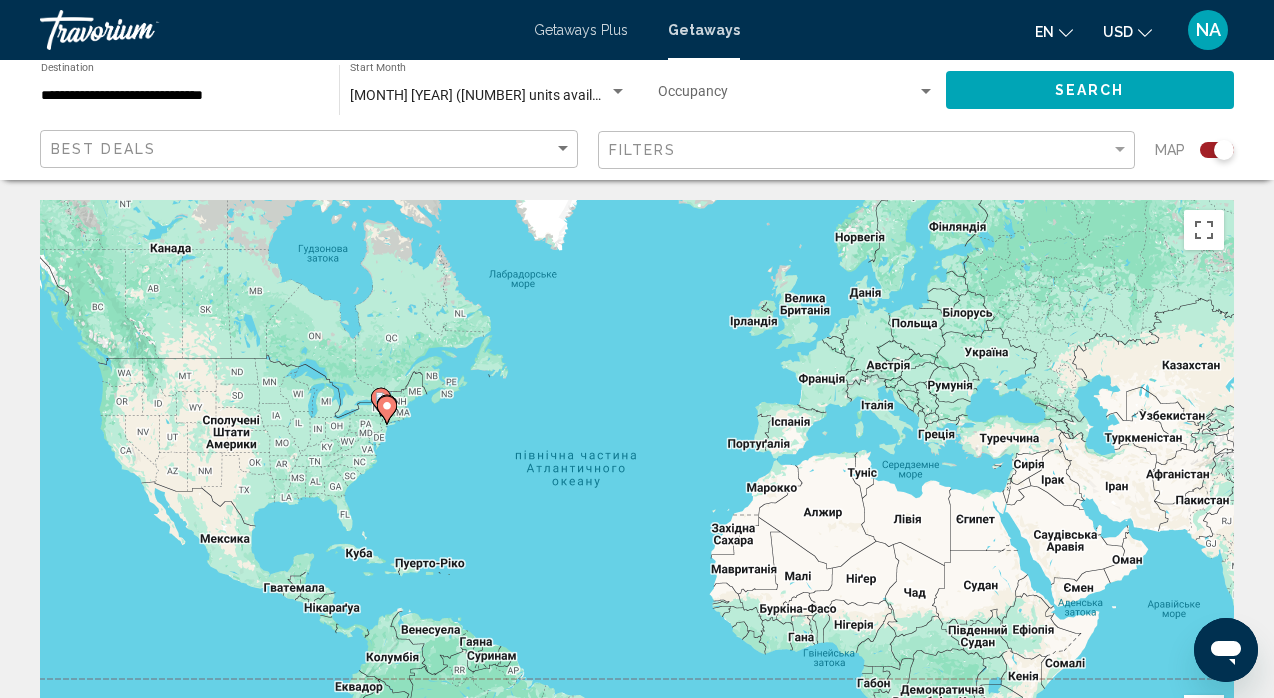 click on "Увімкніть режим перетягування за допомогою клавіатури, натиснувши Alt + Enter. Після цього переміщуйте маркер, використовуючи клавіші зі стрілками. Щоб завершити, натисніть клавішу Enter. Щоб скасувати, натисніть Escape." at bounding box center [637, 500] 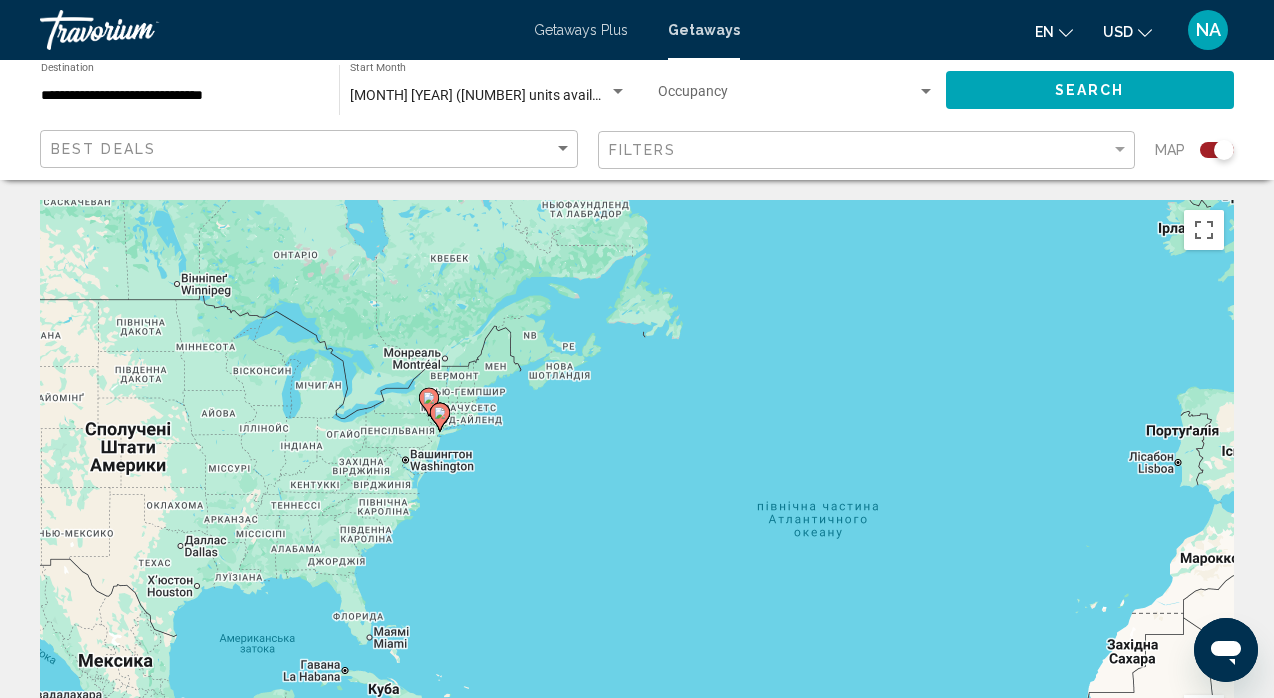 click on "Увімкніть режим перетягування за допомогою клавіатури, натиснувши Alt + Enter. Після цього переміщуйте маркер, використовуючи клавіші зі стрілками. Щоб завершити, натисніть клавішу Enter. Щоб скасувати, натисніть Escape." at bounding box center (637, 500) 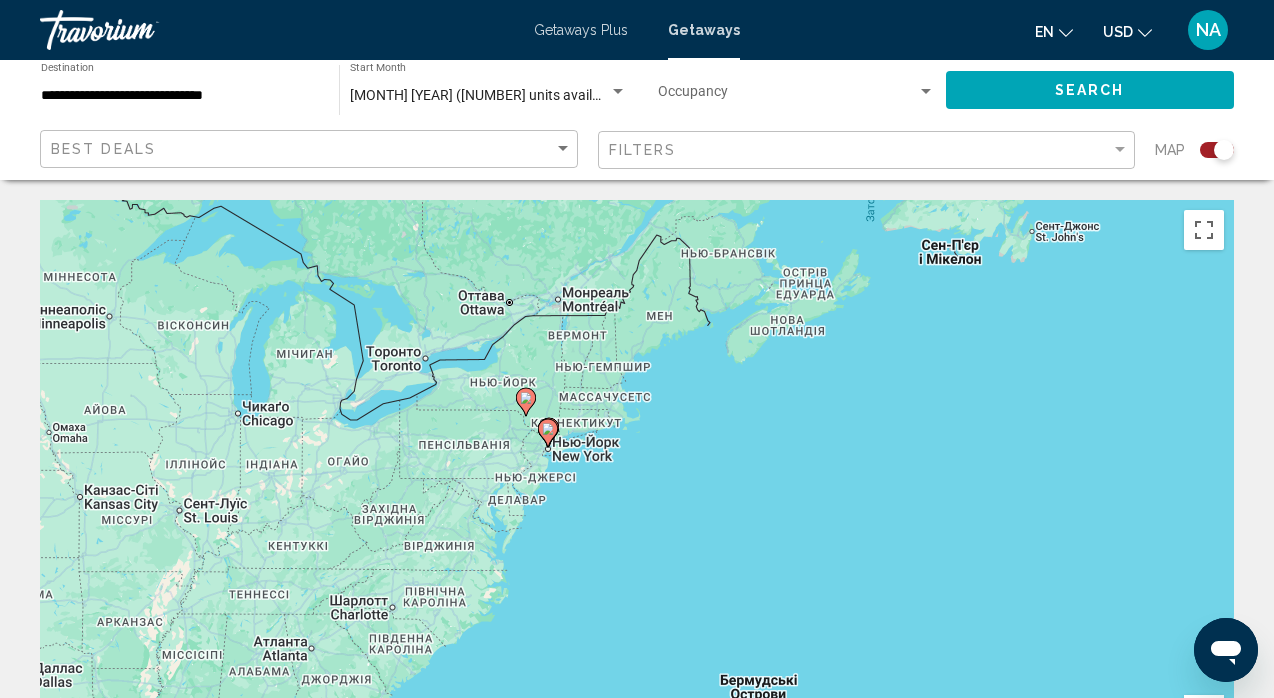 click on "Увімкніть режим перетягування за допомогою клавіатури, натиснувши Alt + Enter. Після цього переміщуйте маркер, використовуючи клавіші зі стрілками. Щоб завершити, натисніть клавішу Enter. Щоб скасувати, натисніть Escape." at bounding box center (637, 500) 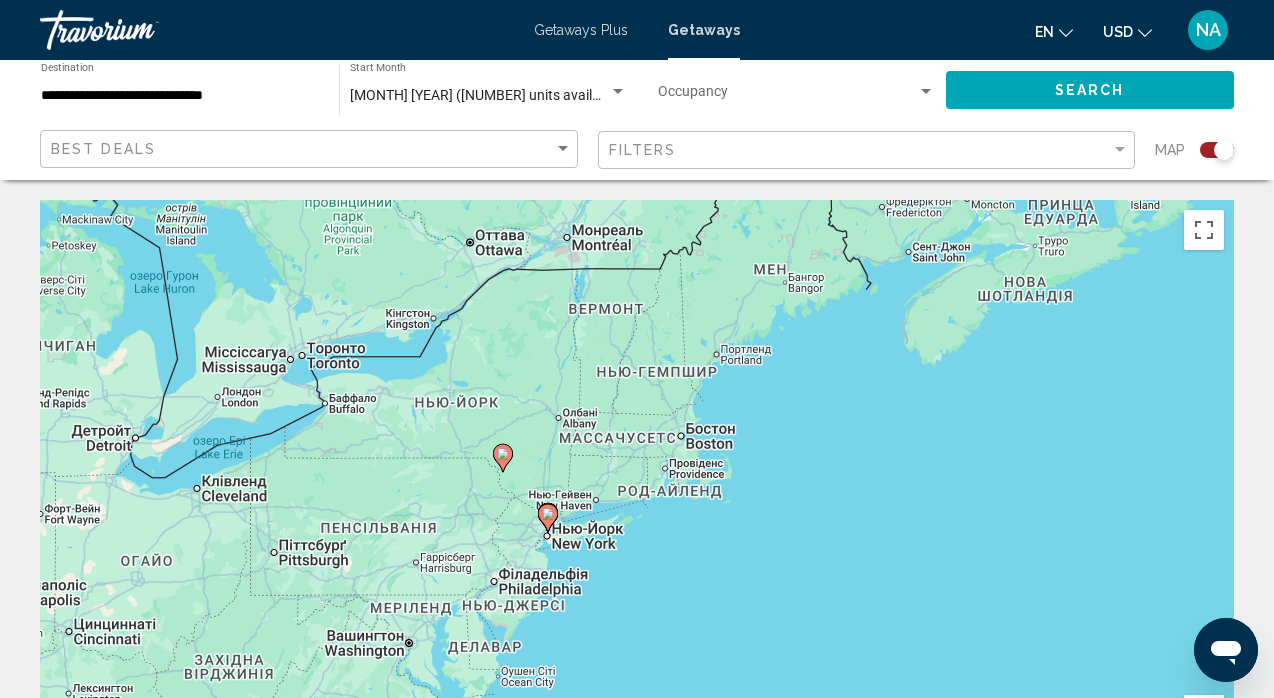 click on "Увімкніть режим перетягування за допомогою клавіатури, натиснувши Alt + Enter. Після цього переміщуйте маркер, використовуючи клавіші зі стрілками. Щоб завершити, натисніть клавішу Enter. Щоб скасувати, натисніть Escape." at bounding box center [637, 500] 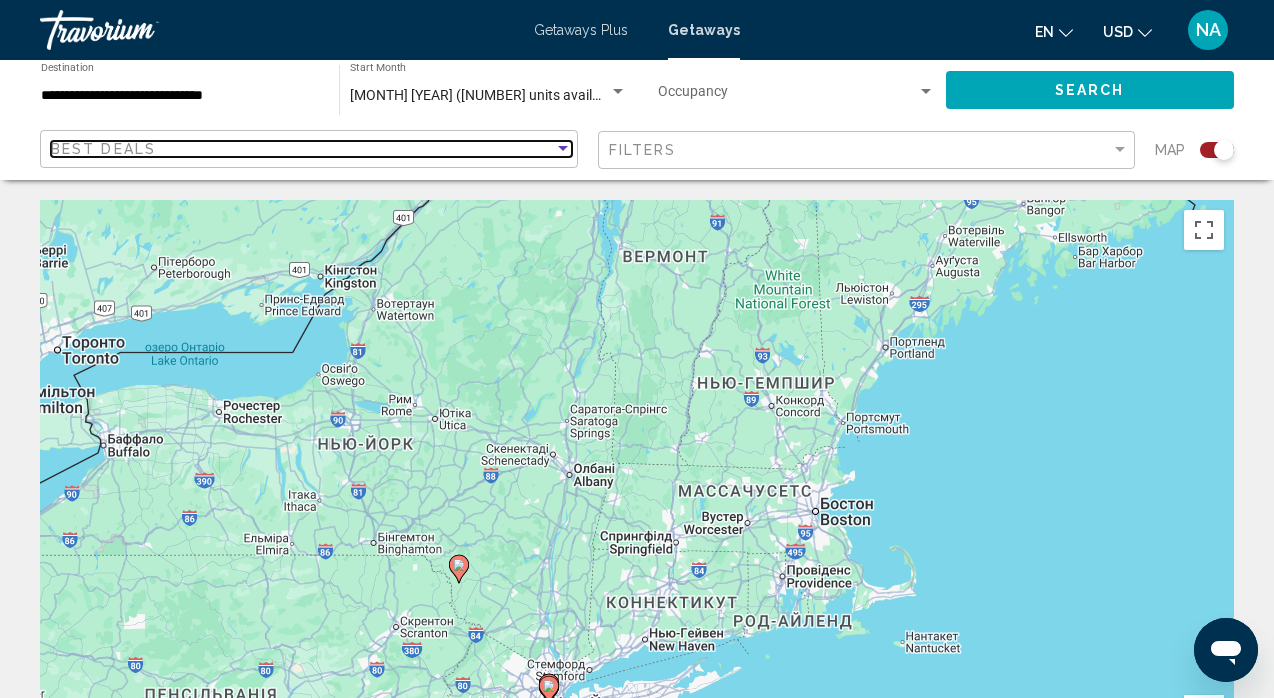 click on "Best Deals" at bounding box center (302, 149) 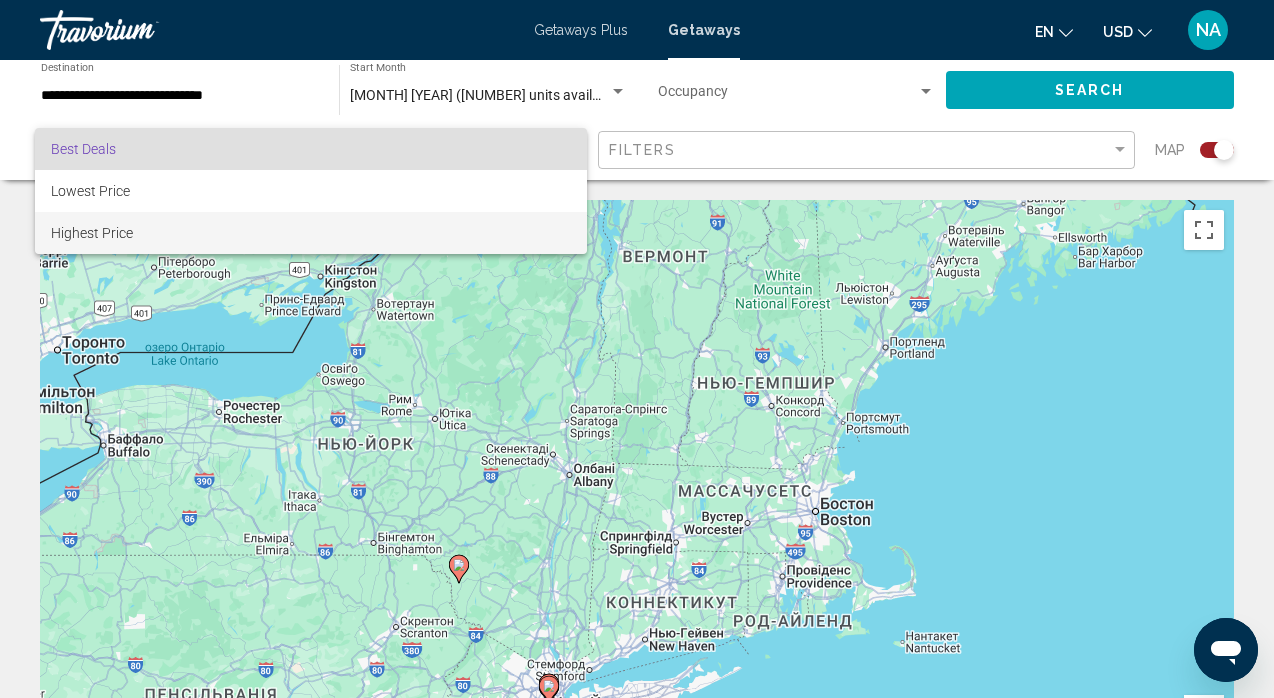 click on "Highest Price" at bounding box center [311, 233] 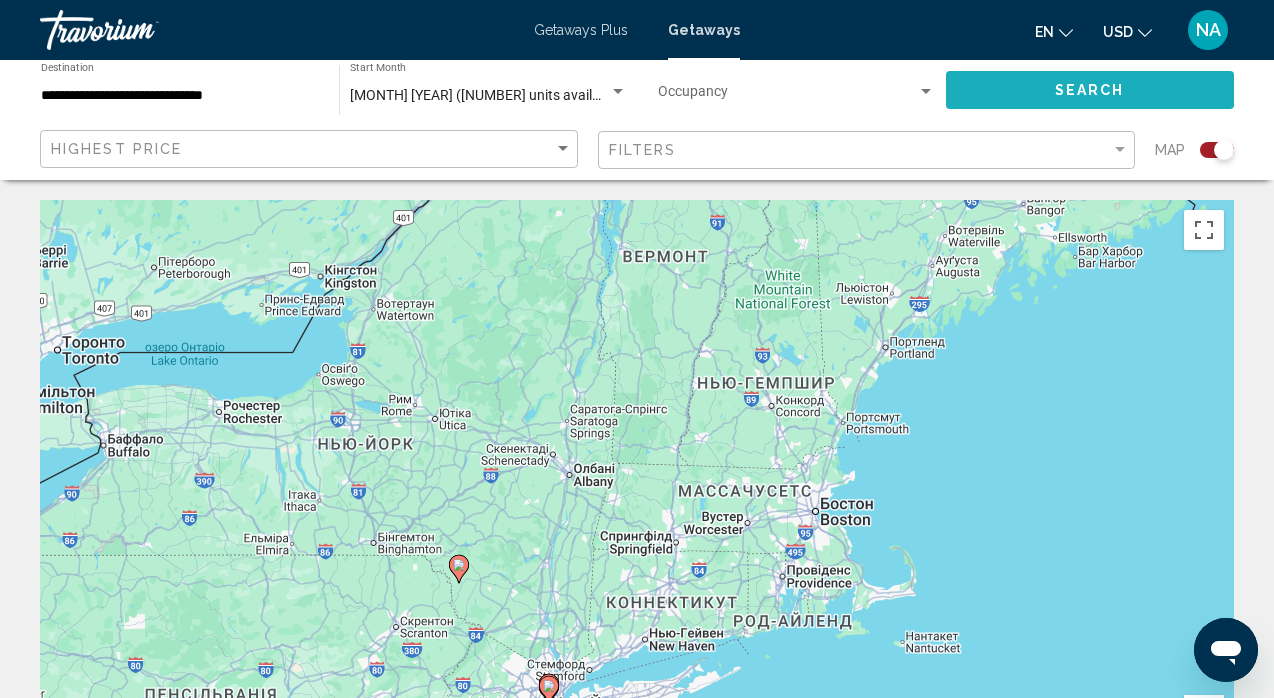 click on "Search" 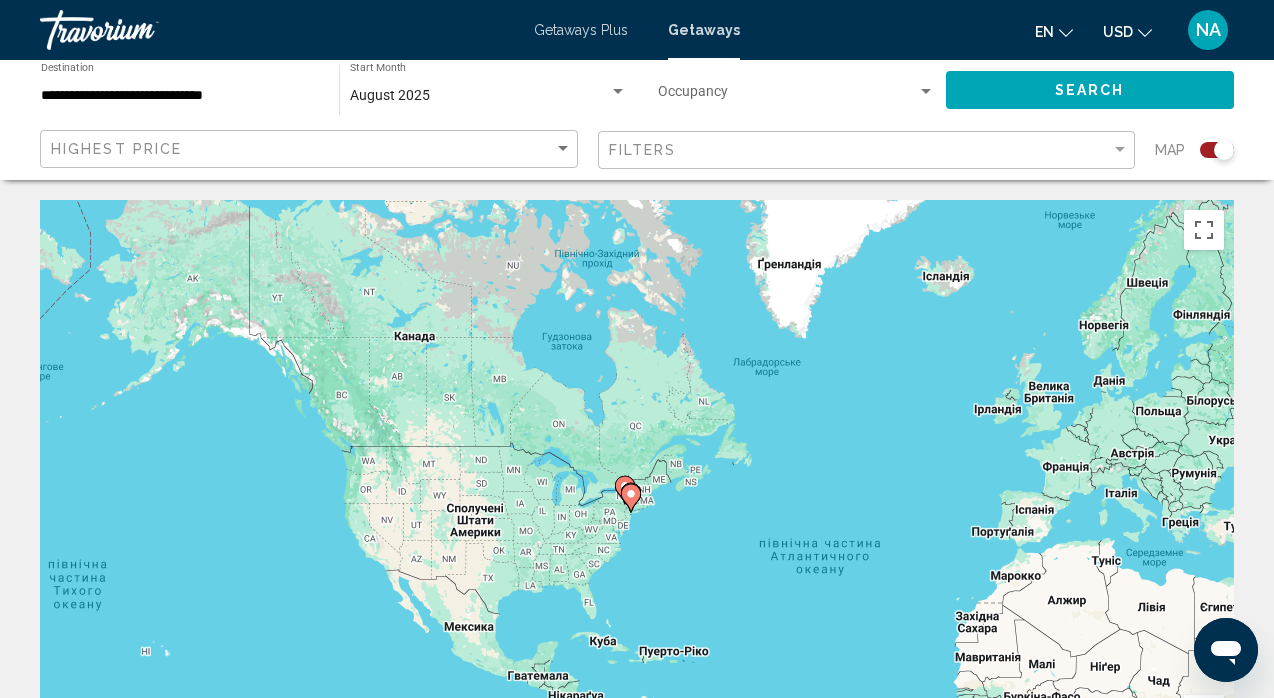 click 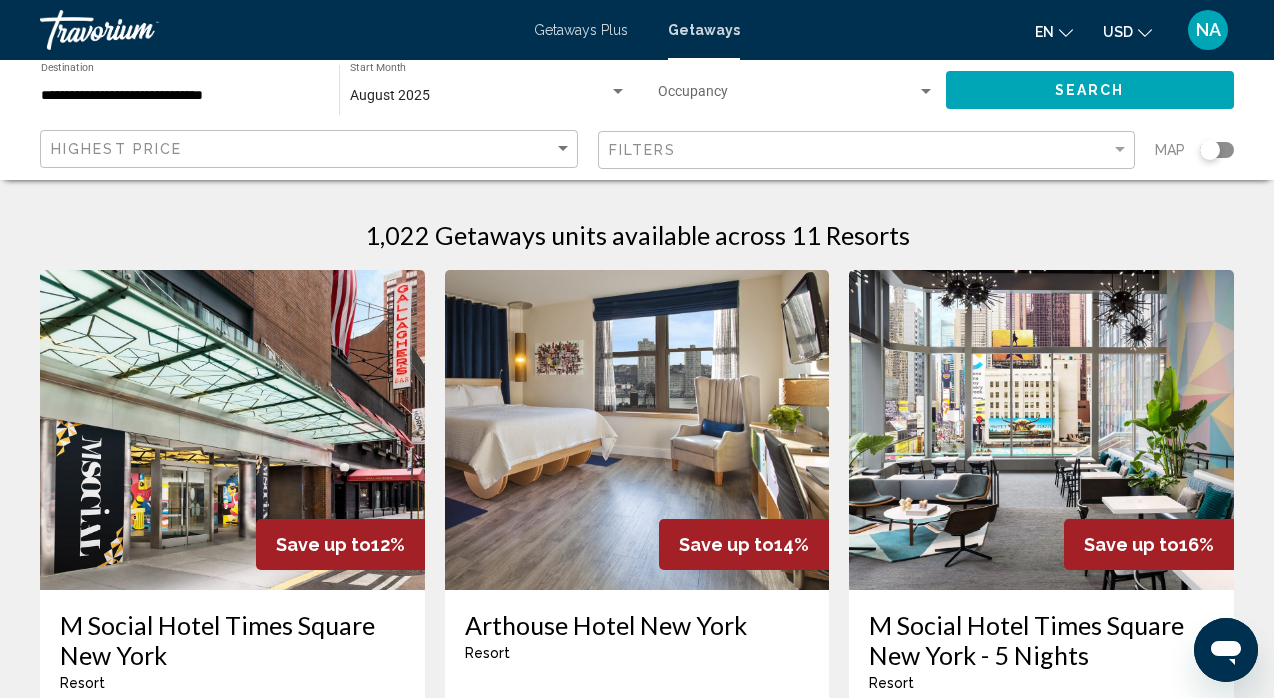 click 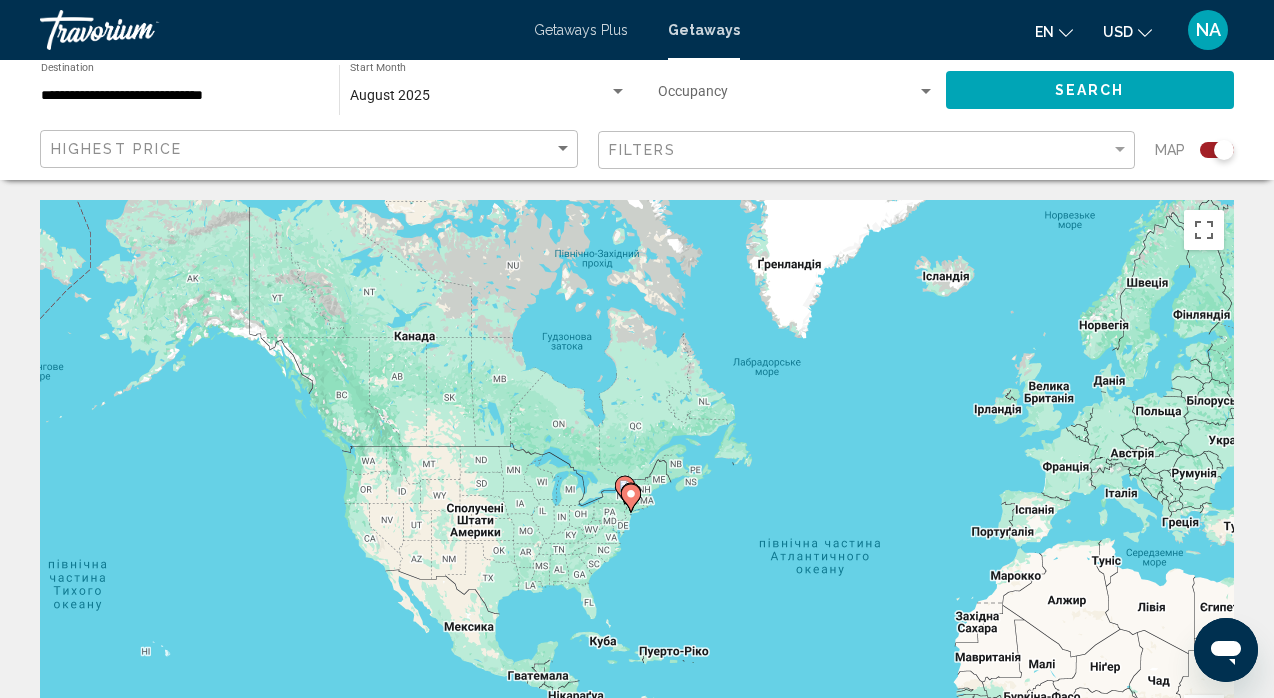 click 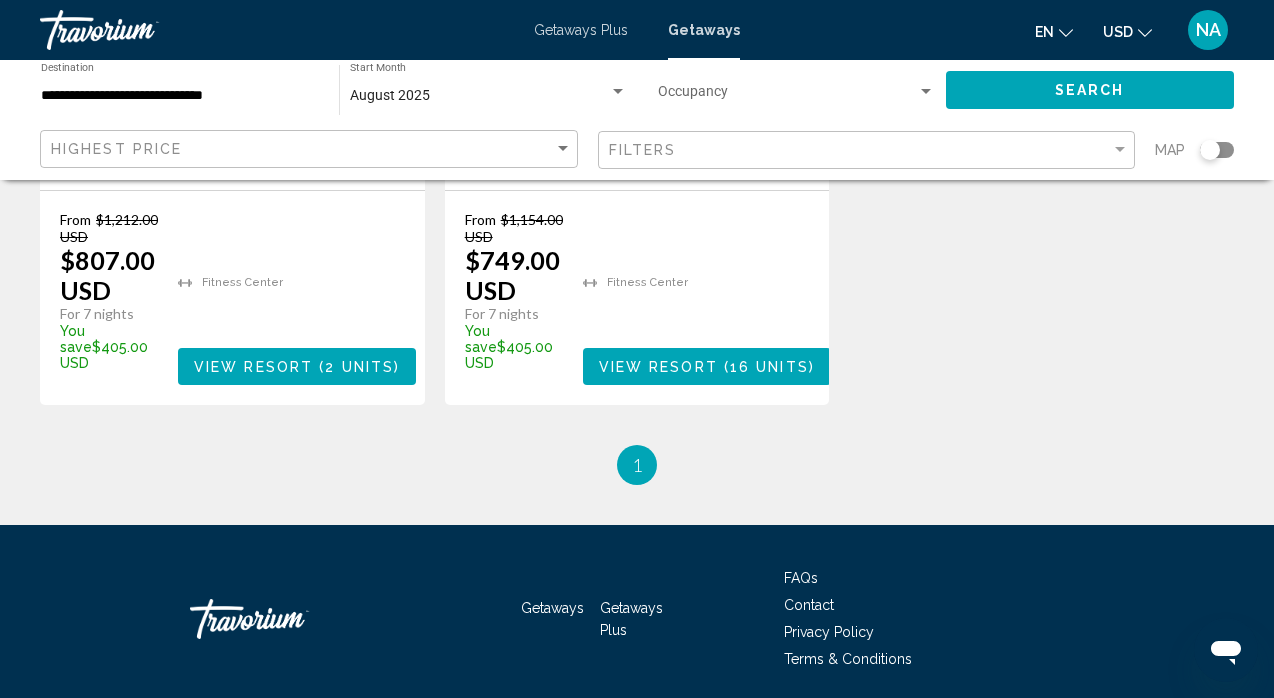 scroll, scrollTop: 2755, scrollLeft: 0, axis: vertical 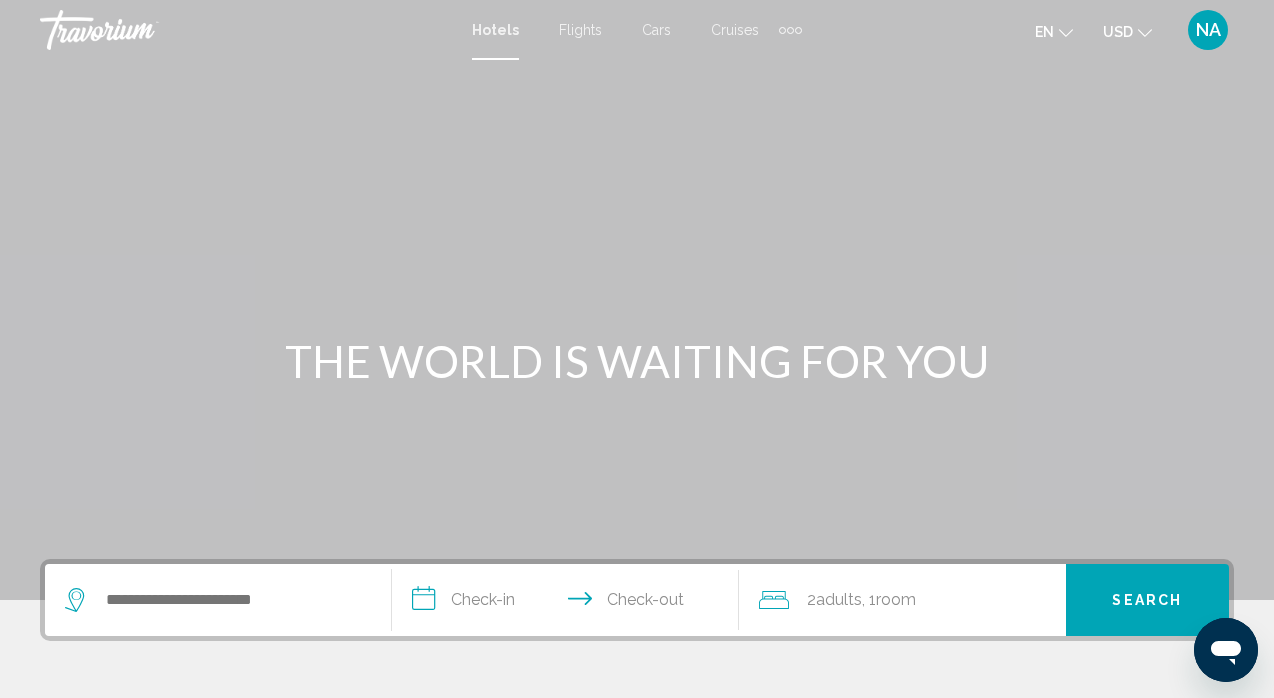 click at bounding box center (218, 600) 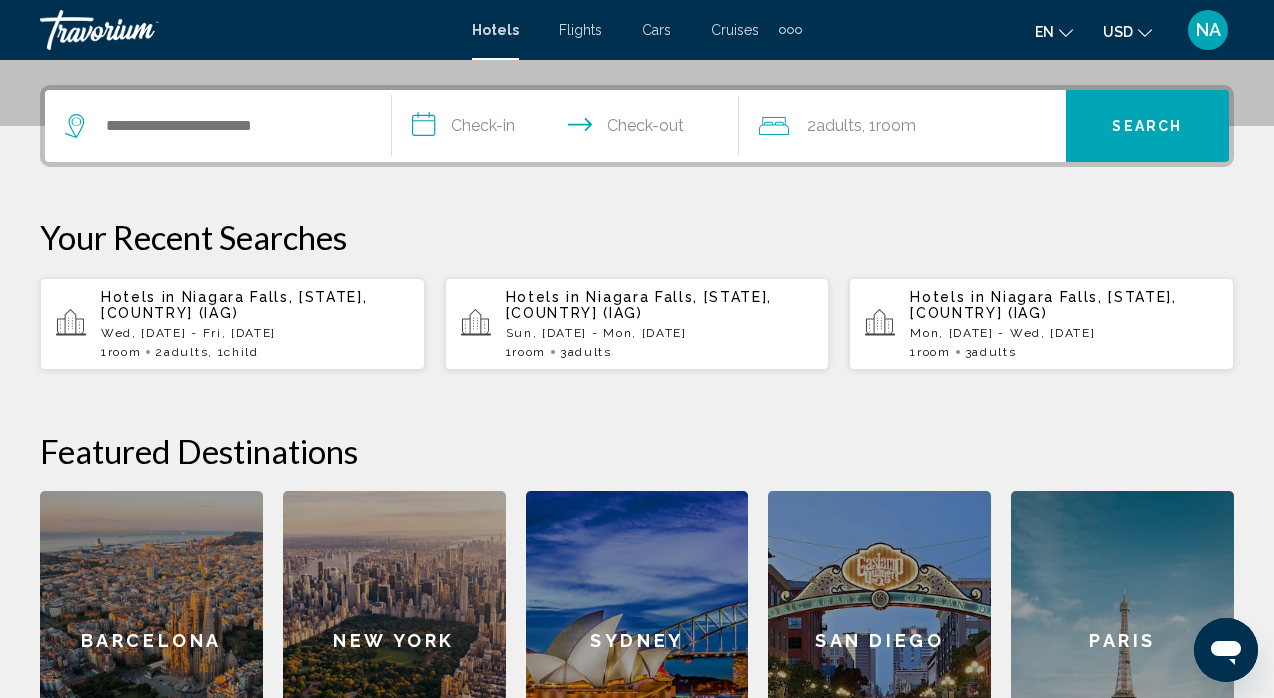 scroll, scrollTop: 494, scrollLeft: 0, axis: vertical 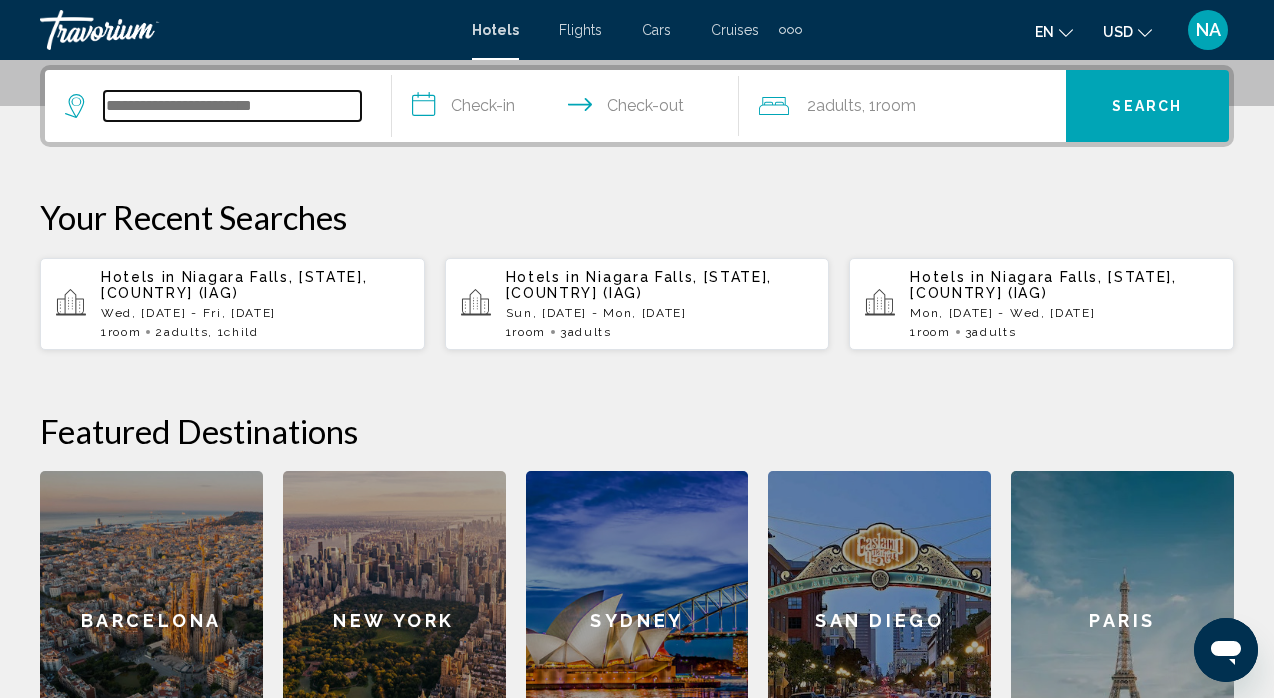 click at bounding box center [232, 106] 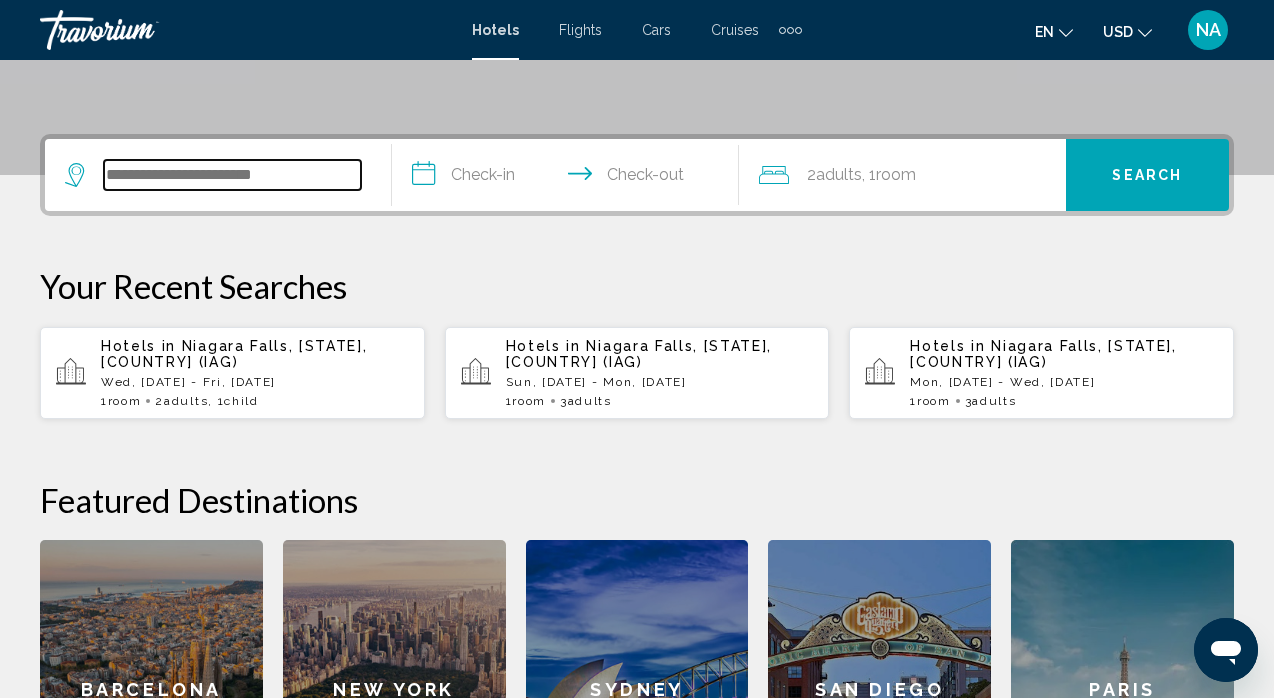 scroll, scrollTop: 416, scrollLeft: 0, axis: vertical 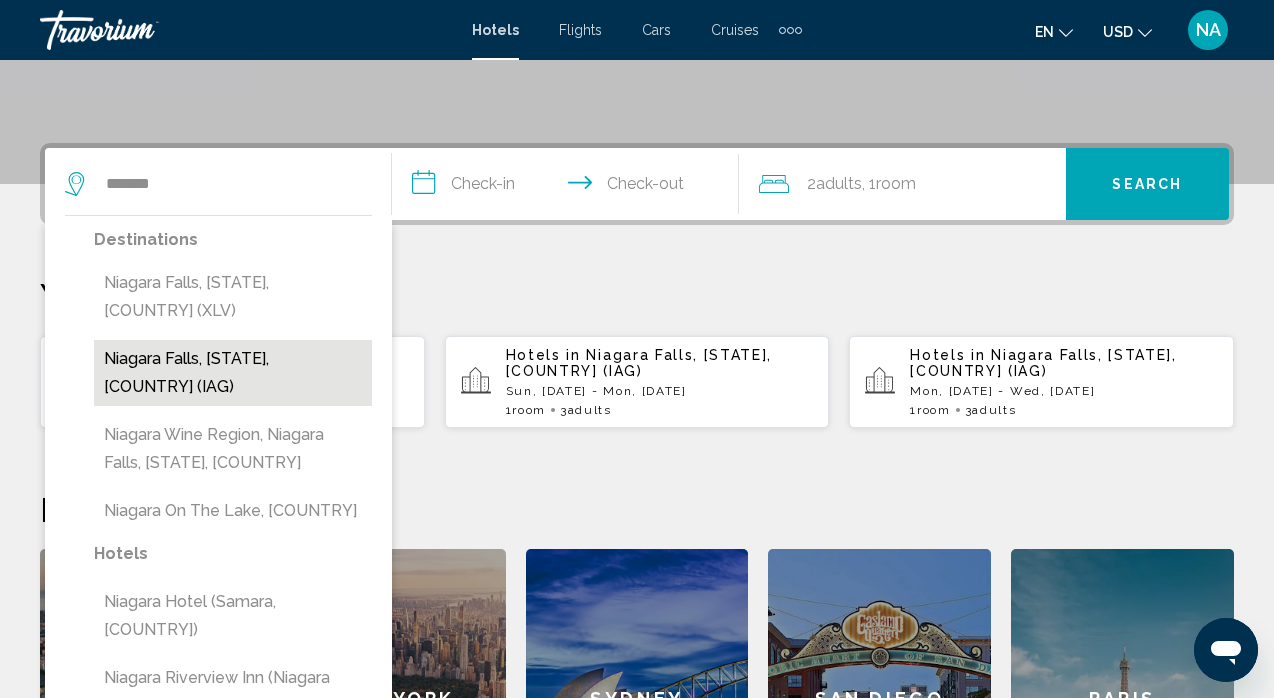 click on "Niagara Falls, [STATE], [COUNTRY] (IAG)" at bounding box center [233, 373] 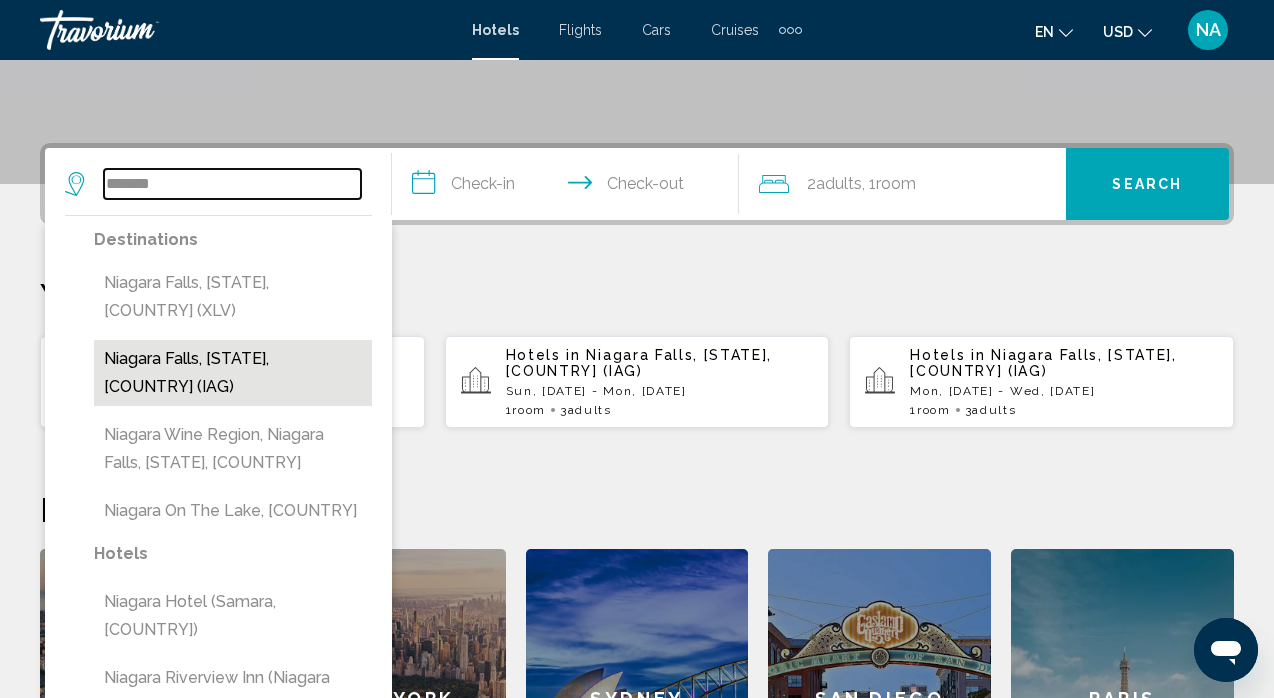type on "**********" 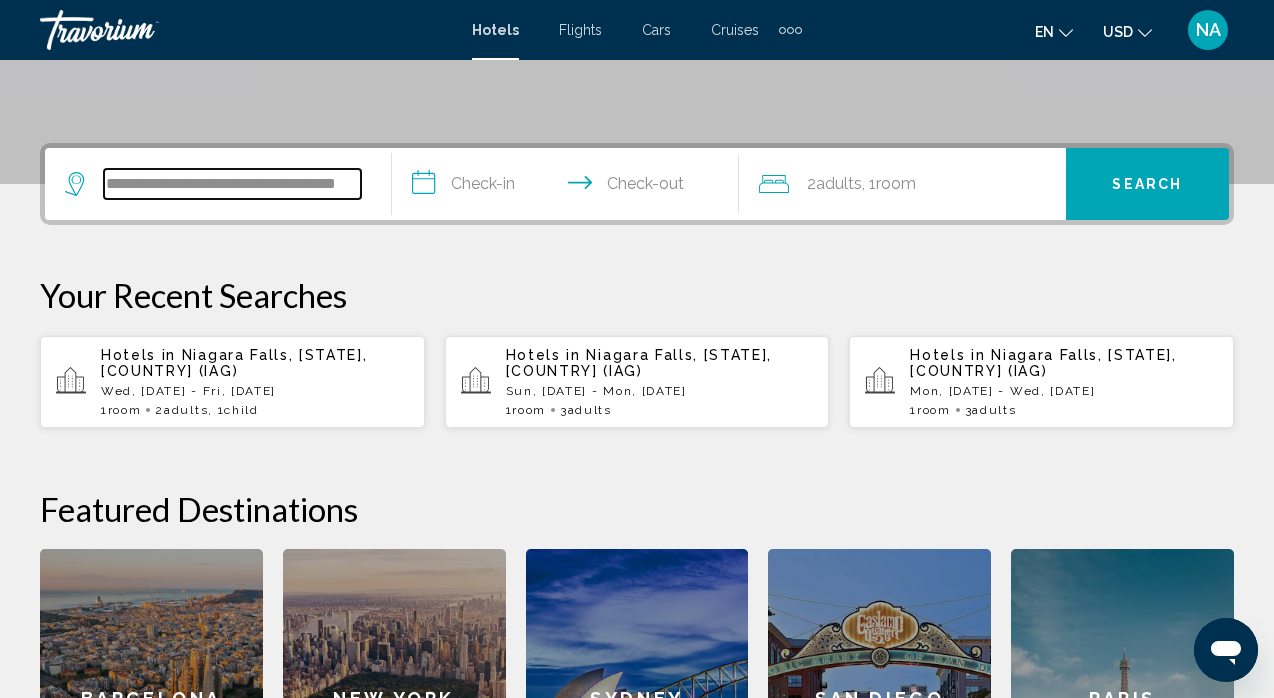 scroll, scrollTop: 494, scrollLeft: 0, axis: vertical 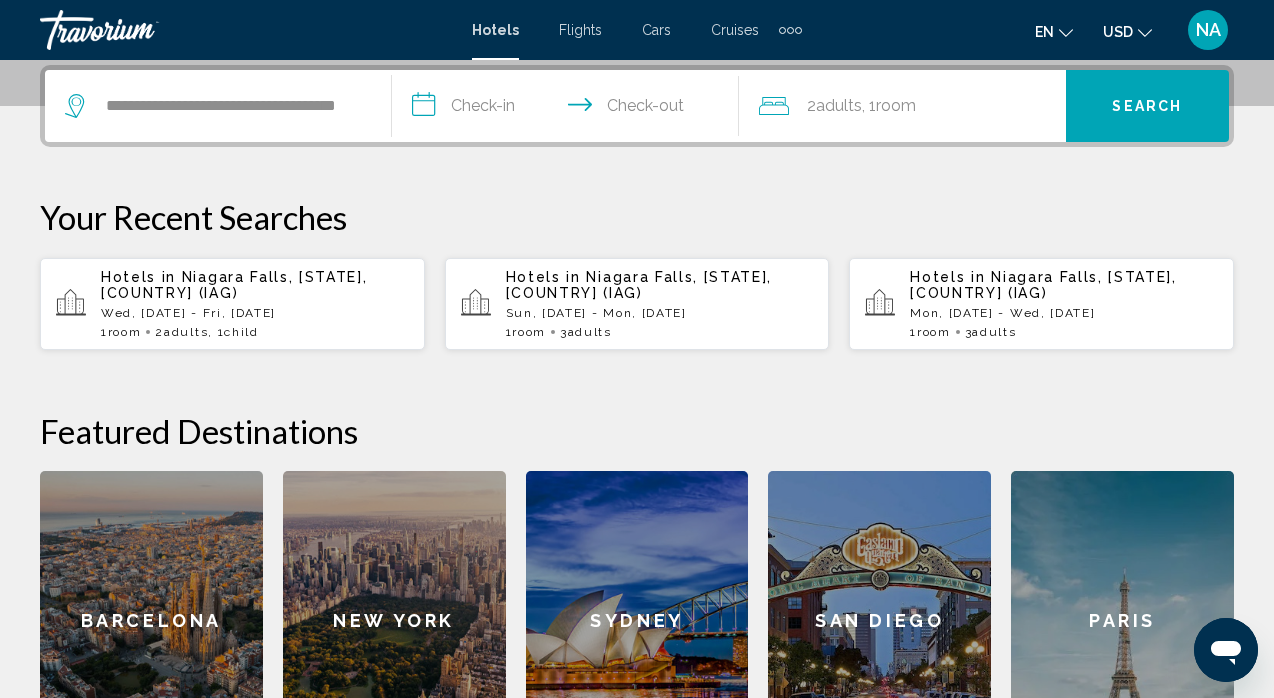 click on "**********" at bounding box center [569, 109] 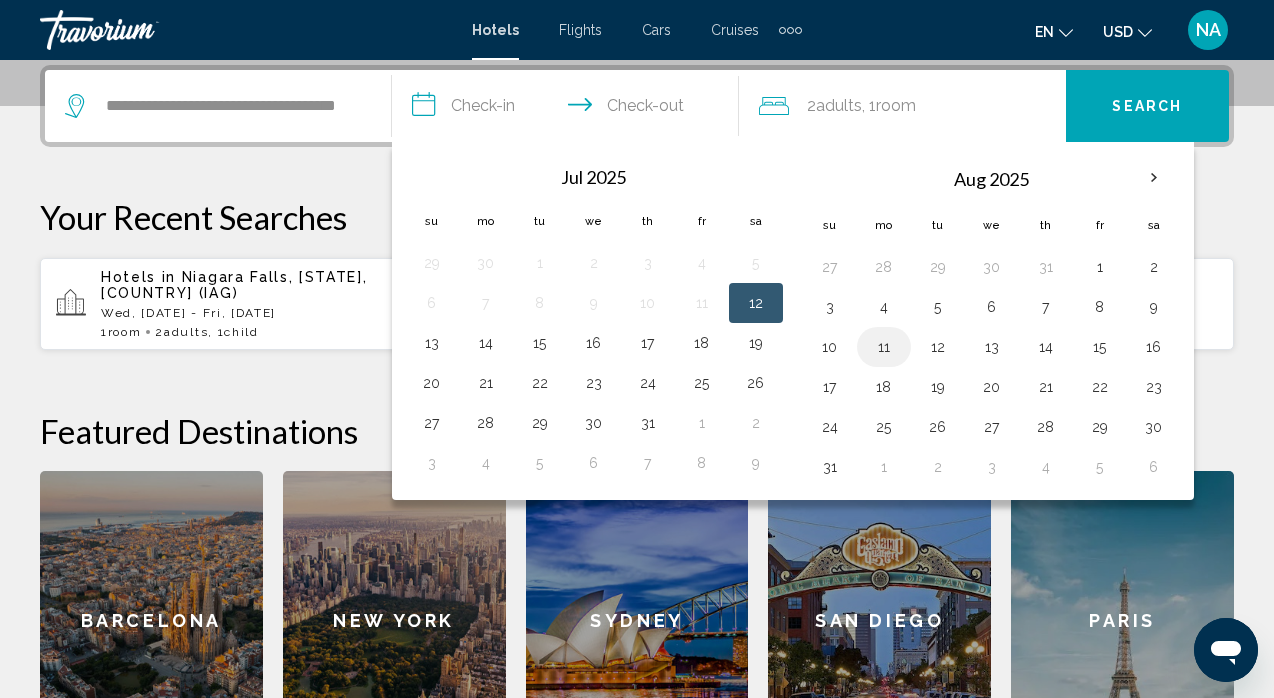 click on "11" at bounding box center [884, 347] 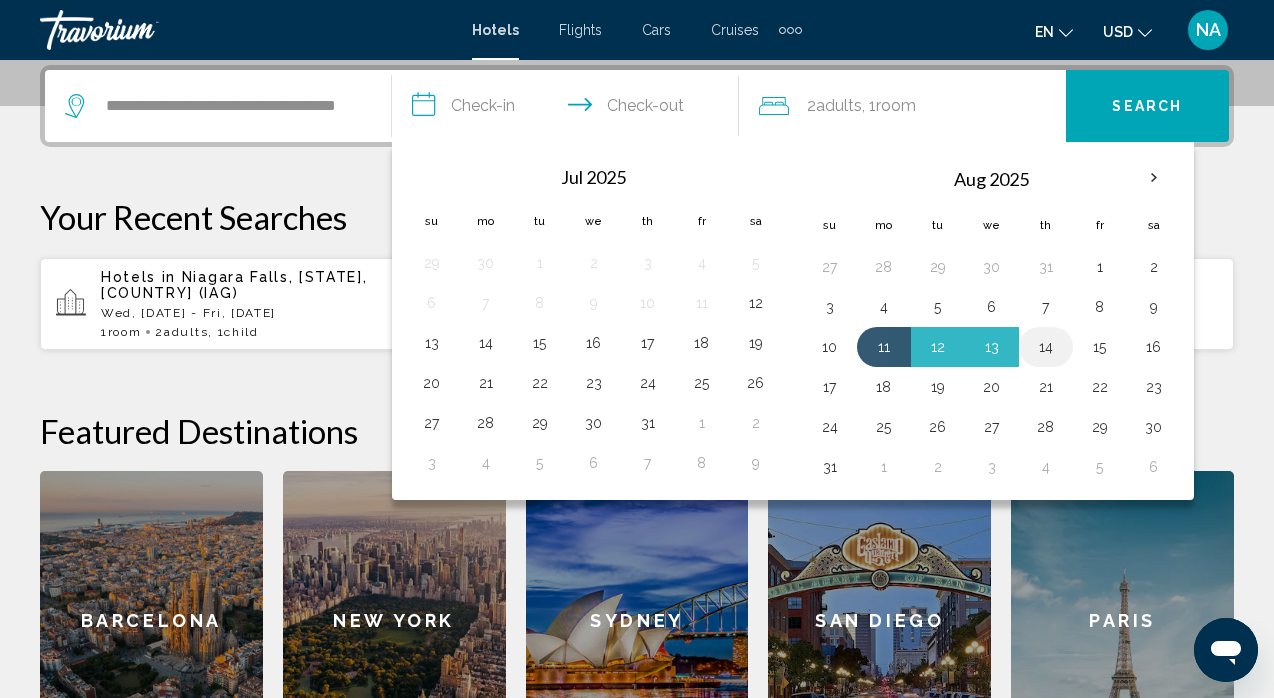 click on "14" at bounding box center [1046, 347] 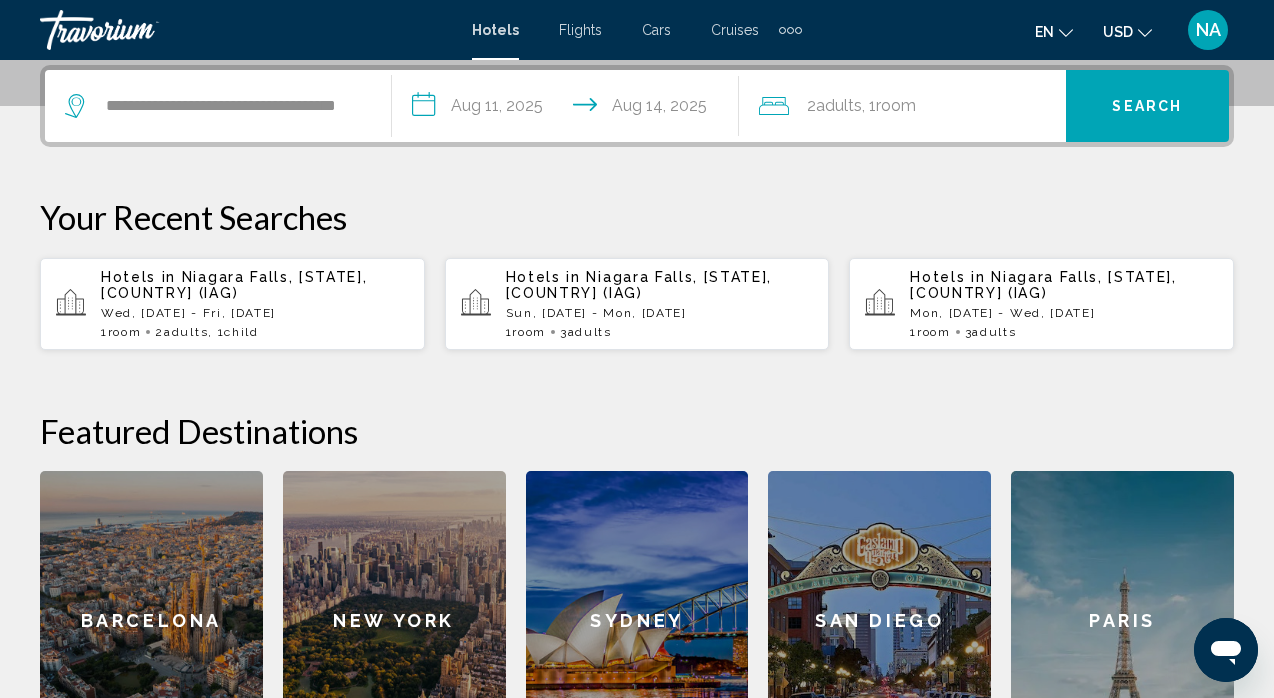 click on "**********" at bounding box center (569, 109) 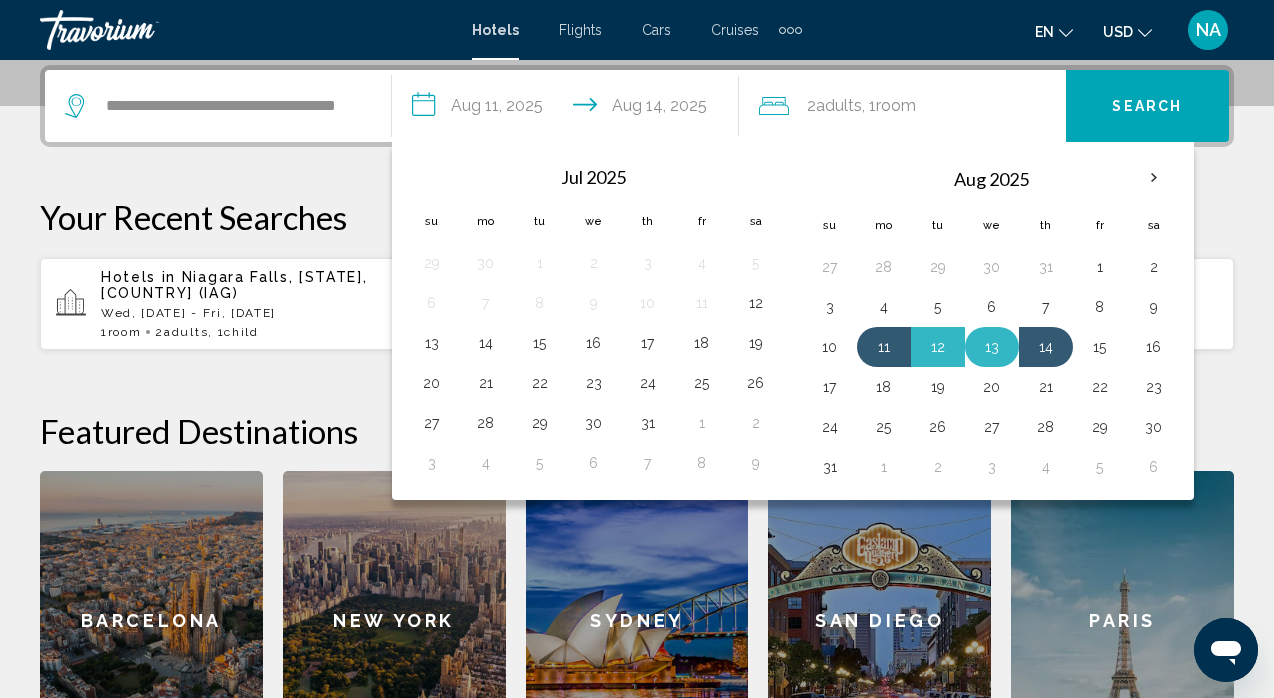 click on "13" at bounding box center (992, 347) 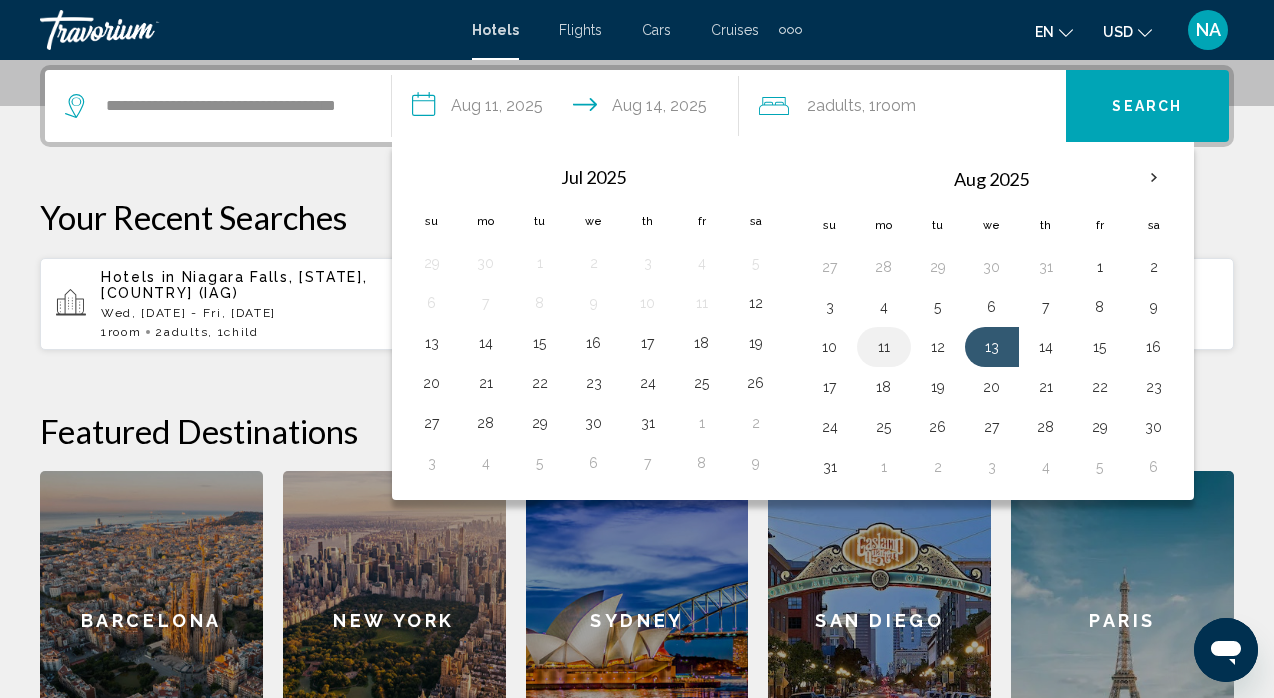 click on "11" at bounding box center (884, 347) 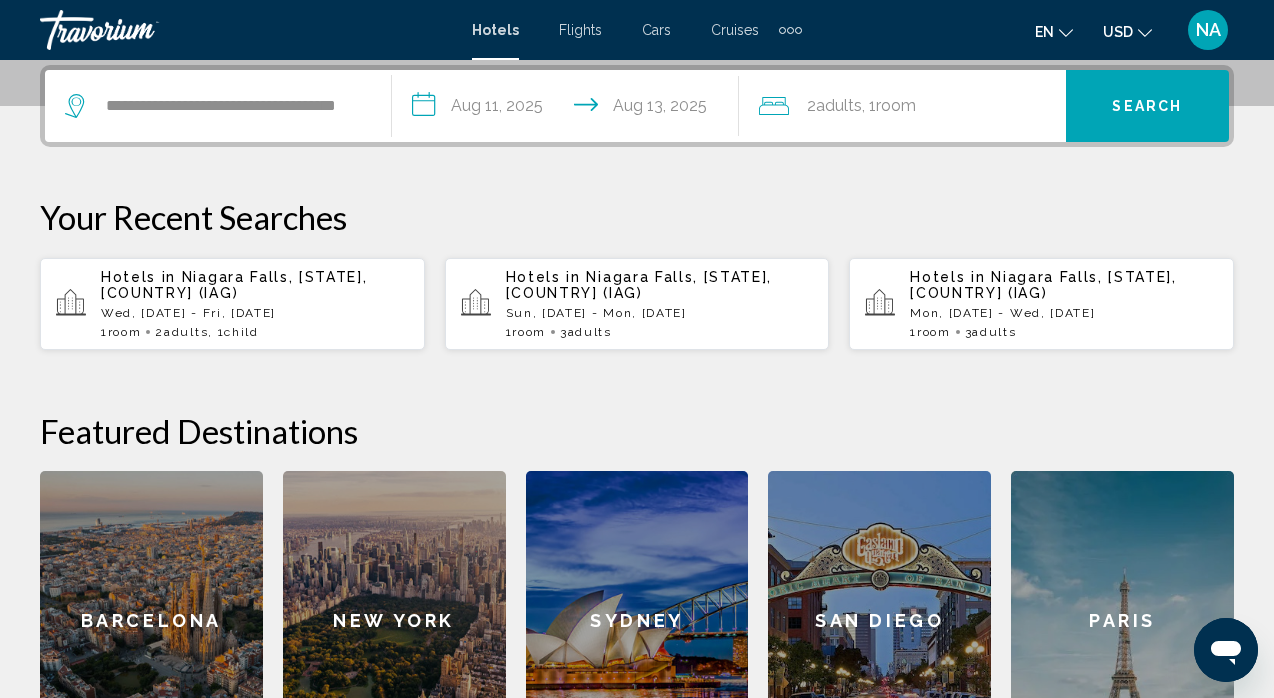 click on "2  Adult Adults , 1  Room rooms" 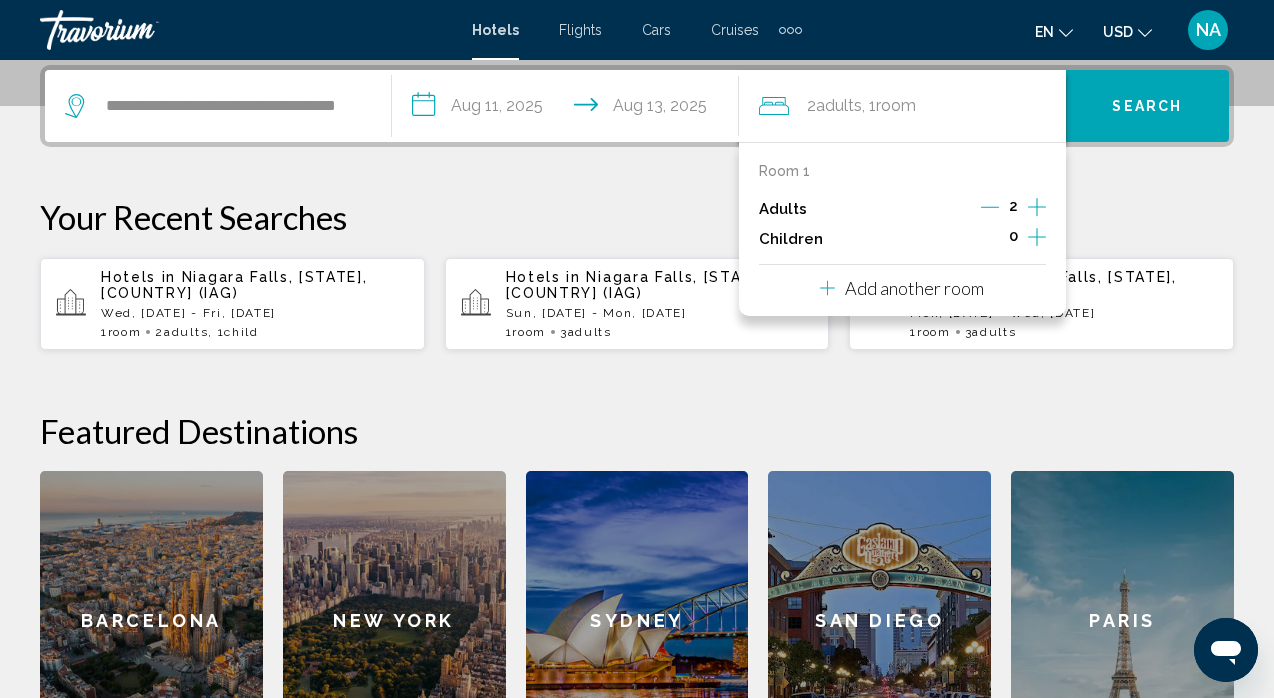 click 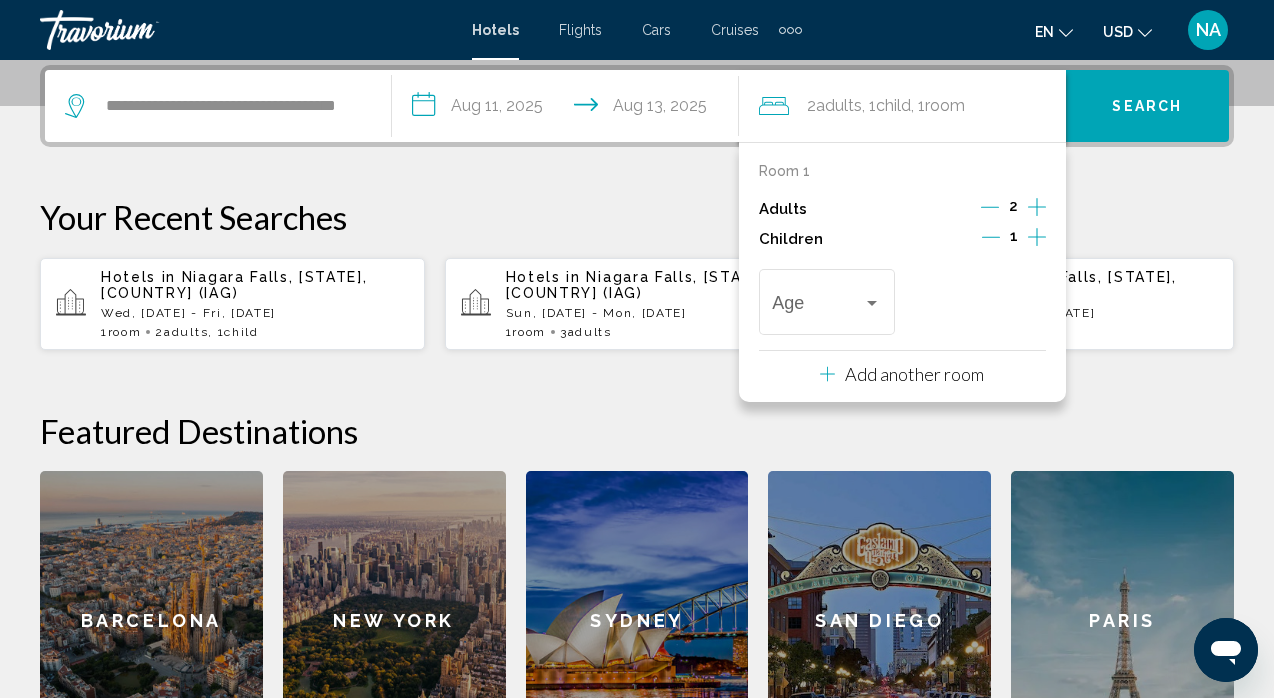click 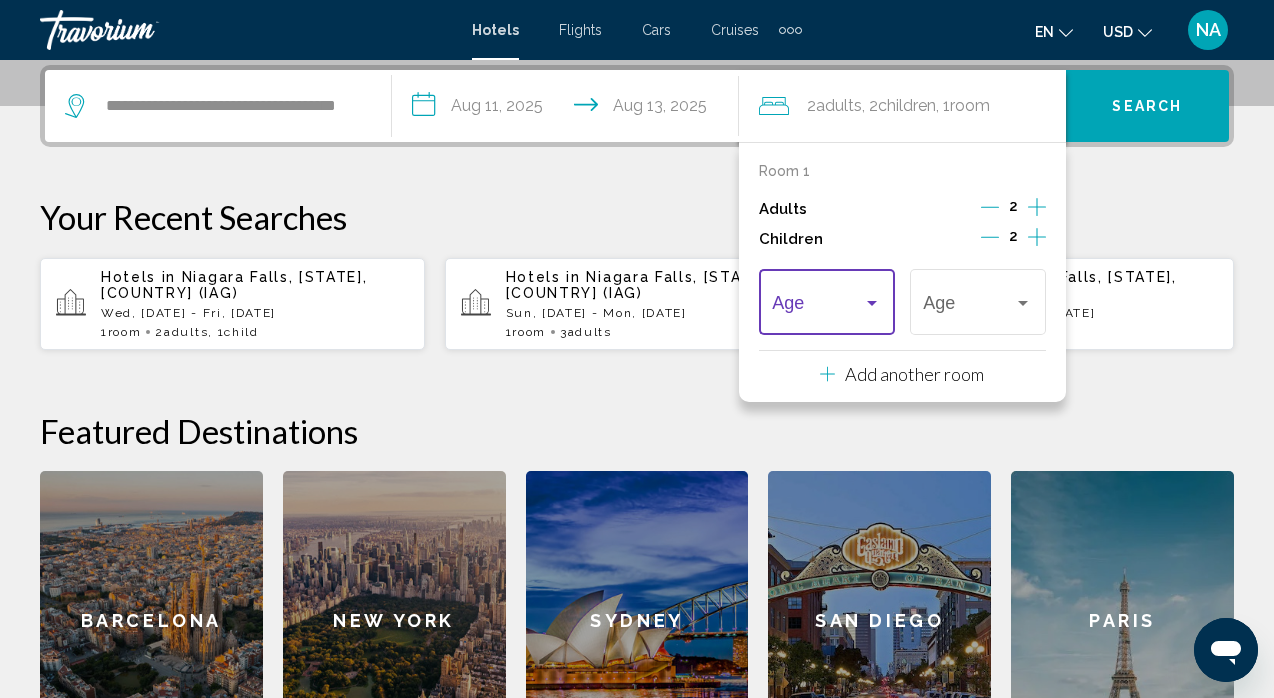 click at bounding box center [872, 303] 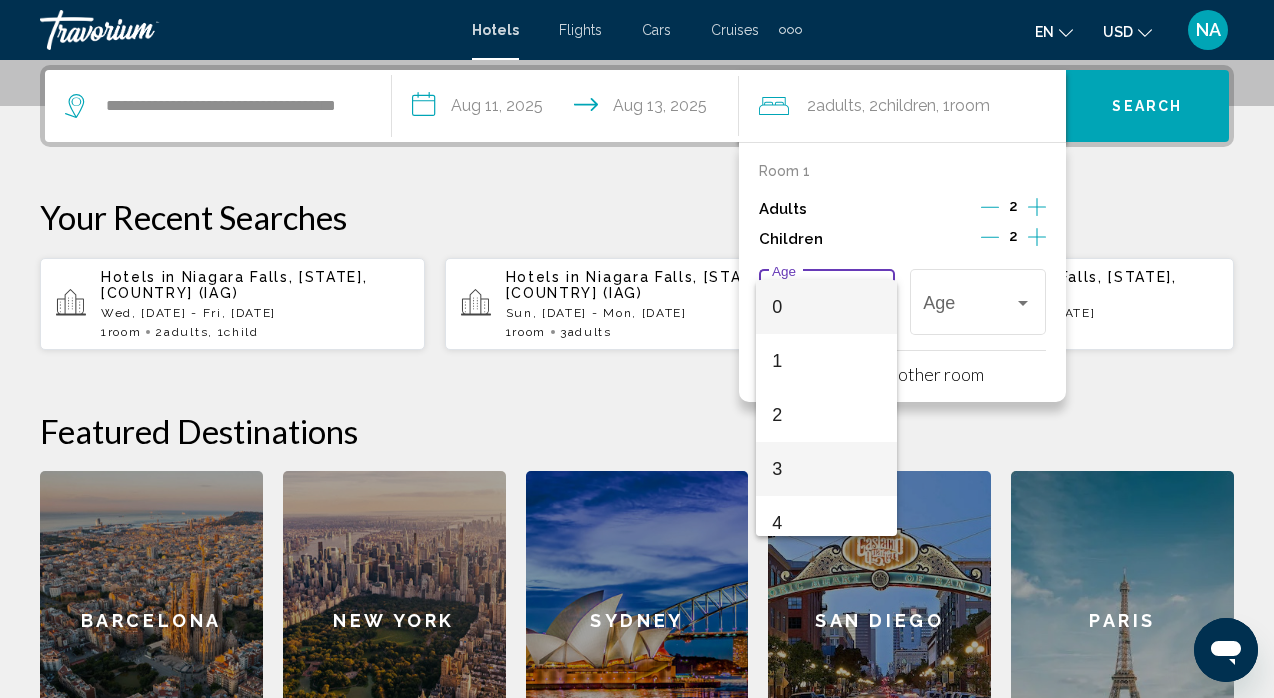 scroll, scrollTop: 716, scrollLeft: 0, axis: vertical 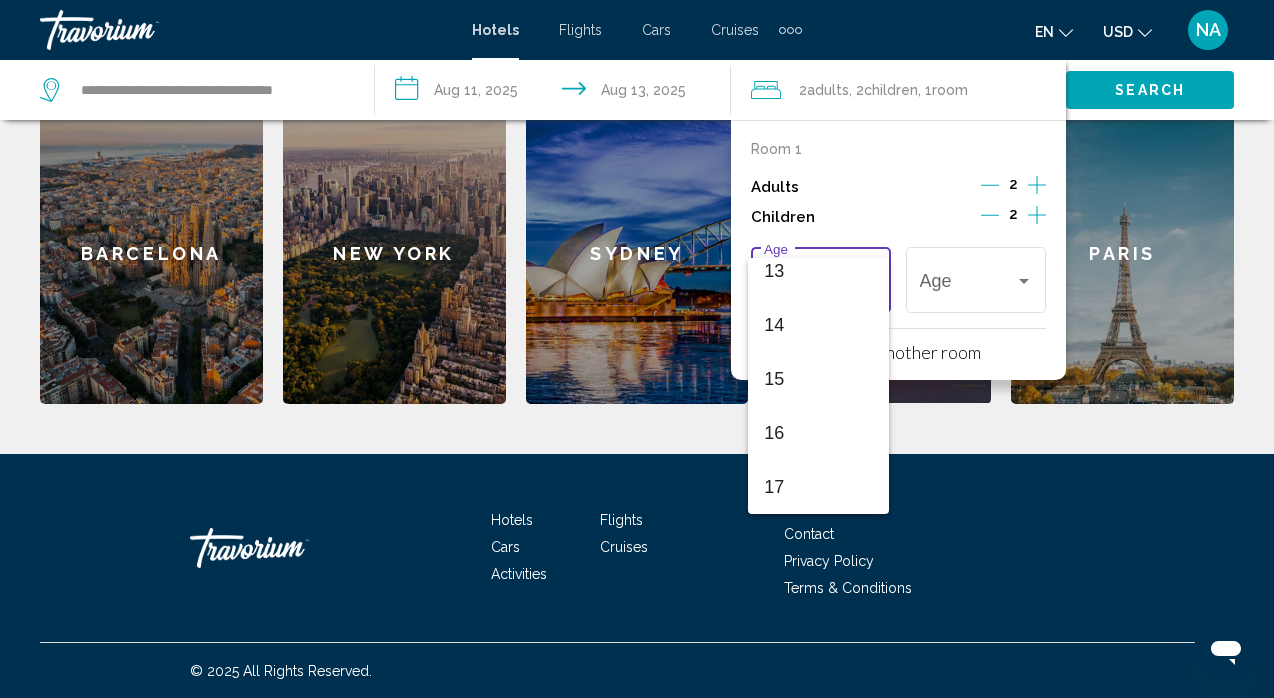 click at bounding box center [637, 349] 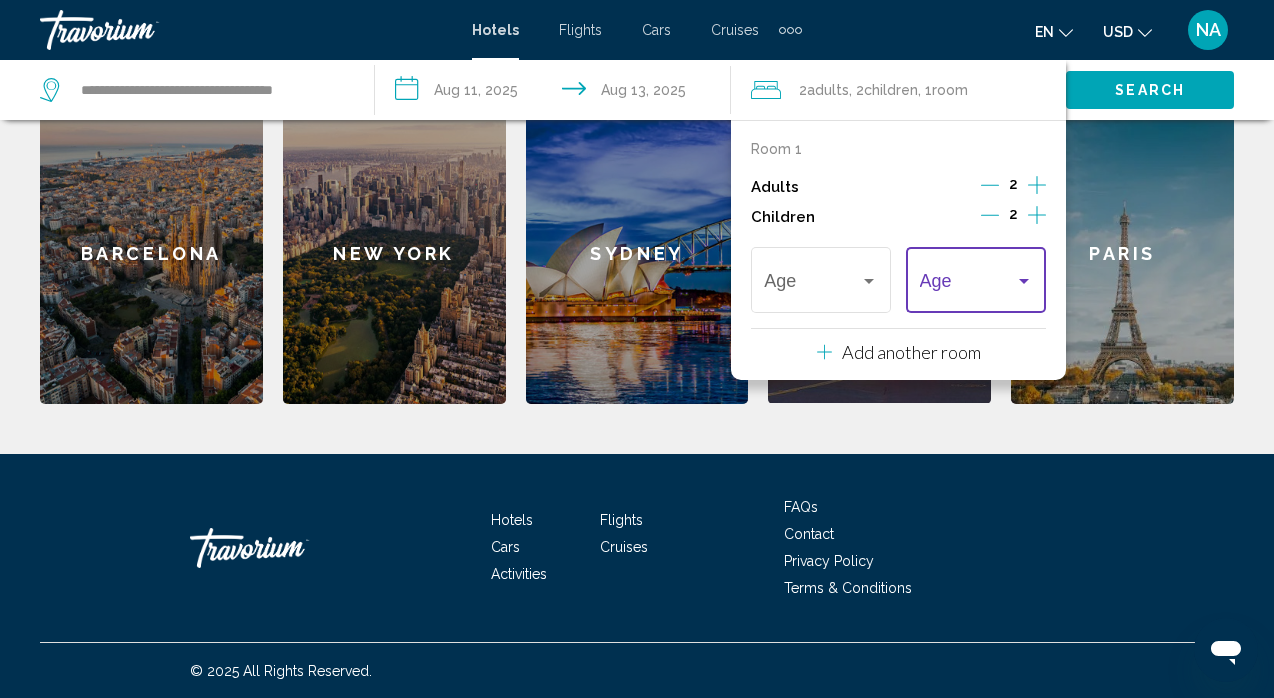 click at bounding box center [967, 285] 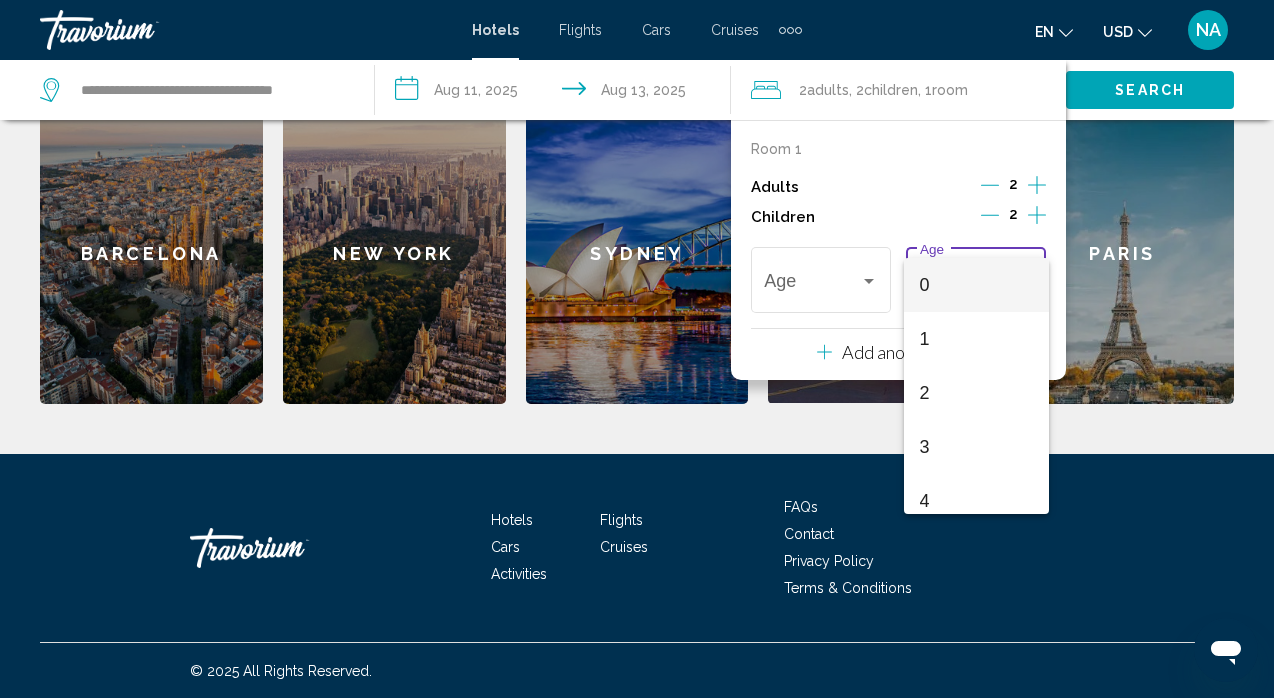 click on "0" at bounding box center (976, 285) 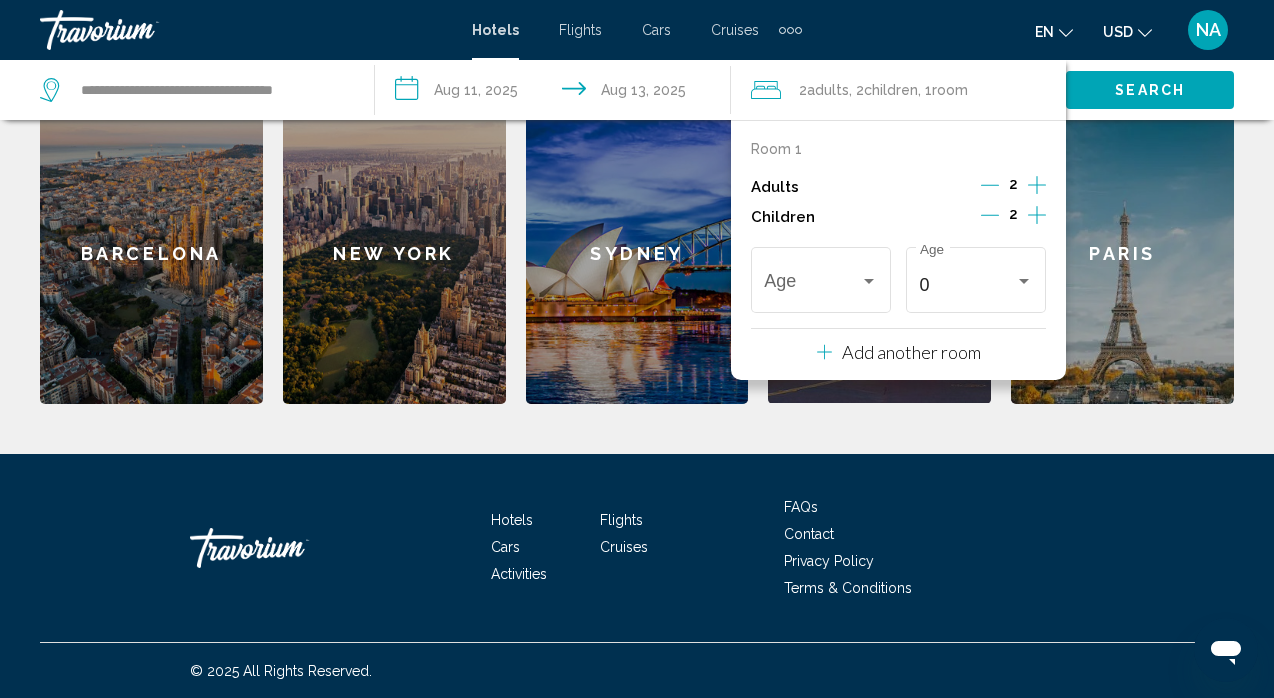 click 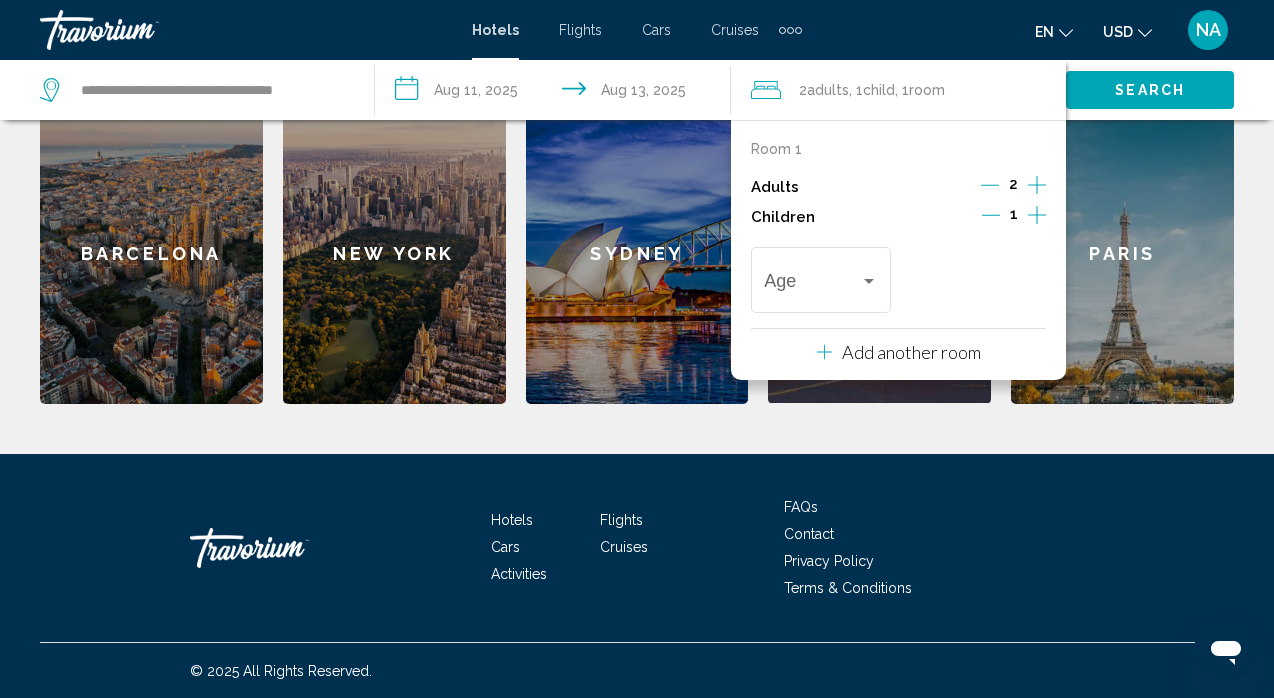 click 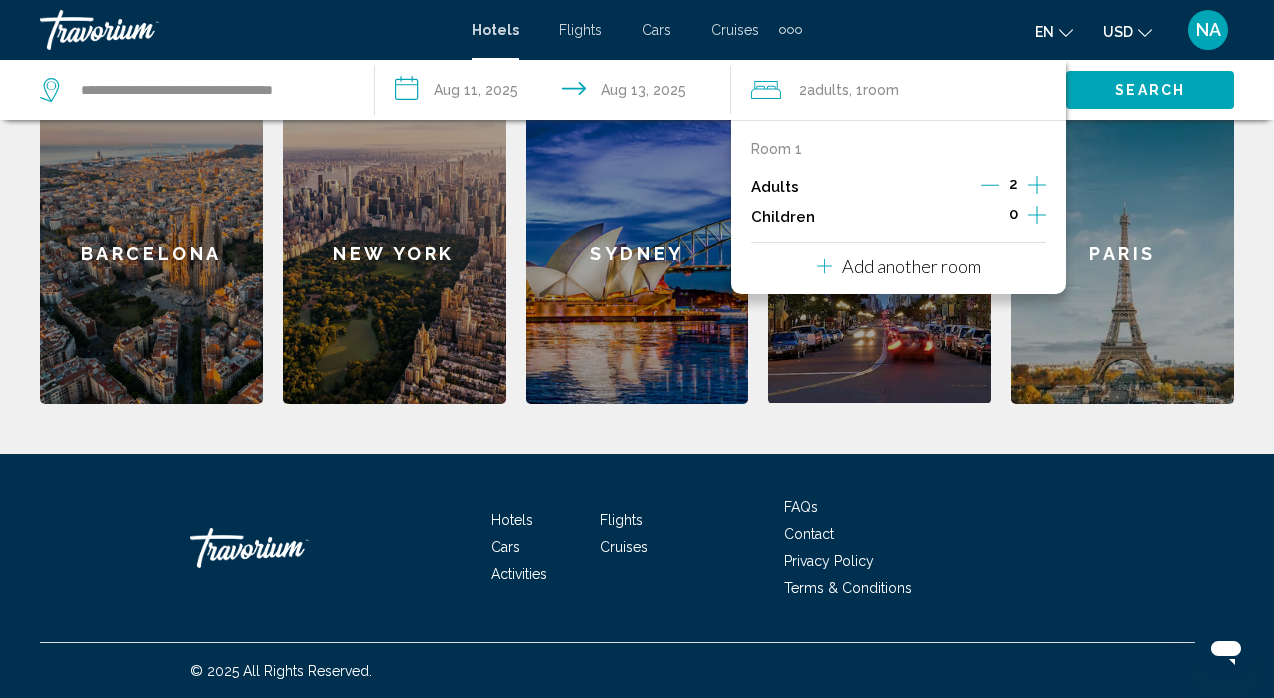 click 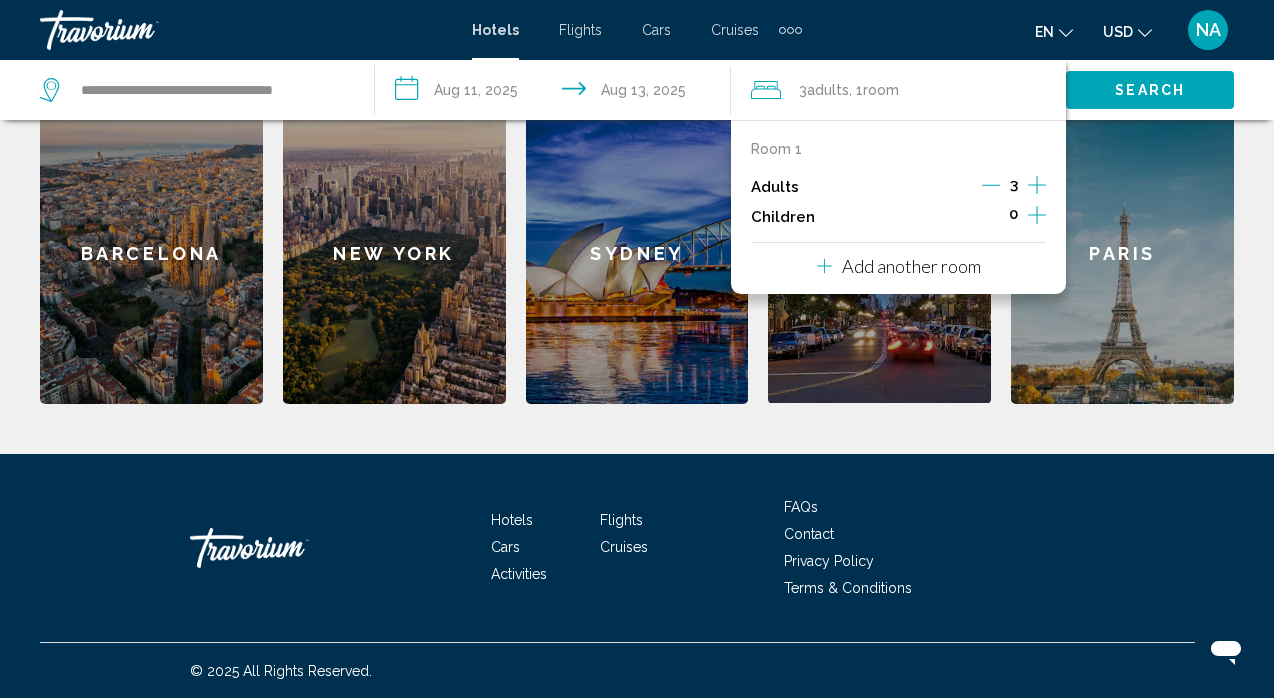click on "Search" at bounding box center (1150, 91) 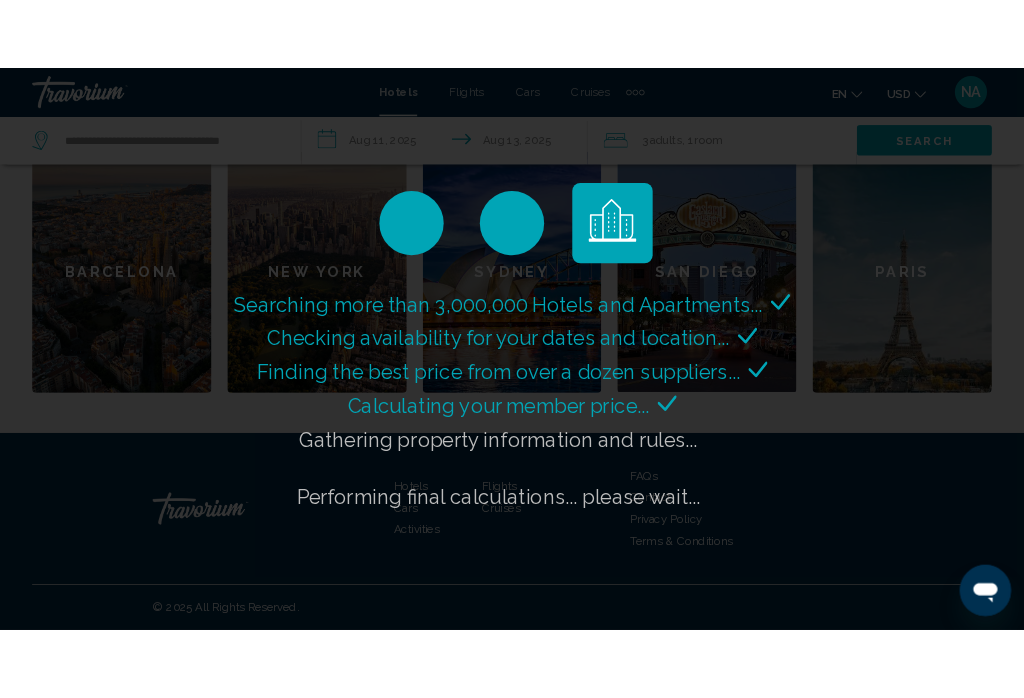 scroll, scrollTop: 861, scrollLeft: 0, axis: vertical 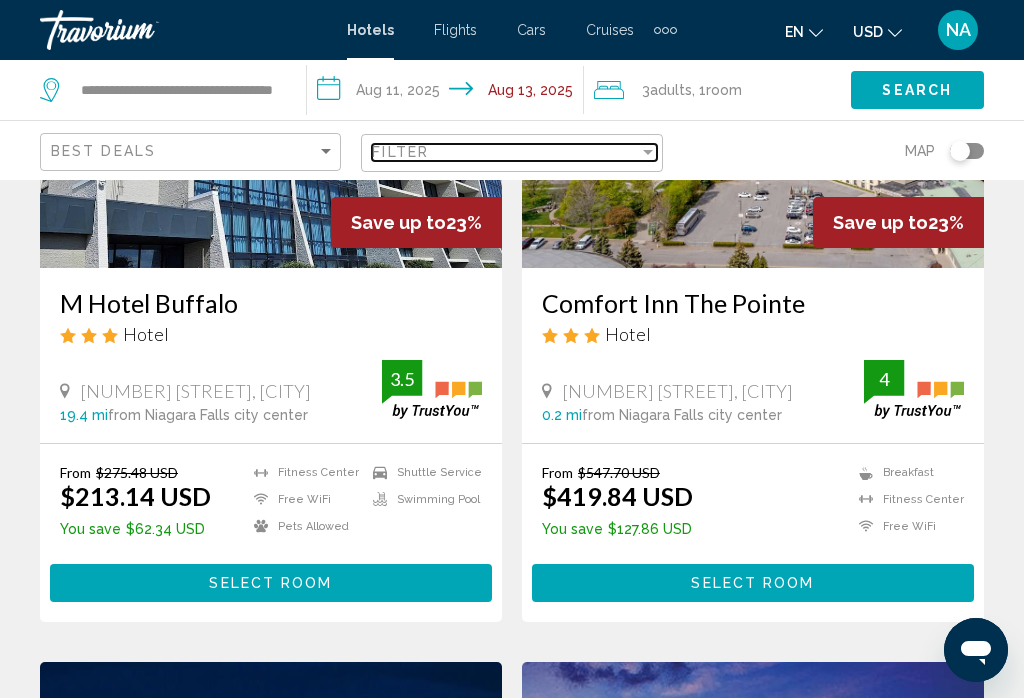 click on "Filter" at bounding box center [505, 152] 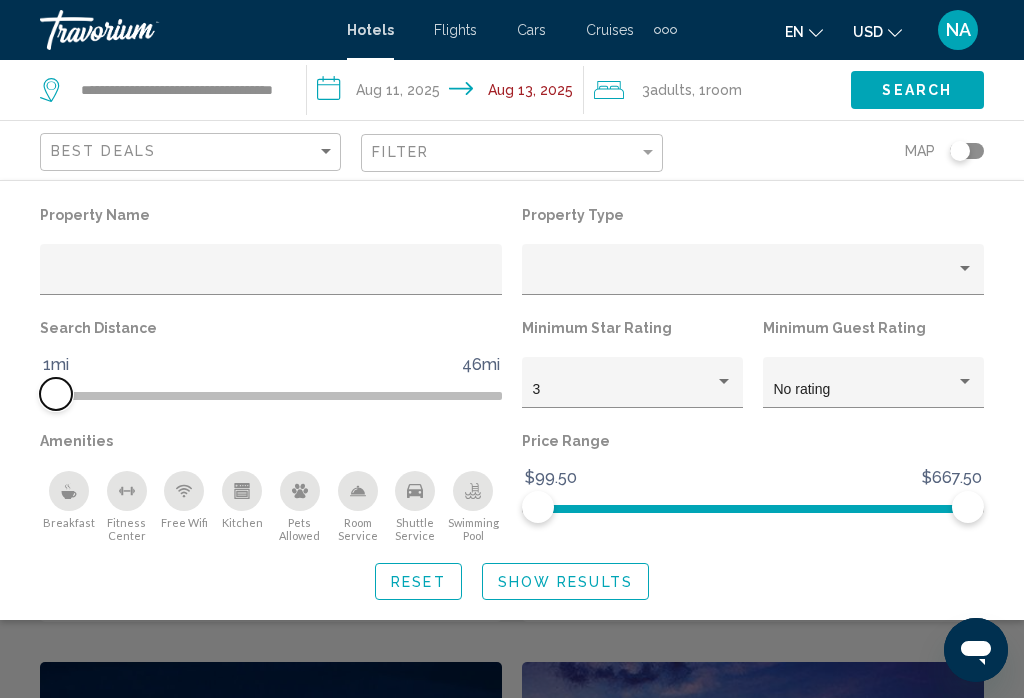drag, startPoint x: 330, startPoint y: 393, endPoint x: 47, endPoint y: 403, distance: 283.17664 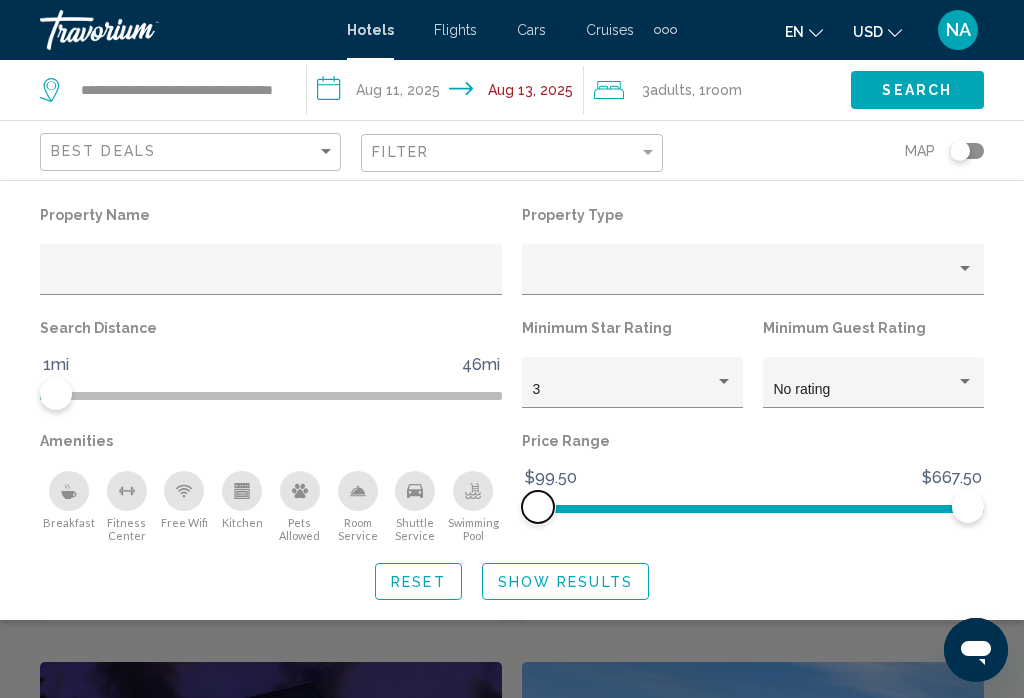 drag, startPoint x: 542, startPoint y: 509, endPoint x: 514, endPoint y: 516, distance: 28.86174 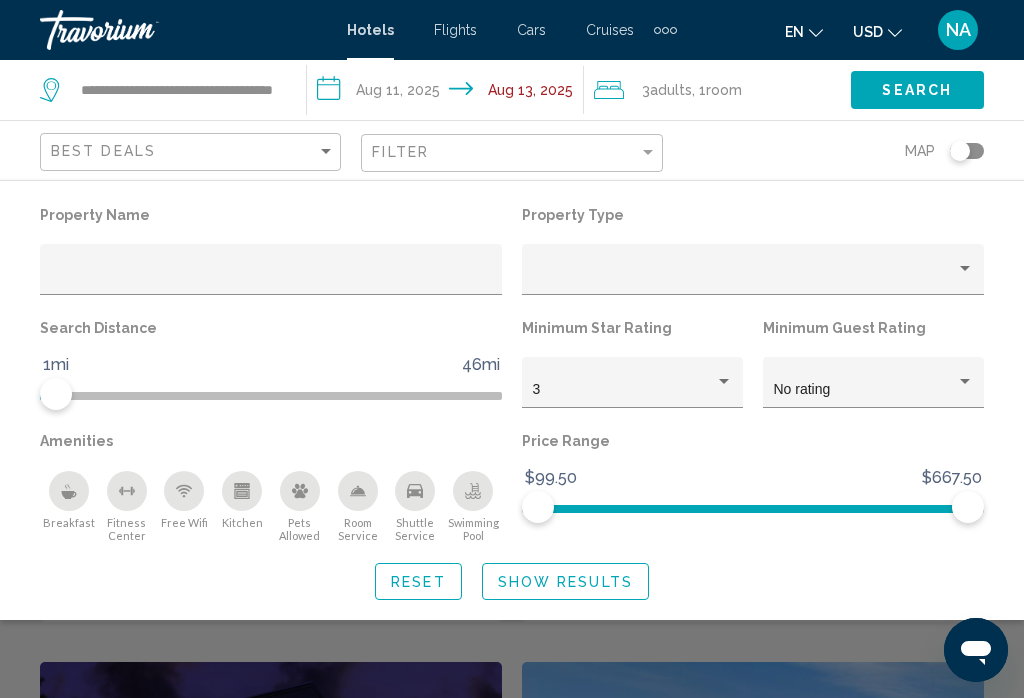click on "Show Results" 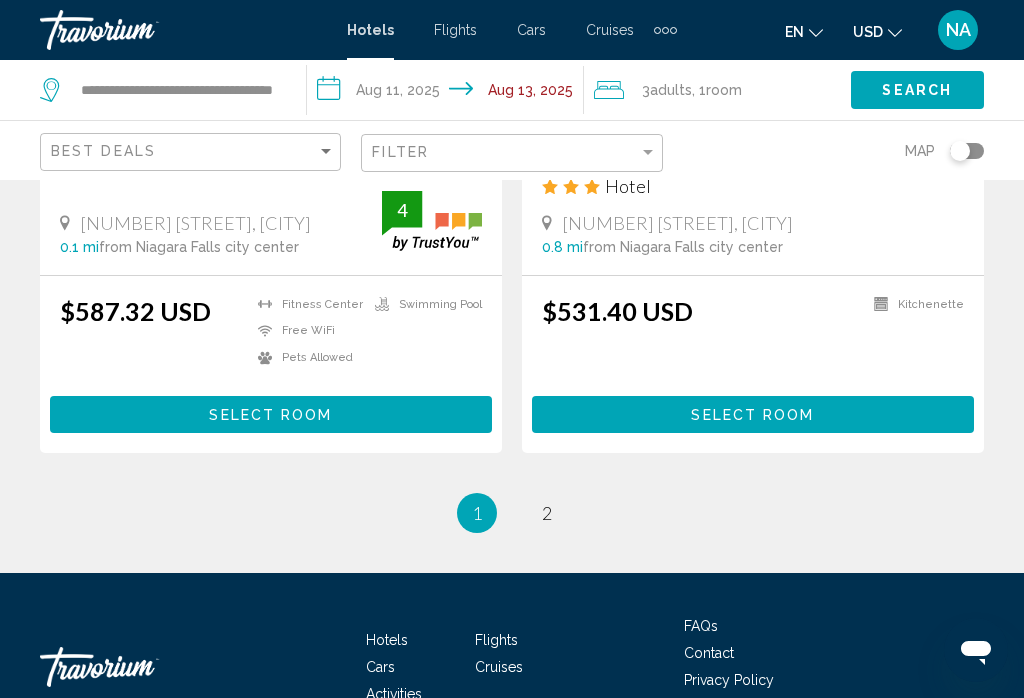 scroll, scrollTop: 4286, scrollLeft: 0, axis: vertical 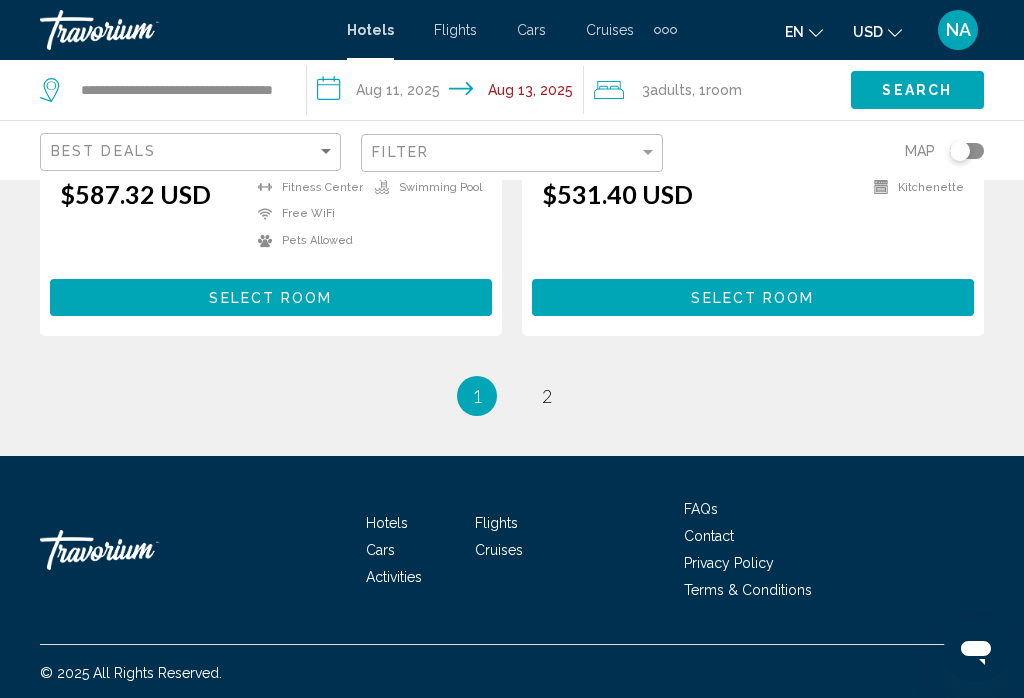click on "page  2" at bounding box center (547, 396) 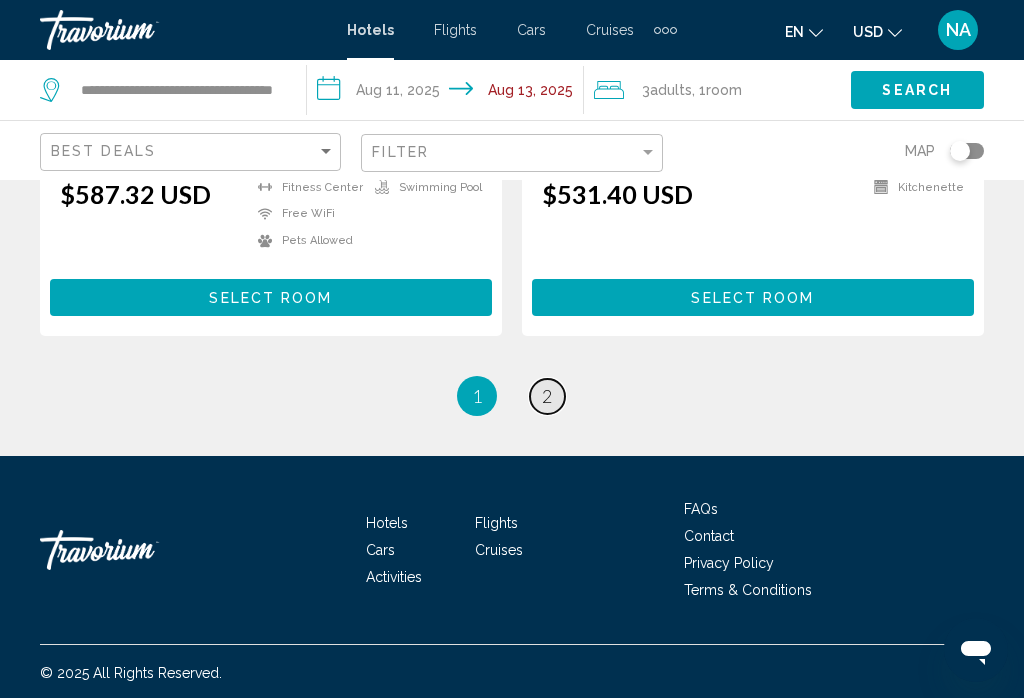 click on "2" at bounding box center (547, 396) 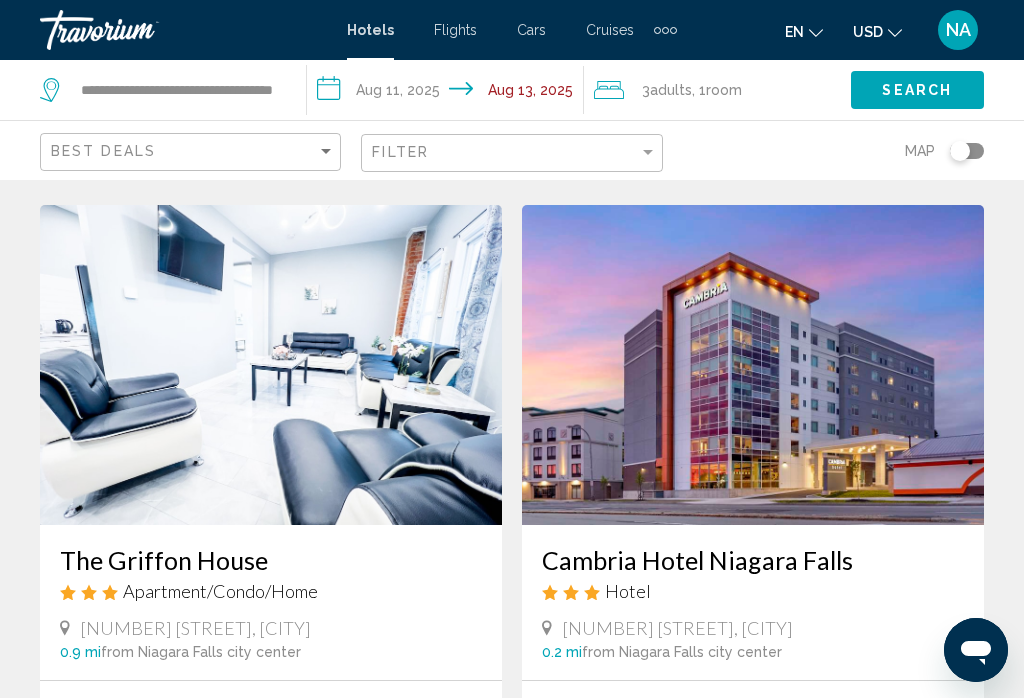scroll, scrollTop: 2768, scrollLeft: 0, axis: vertical 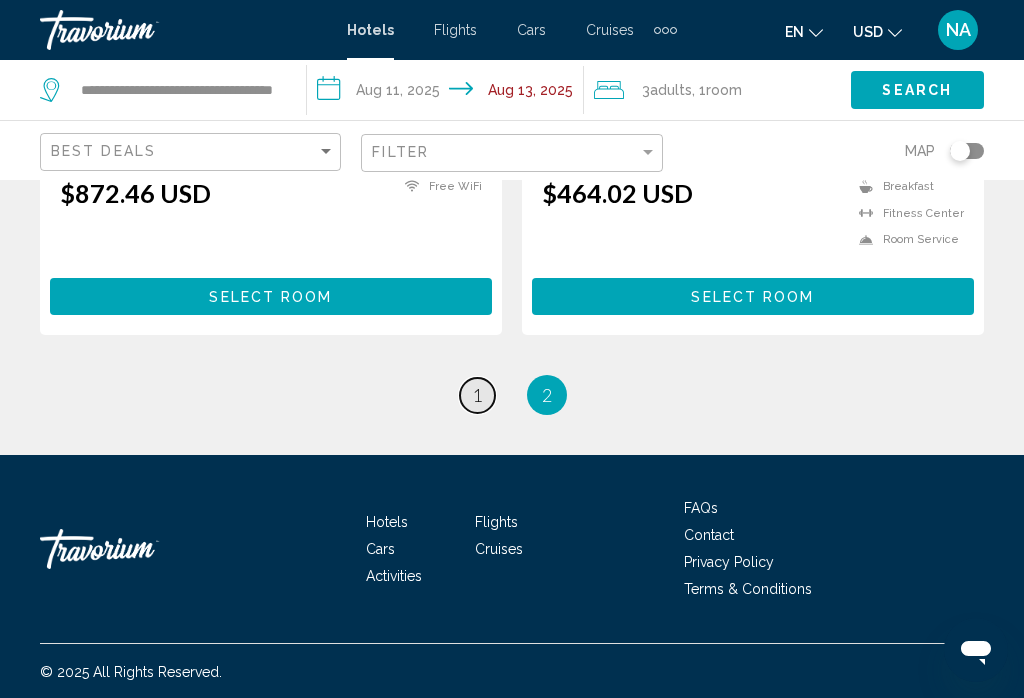 click on "1" at bounding box center [477, 395] 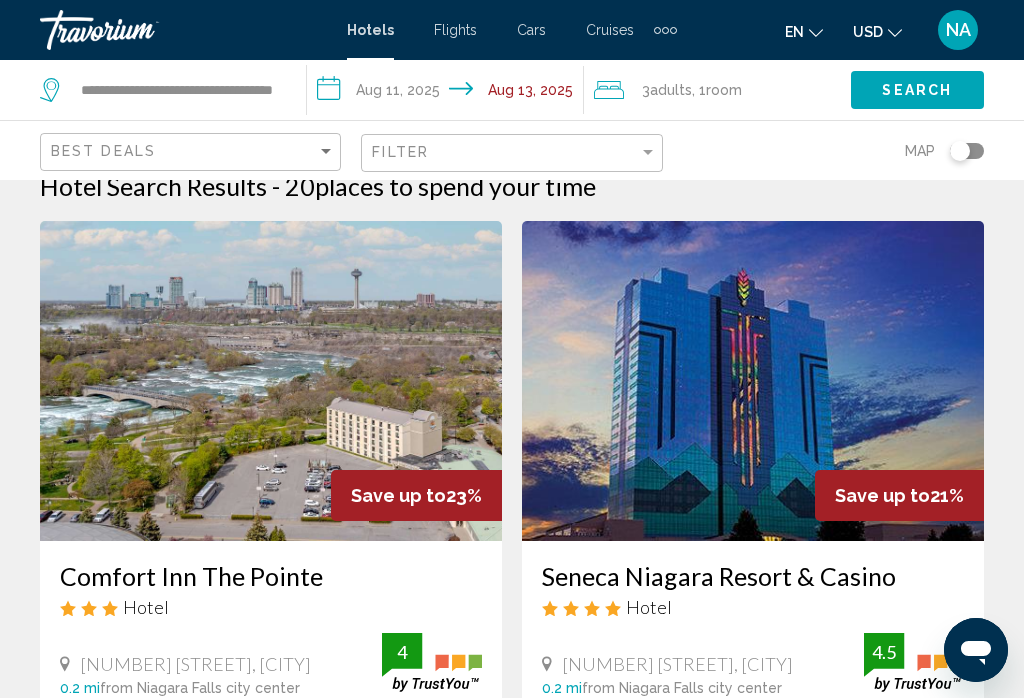 scroll, scrollTop: 0, scrollLeft: 0, axis: both 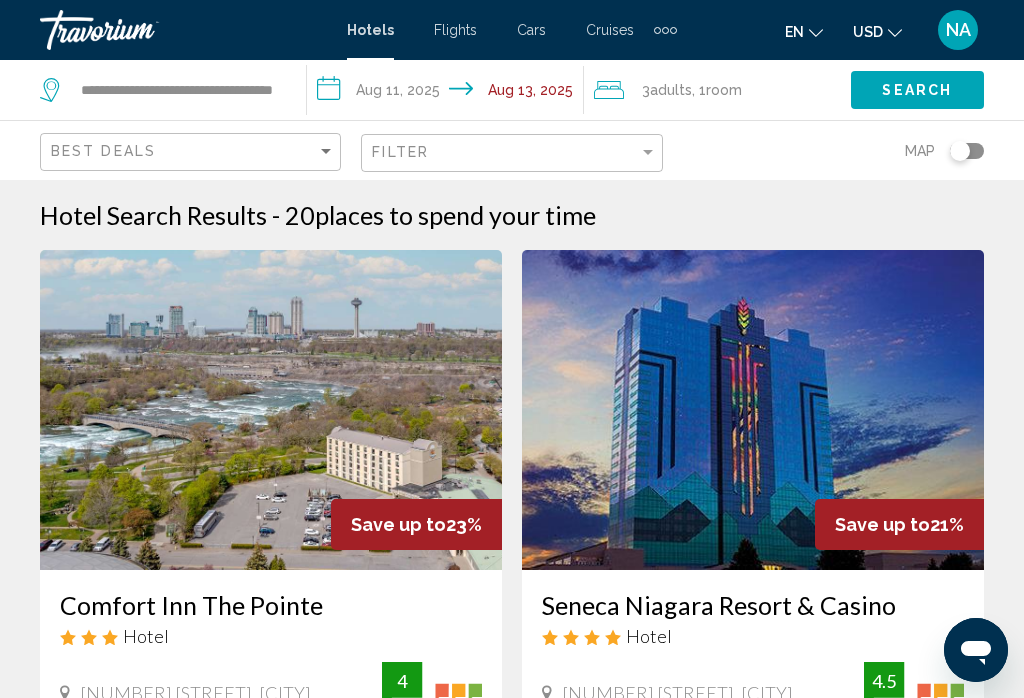click at bounding box center (271, 410) 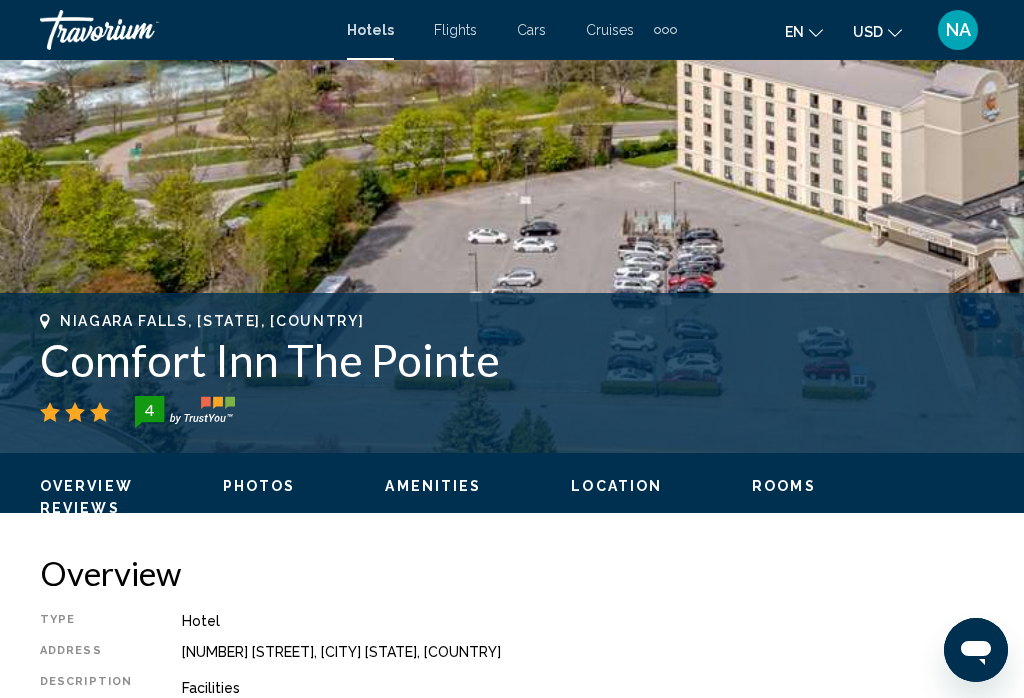 scroll, scrollTop: 553, scrollLeft: 0, axis: vertical 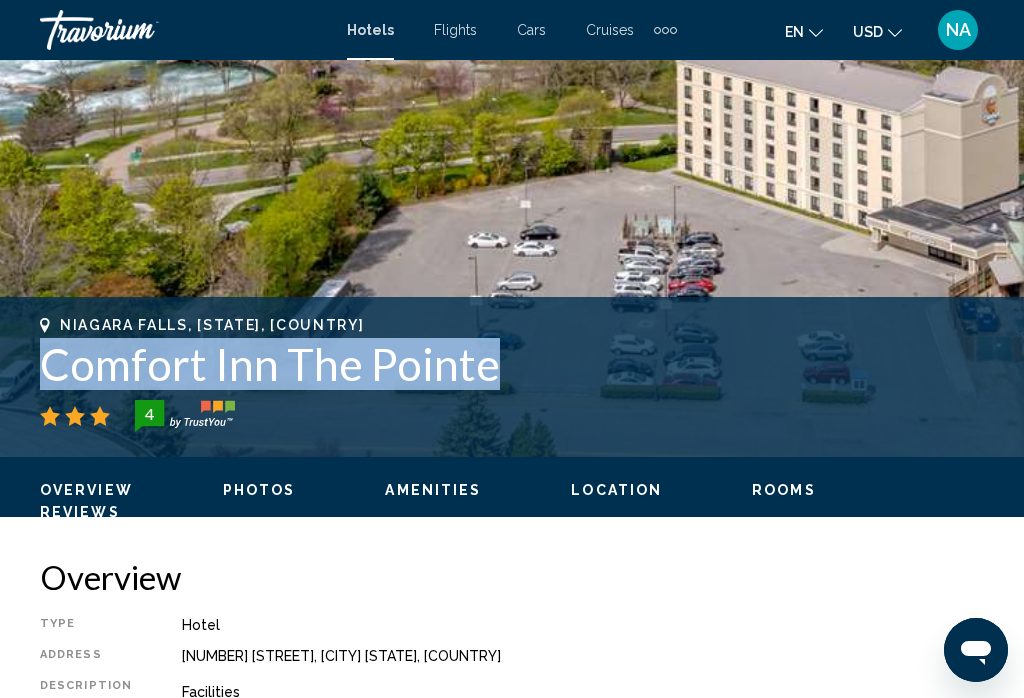 drag, startPoint x: 46, startPoint y: 372, endPoint x: 502, endPoint y: 390, distance: 456.35513 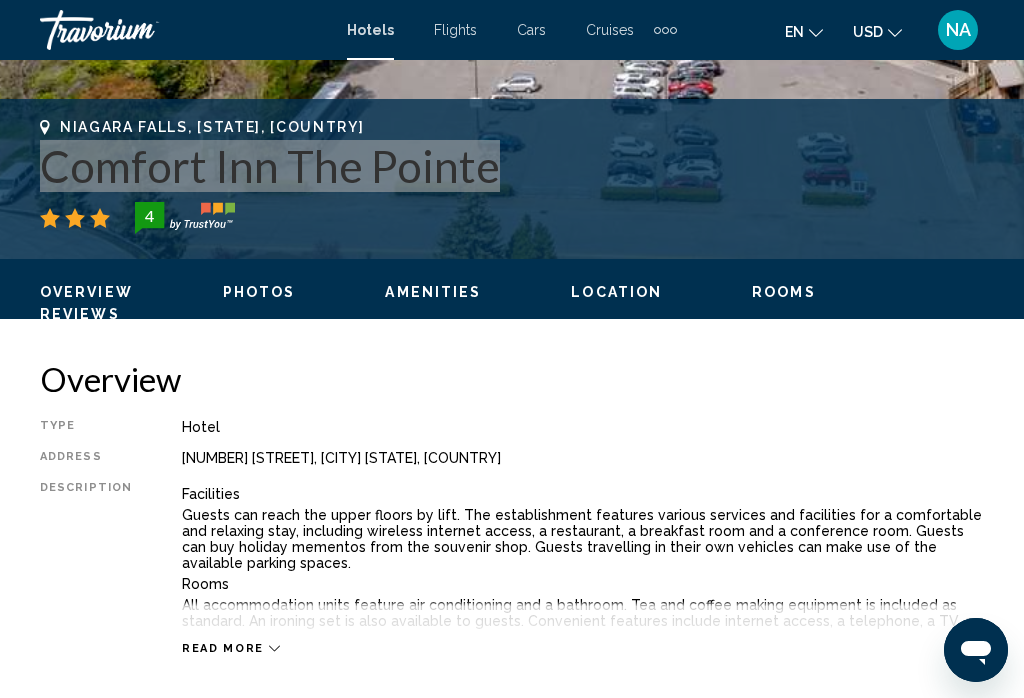 scroll, scrollTop: 757, scrollLeft: 0, axis: vertical 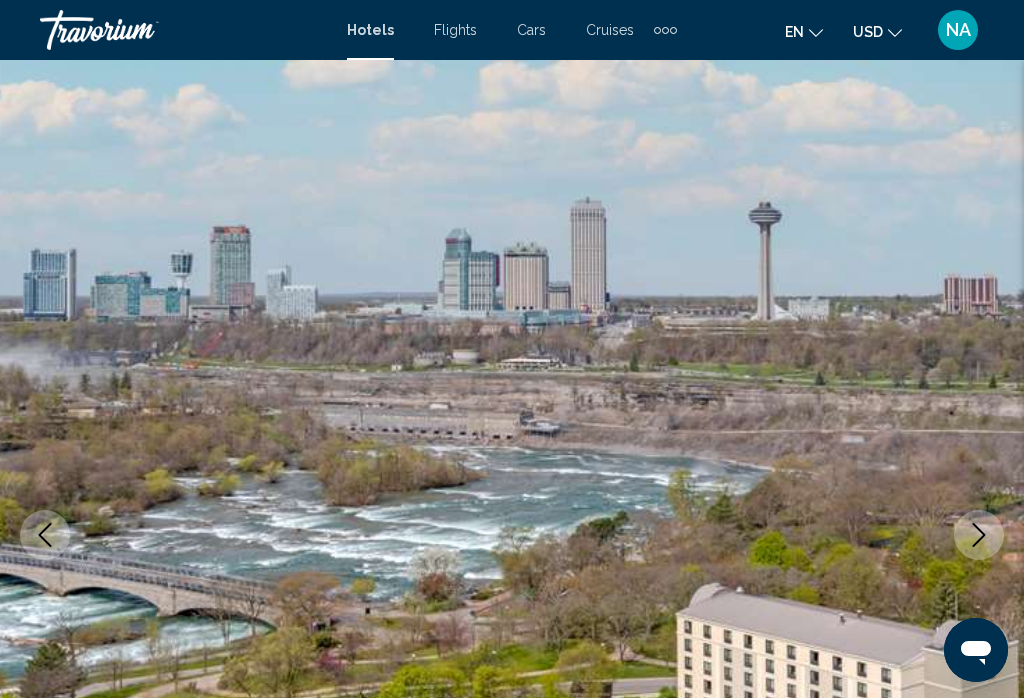 click on "Cruises" at bounding box center (610, 30) 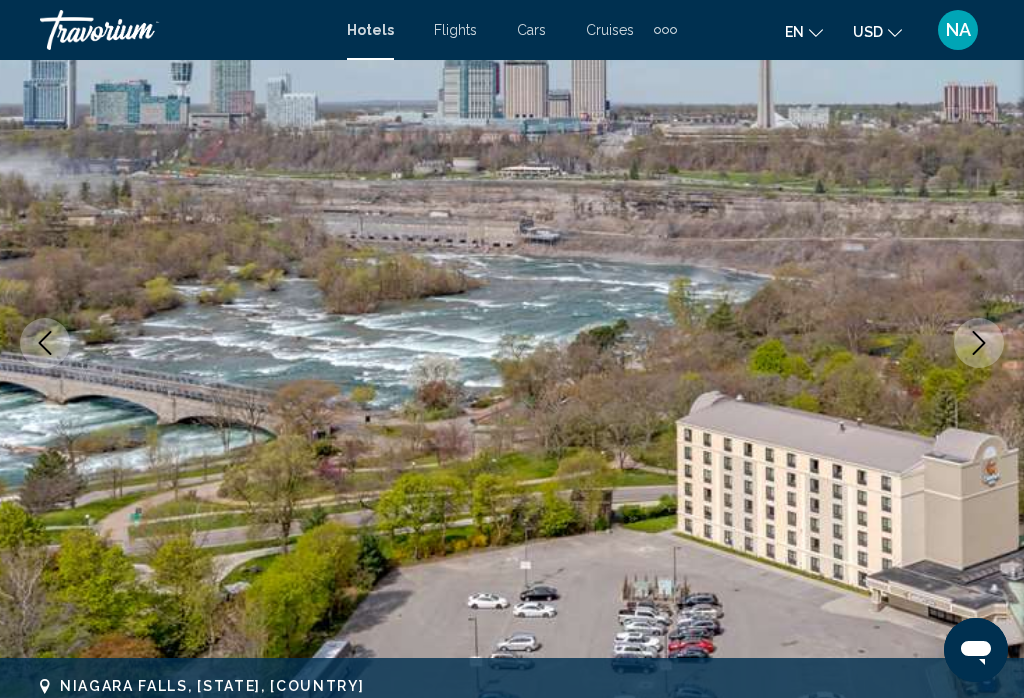 scroll, scrollTop: 181, scrollLeft: 0, axis: vertical 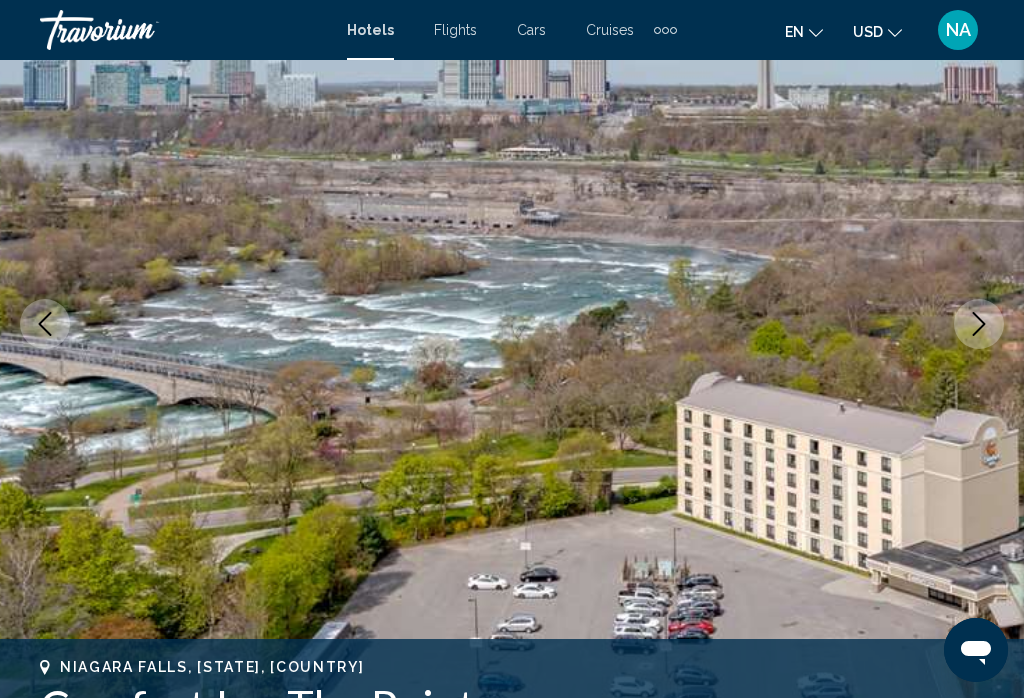 click on "Hotels" at bounding box center [370, 30] 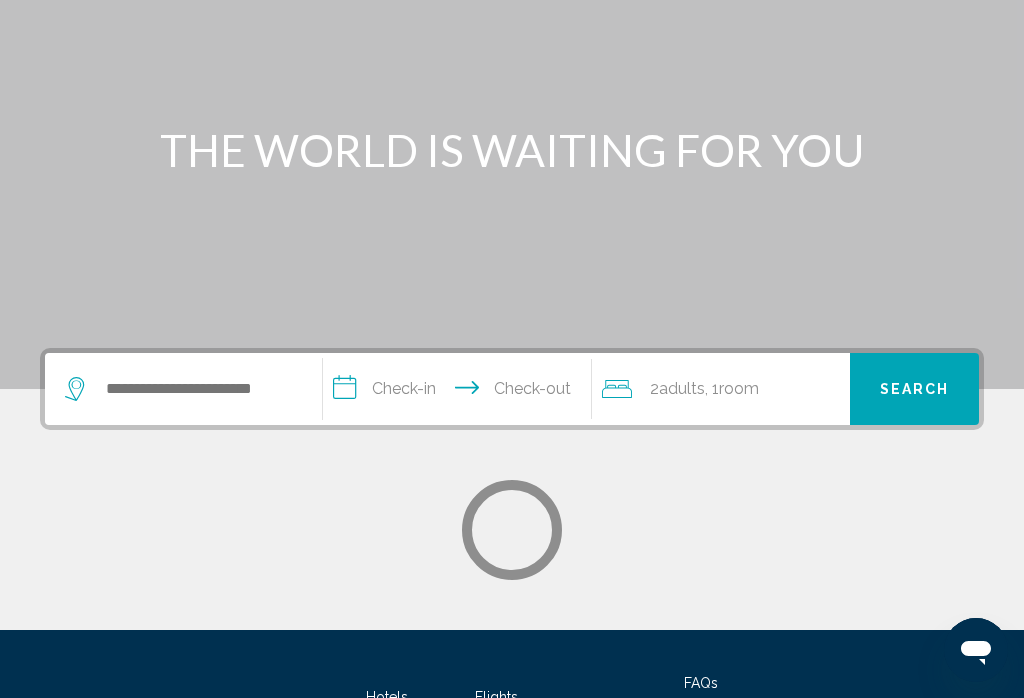 scroll, scrollTop: 0, scrollLeft: 0, axis: both 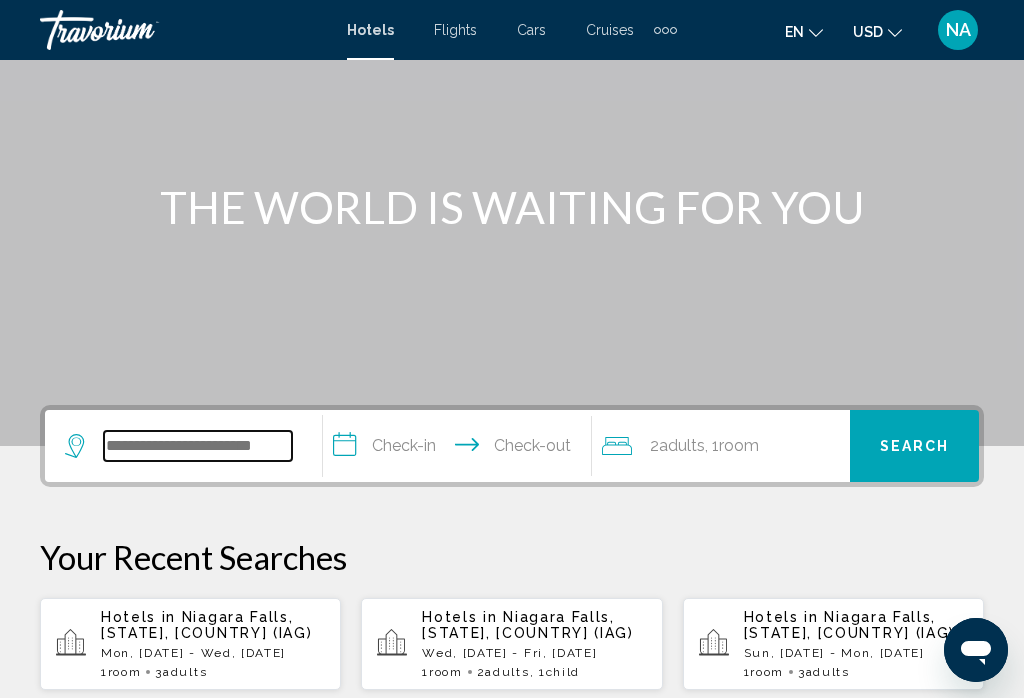 click at bounding box center [198, 446] 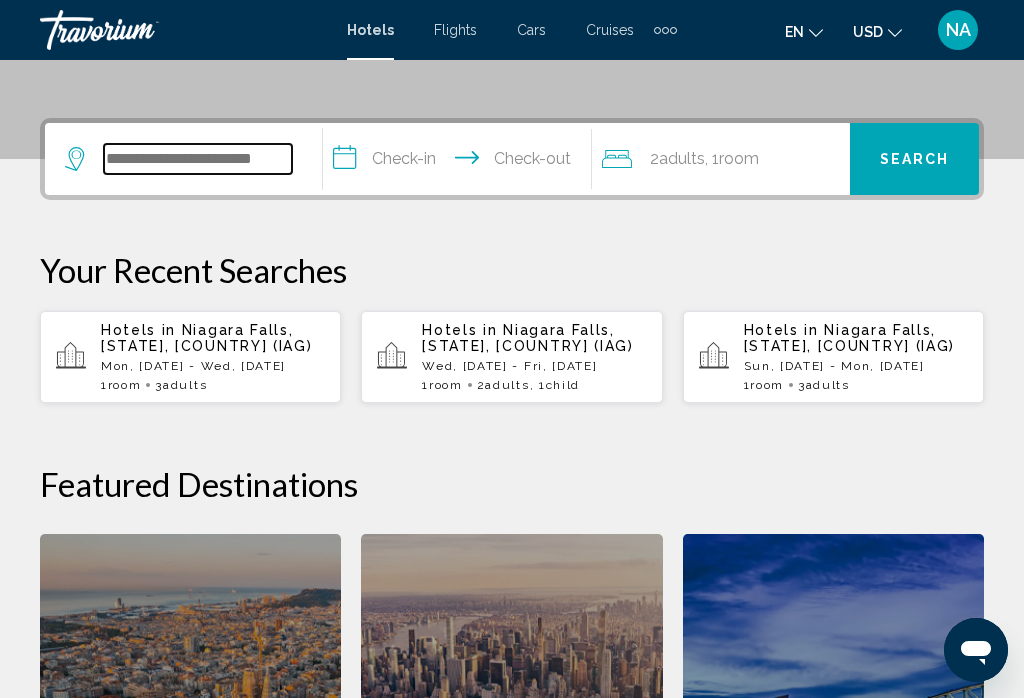 scroll, scrollTop: 494, scrollLeft: 0, axis: vertical 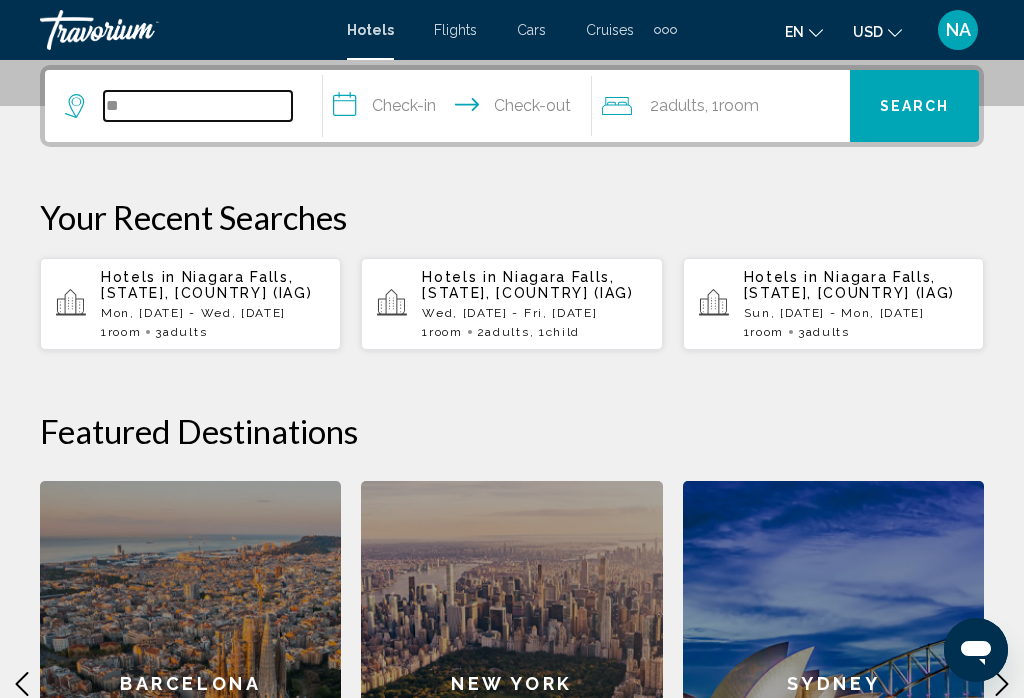 type on "*" 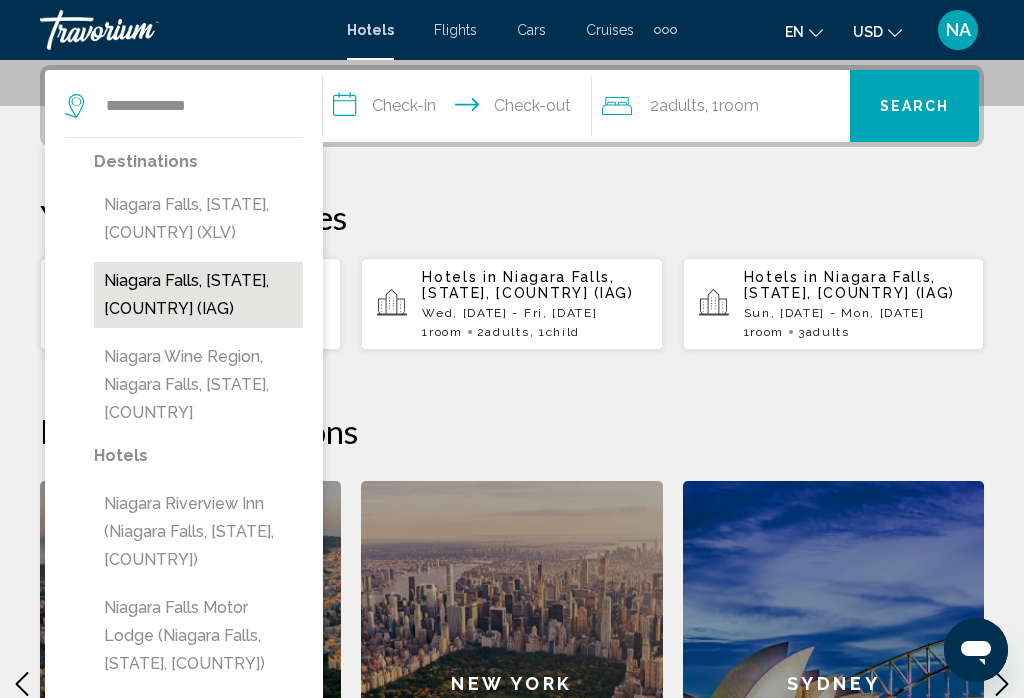 click on "Niagara Falls, [STATE], [COUNTRY] (IAG)" at bounding box center [198, 295] 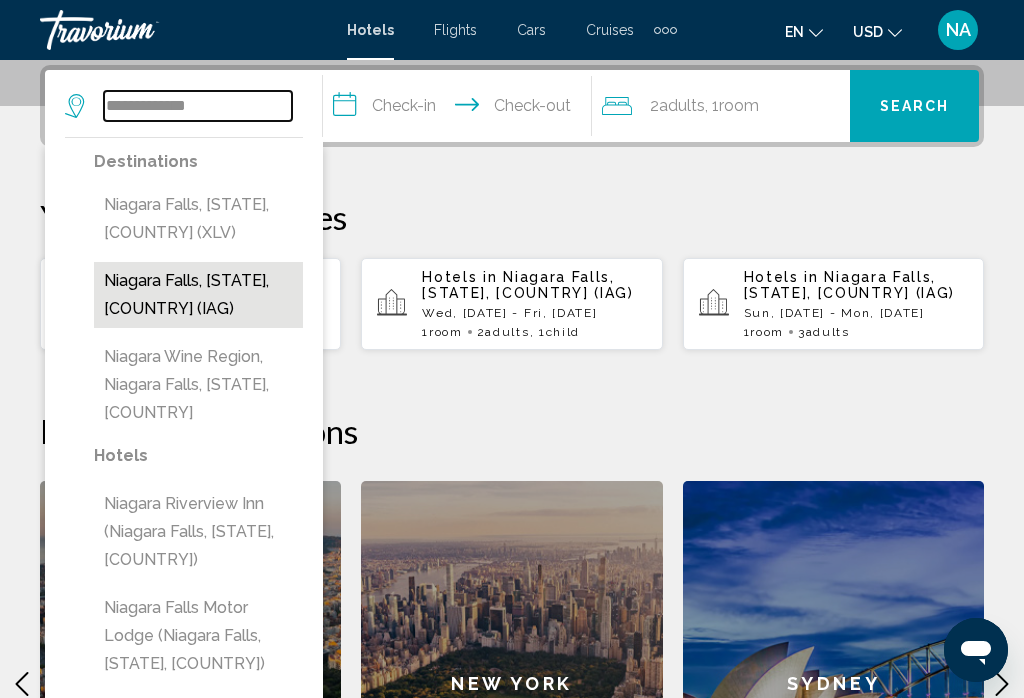 type on "**********" 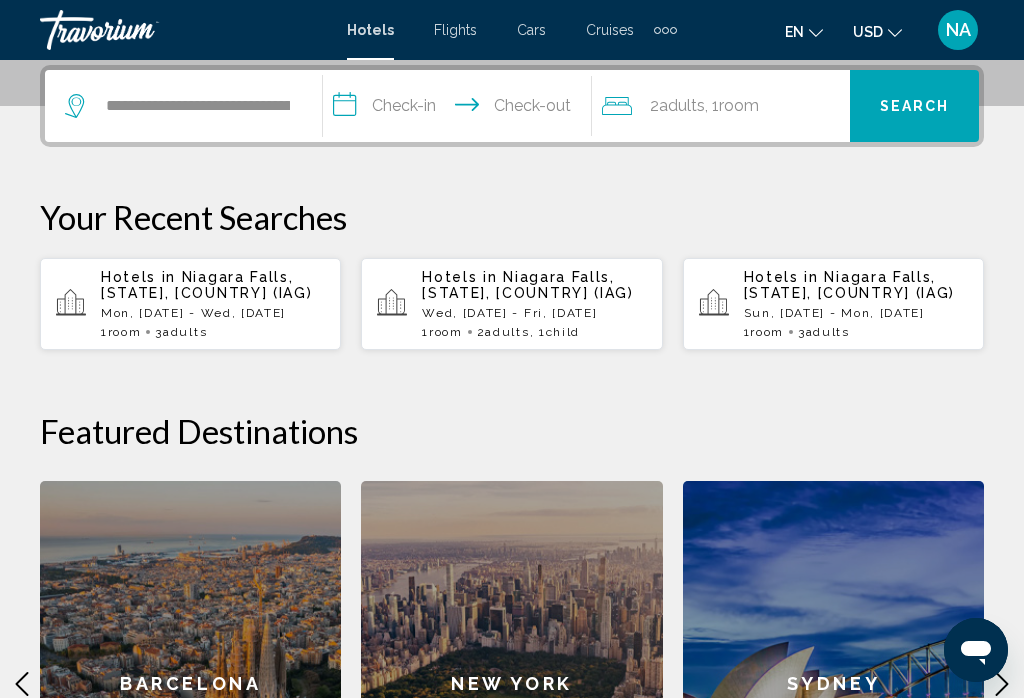 click on "**********" at bounding box center [461, 109] 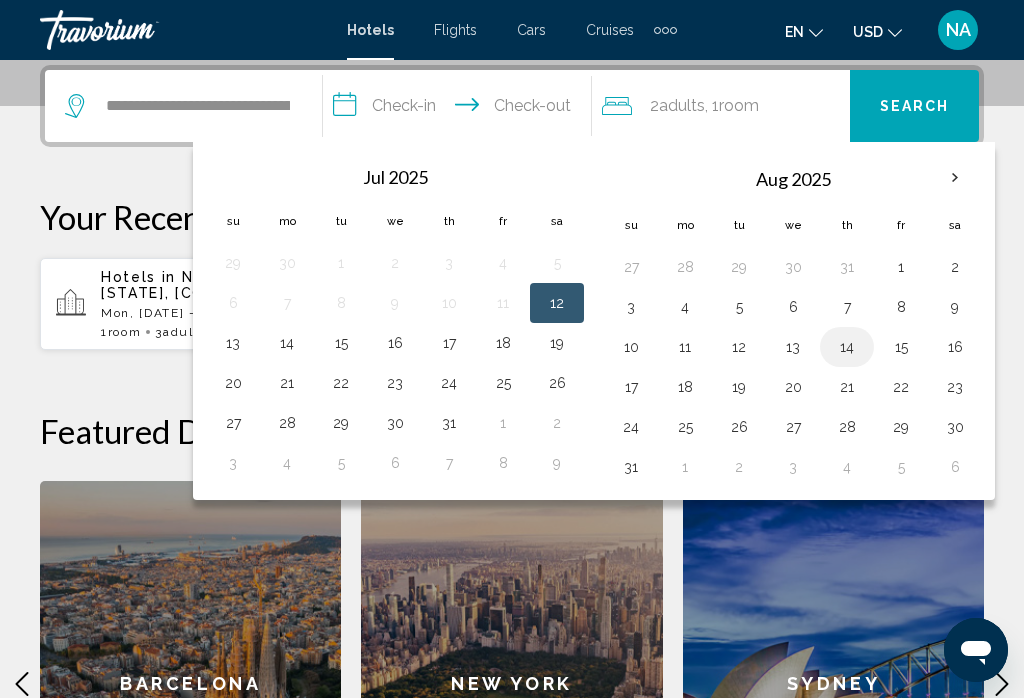 click on "14" at bounding box center [847, 347] 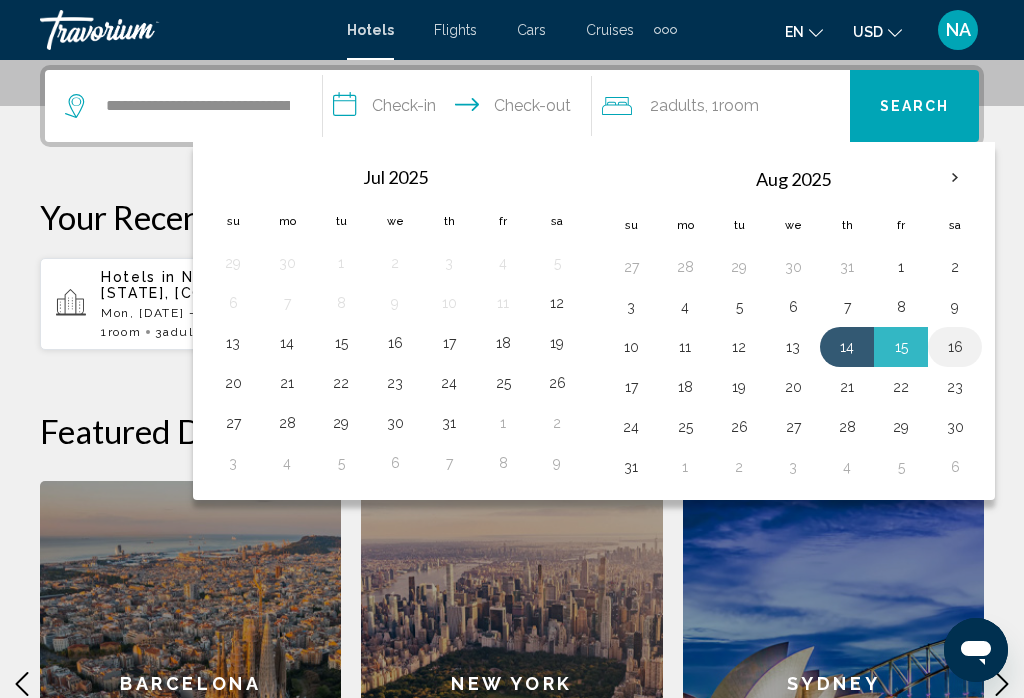 click on "16" at bounding box center (955, 347) 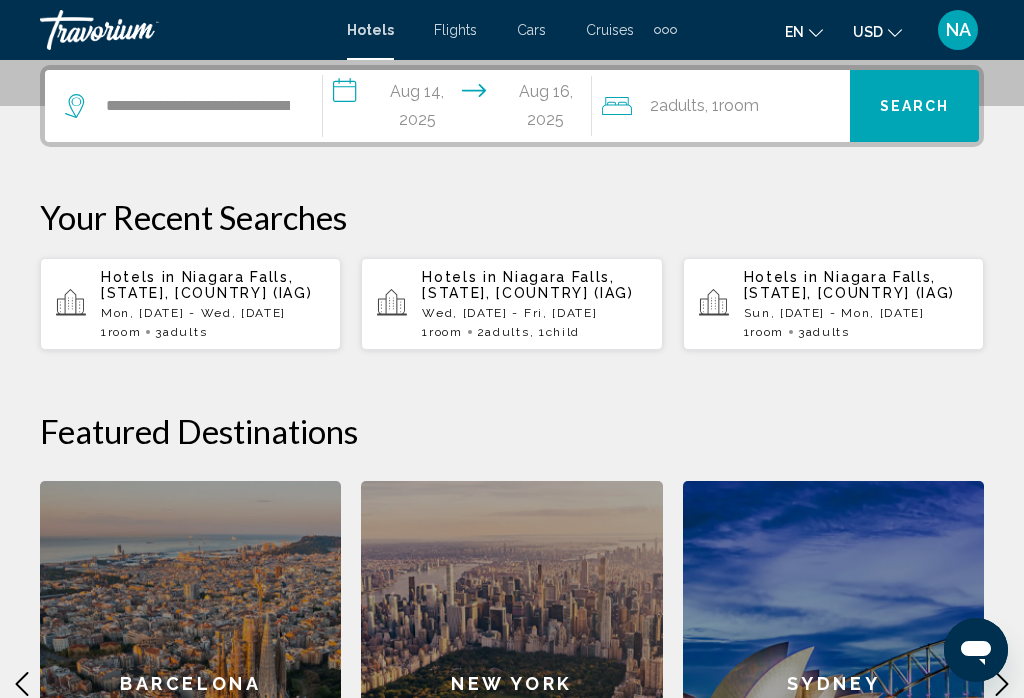 click on "2  Adult Adults , 1  Room rooms" 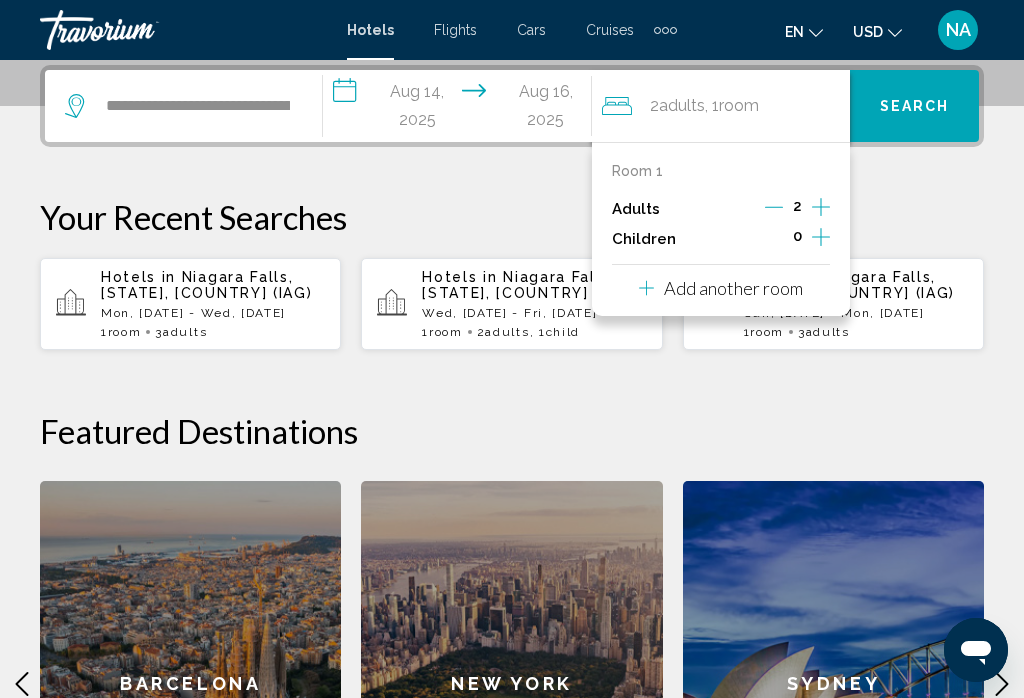 click 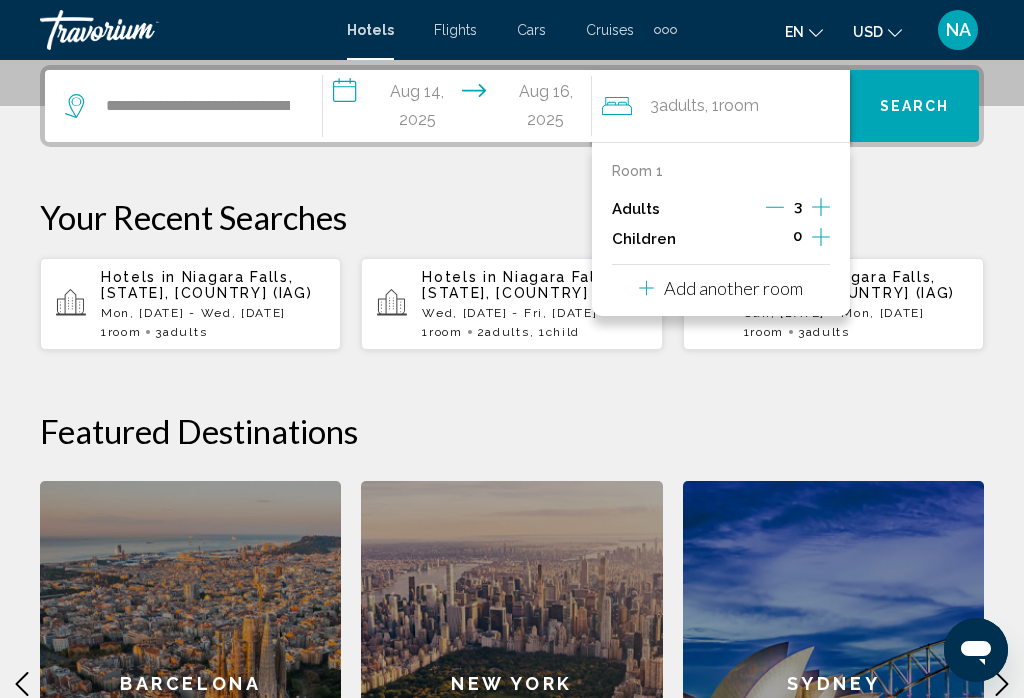 click on "Search" at bounding box center [915, 107] 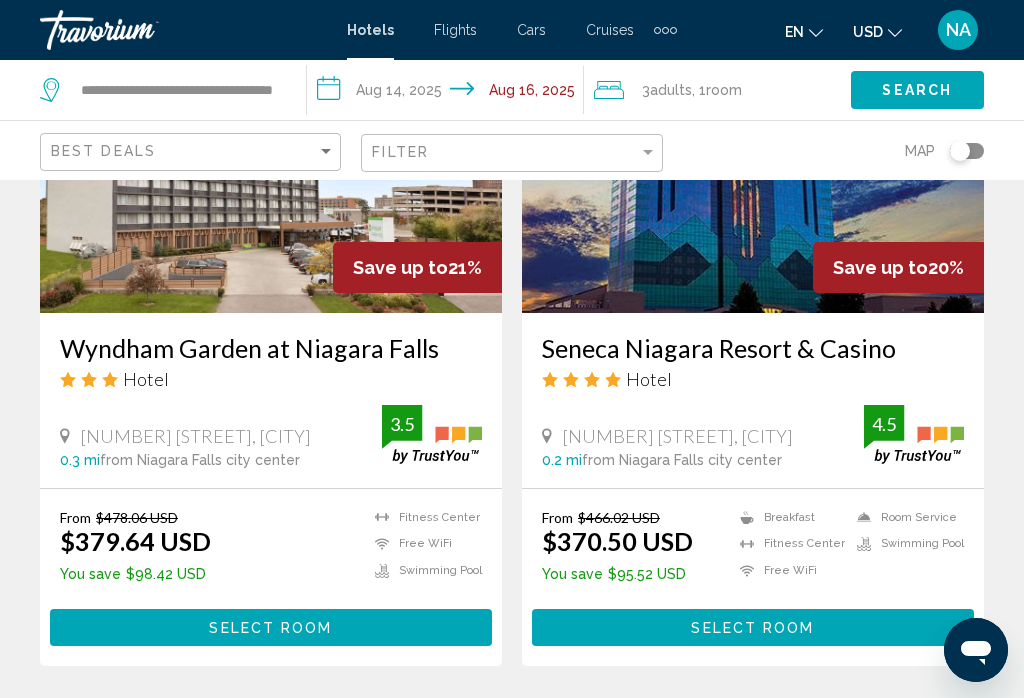 scroll, scrollTop: 1705, scrollLeft: 0, axis: vertical 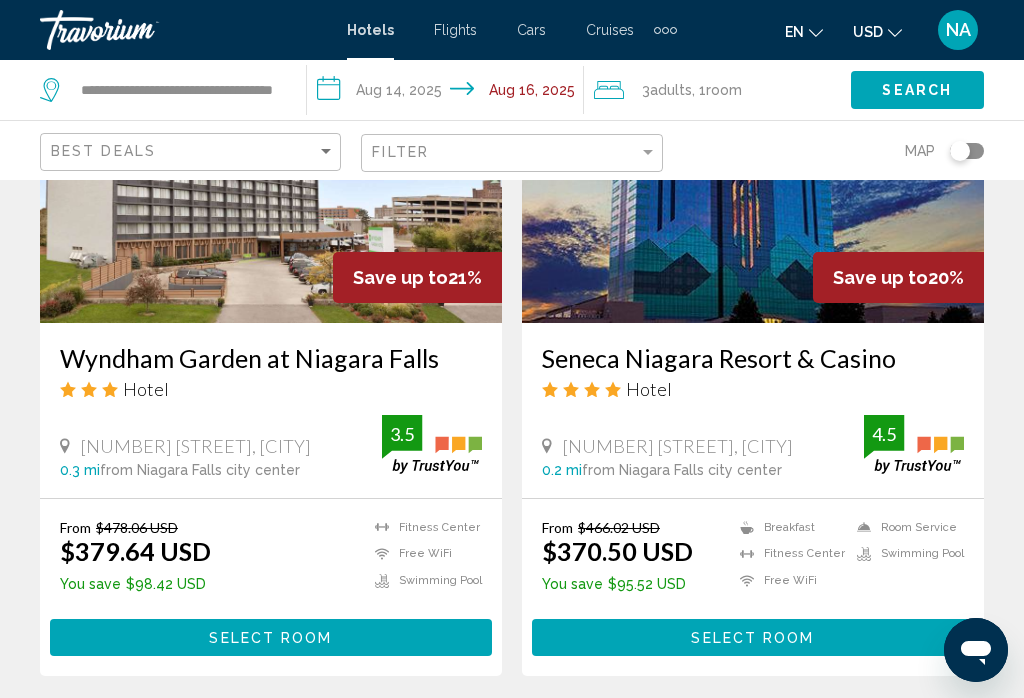 click at bounding box center (271, 163) 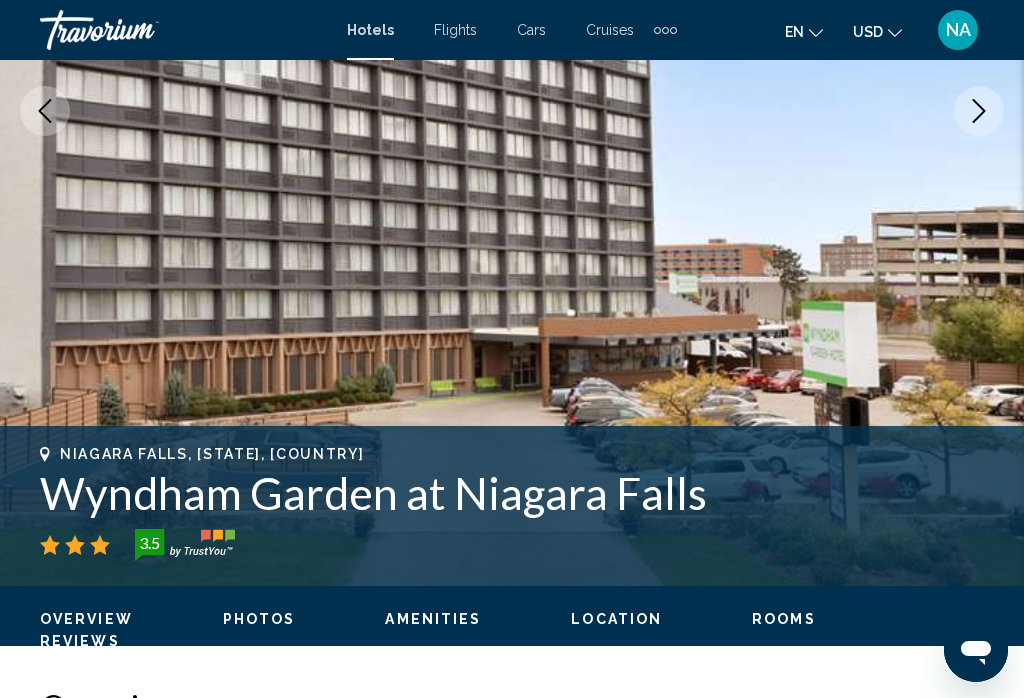 scroll, scrollTop: 406, scrollLeft: 0, axis: vertical 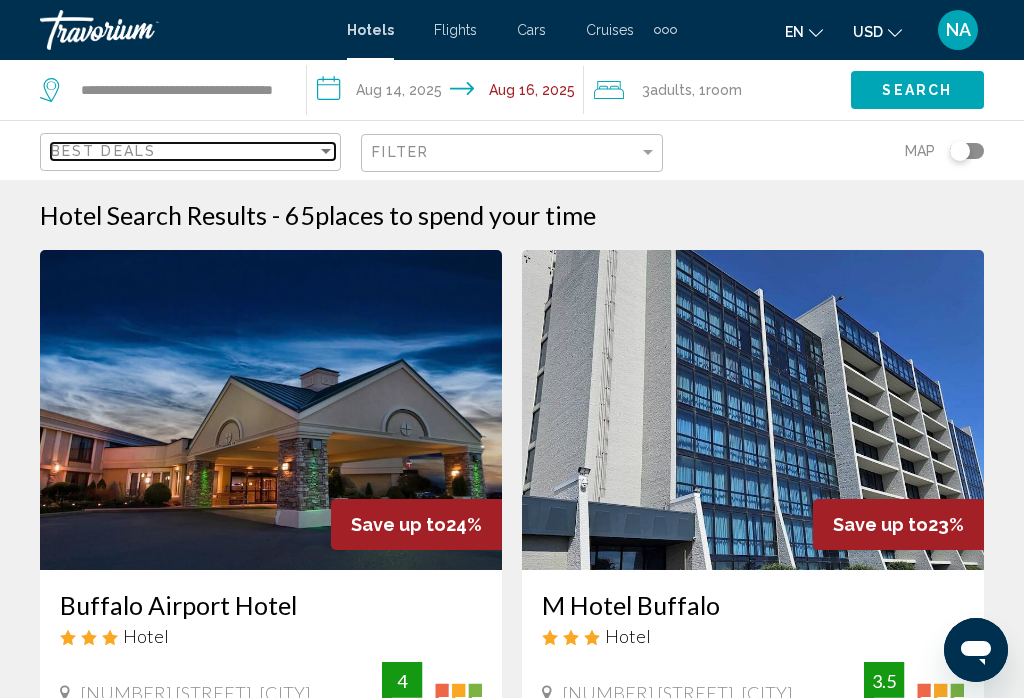 click on "Best Deals" at bounding box center (184, 151) 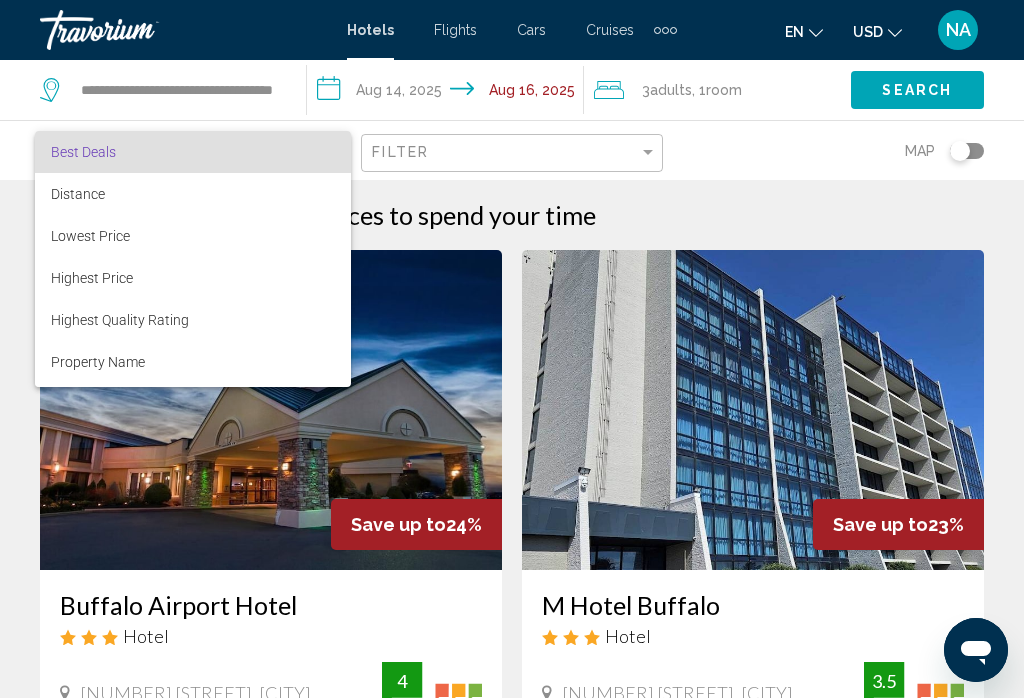 click at bounding box center (512, 349) 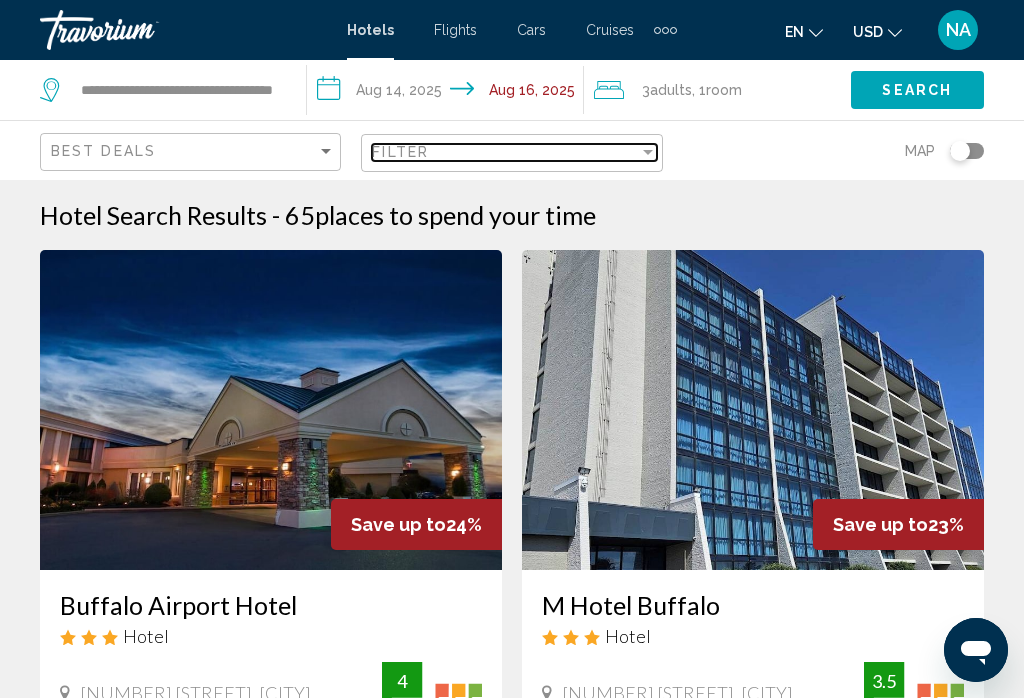 click on "Filter" at bounding box center (505, 152) 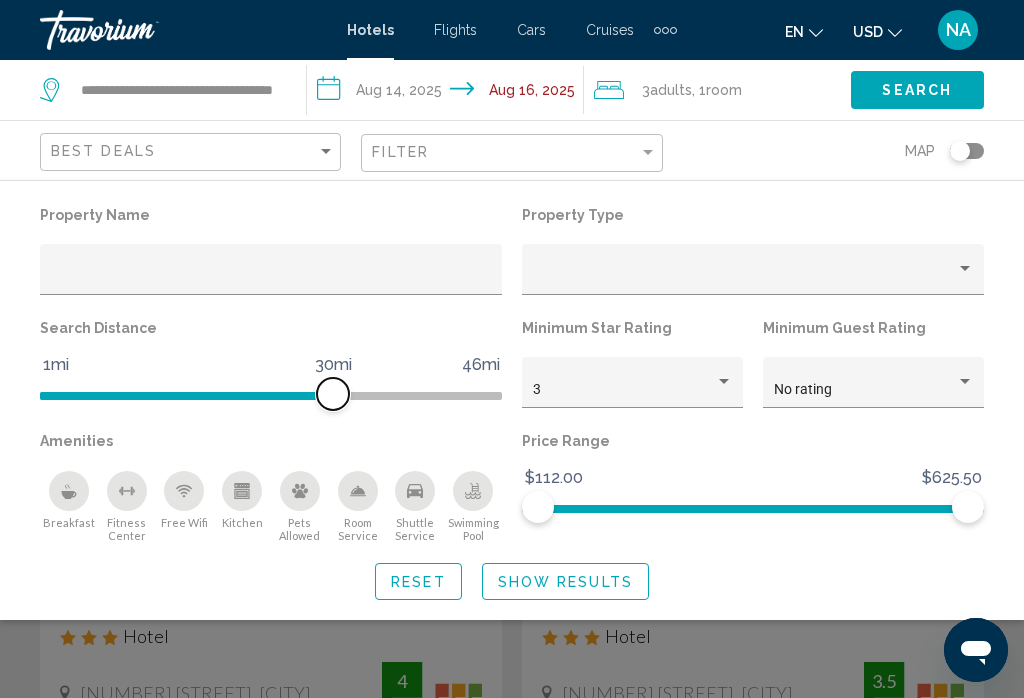 click 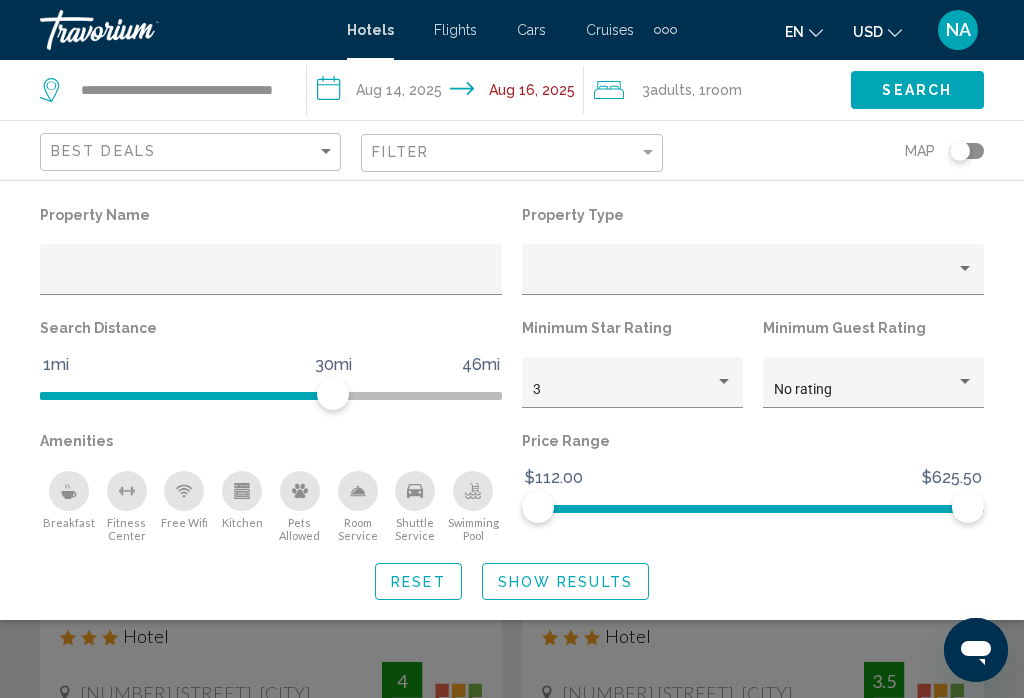 click on "**********" at bounding box center (449, 93) 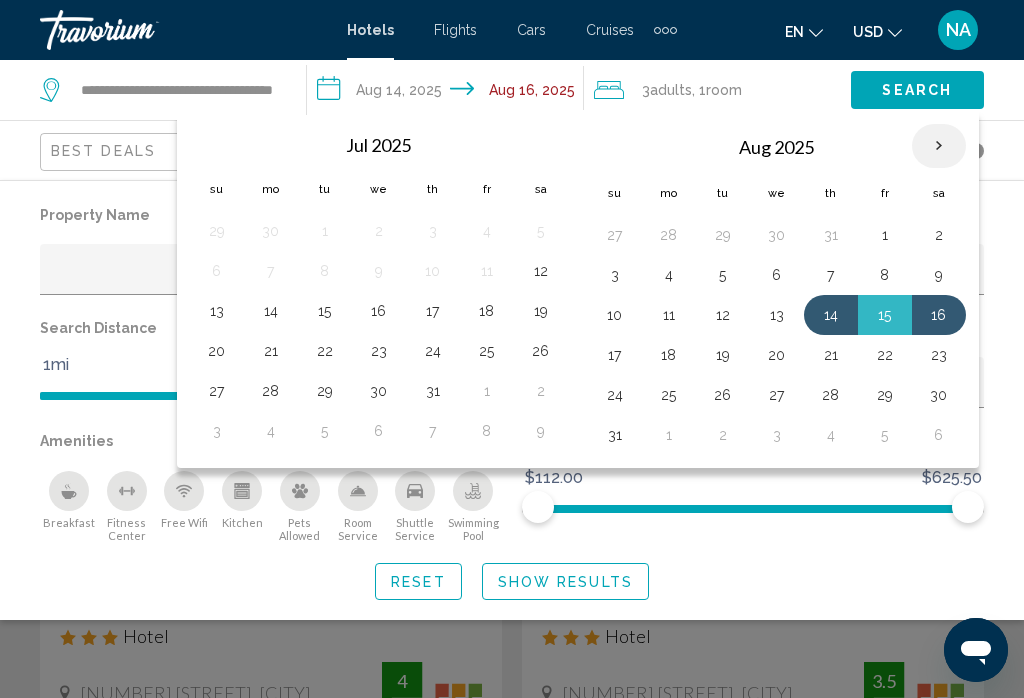 click at bounding box center (939, 146) 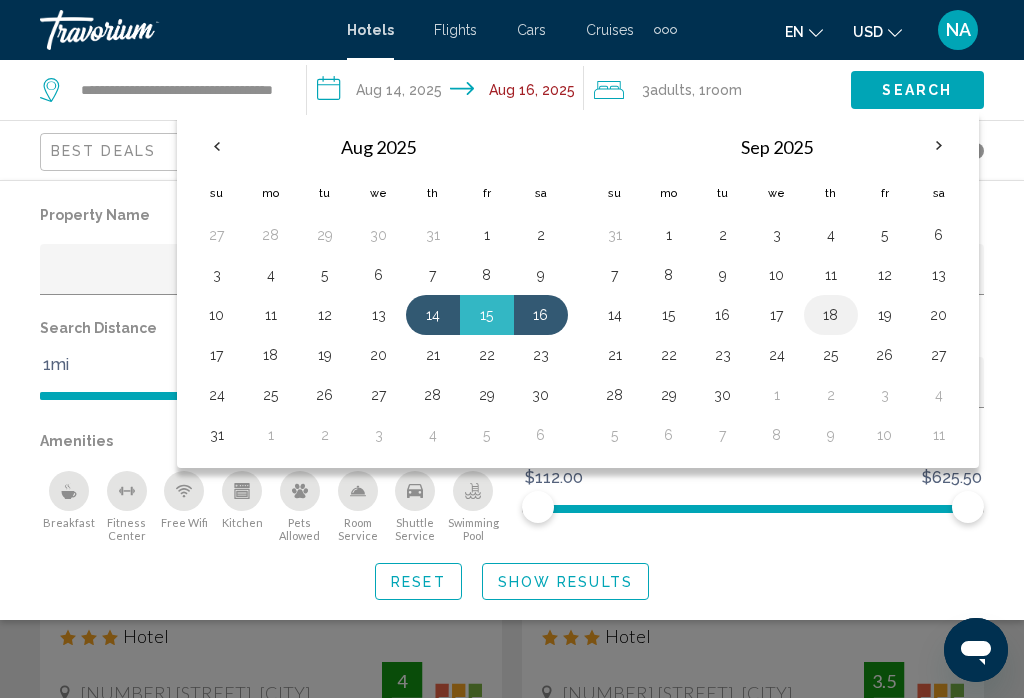 click on "18" at bounding box center (831, 315) 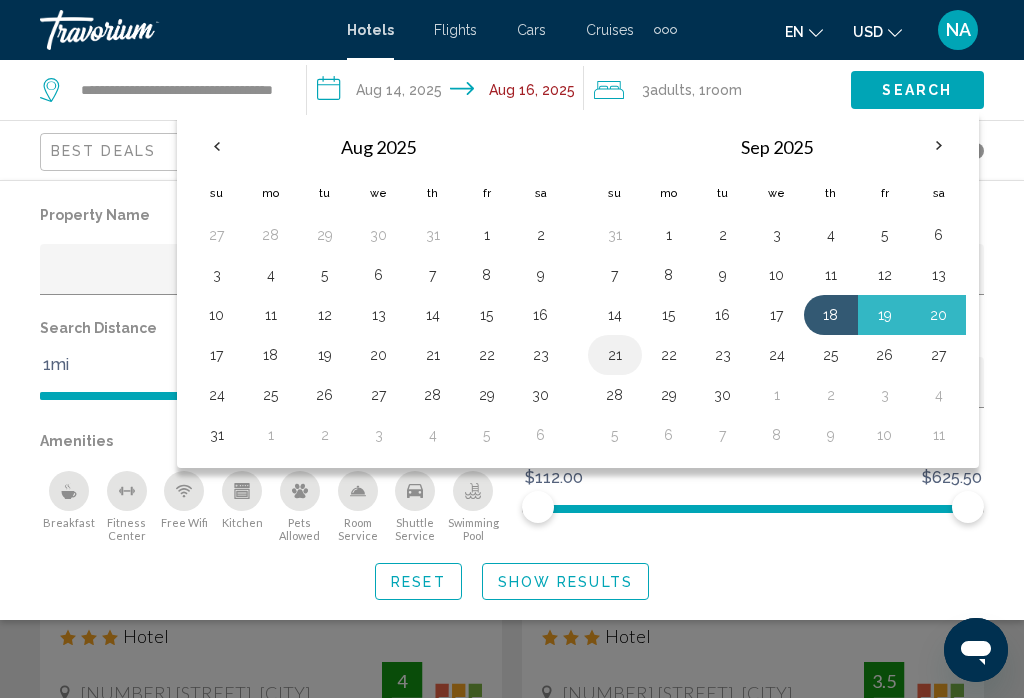 click on "21" at bounding box center [615, 355] 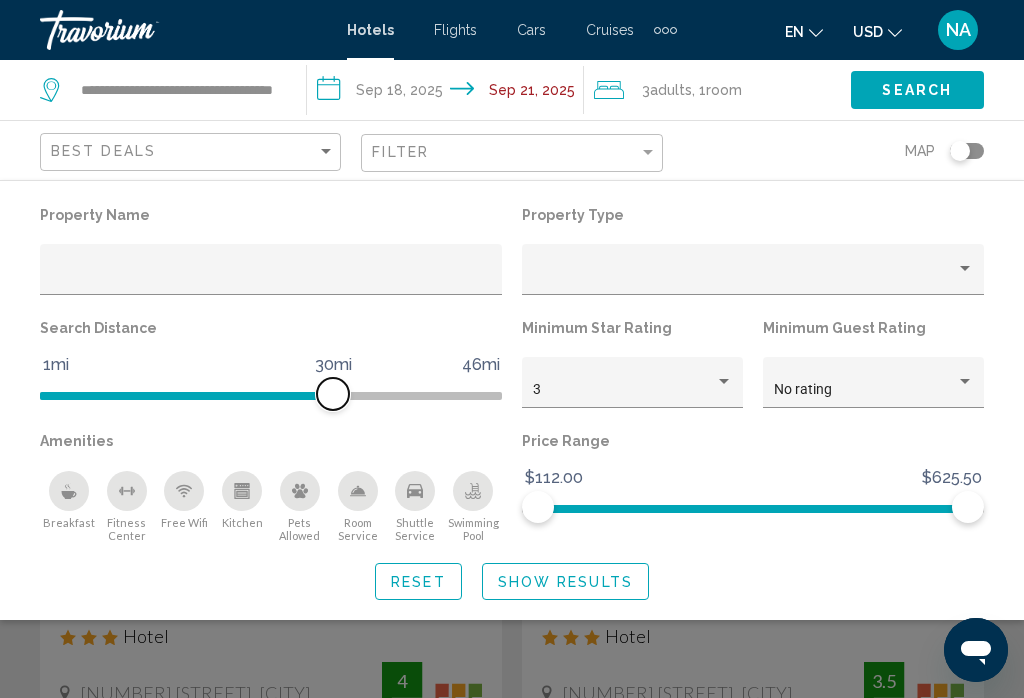 click on "1mi 46mi 30mi" 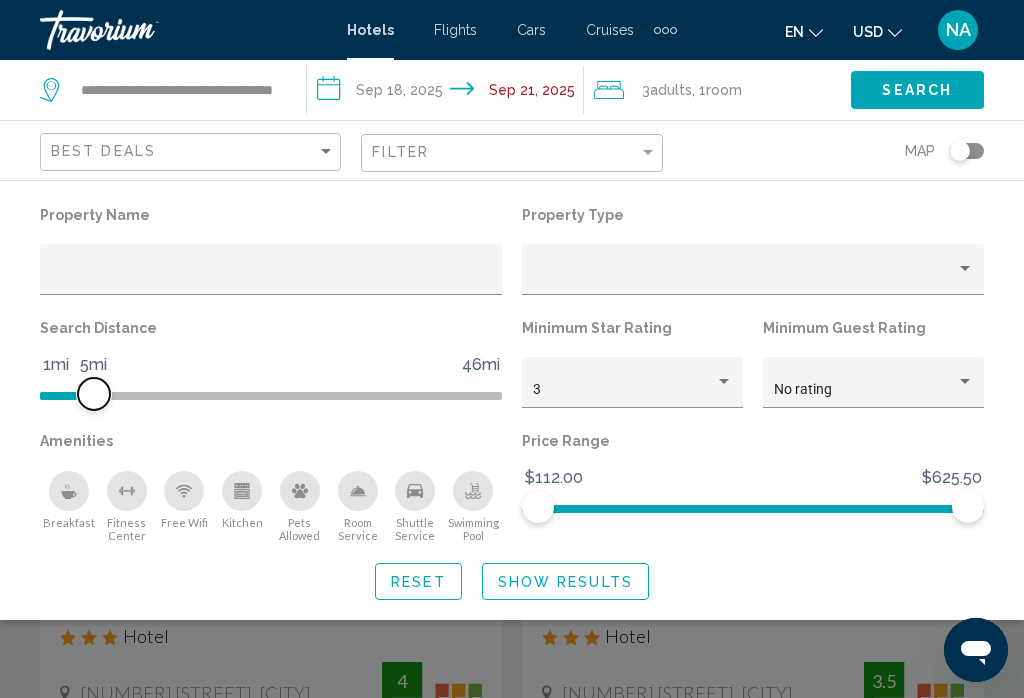 drag, startPoint x: 120, startPoint y: 396, endPoint x: 97, endPoint y: 396, distance: 23 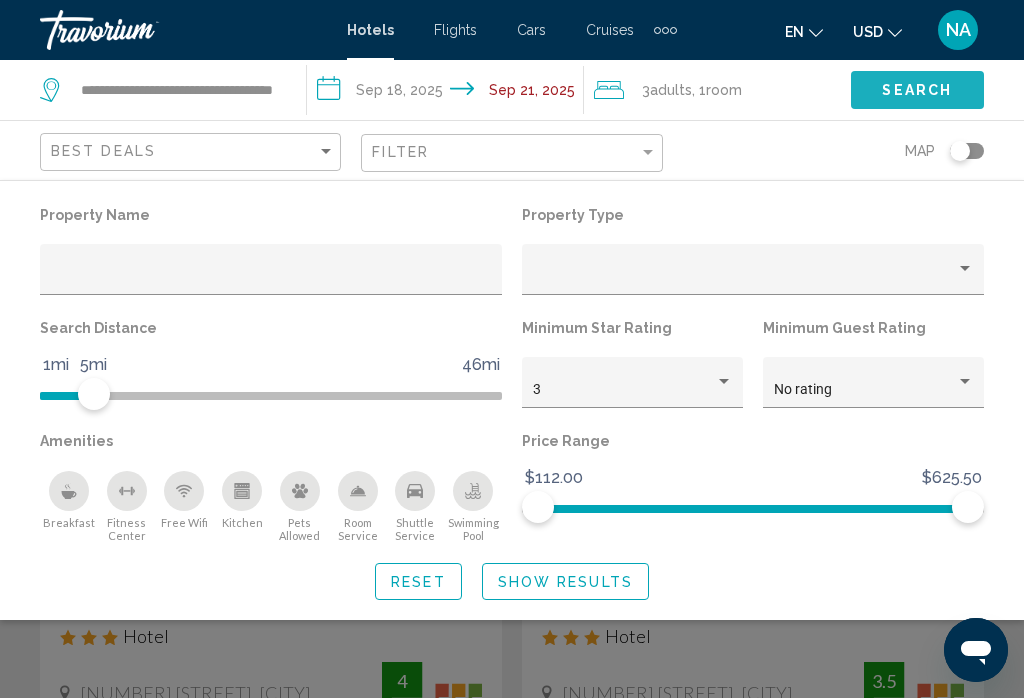 click on "Search" 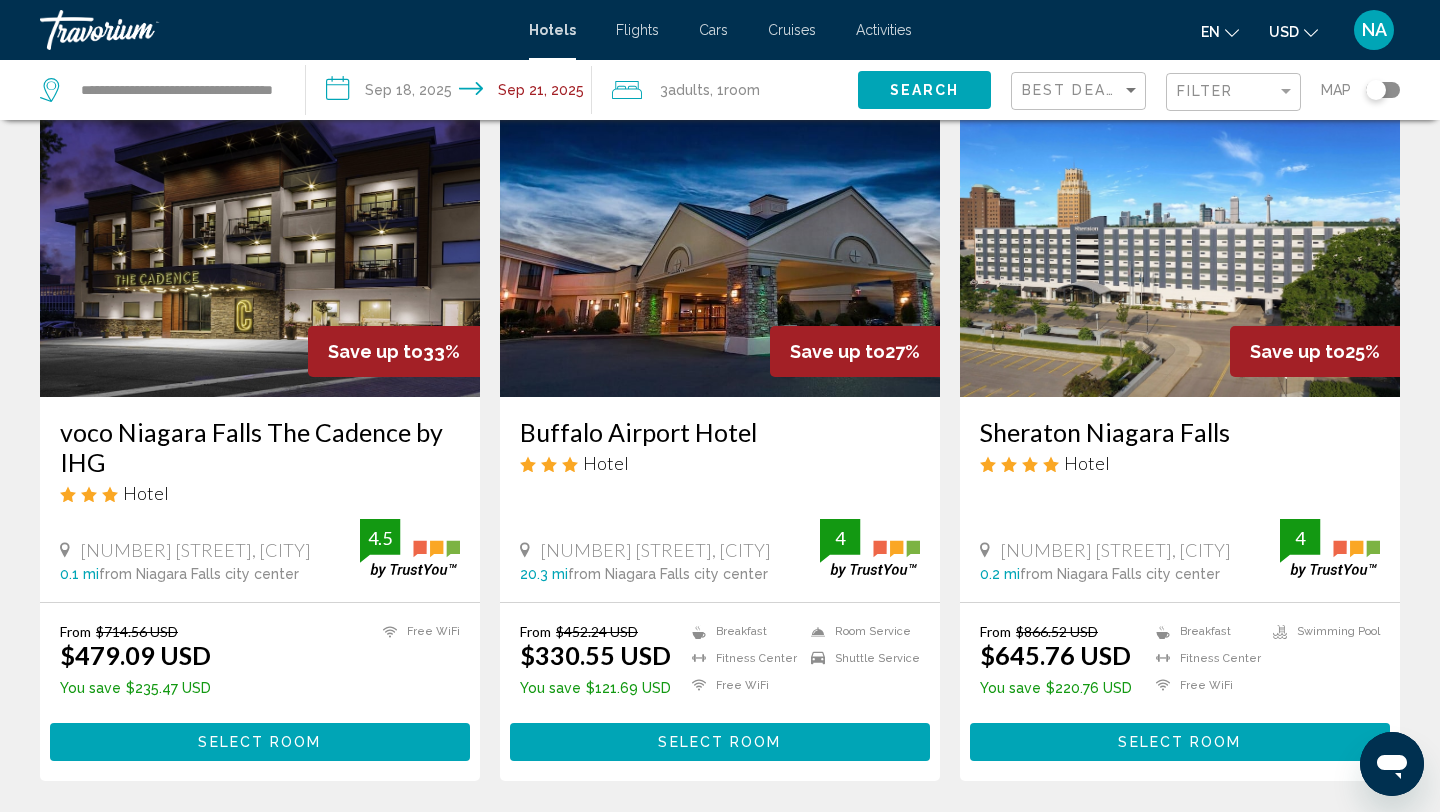 scroll, scrollTop: 112, scrollLeft: 0, axis: vertical 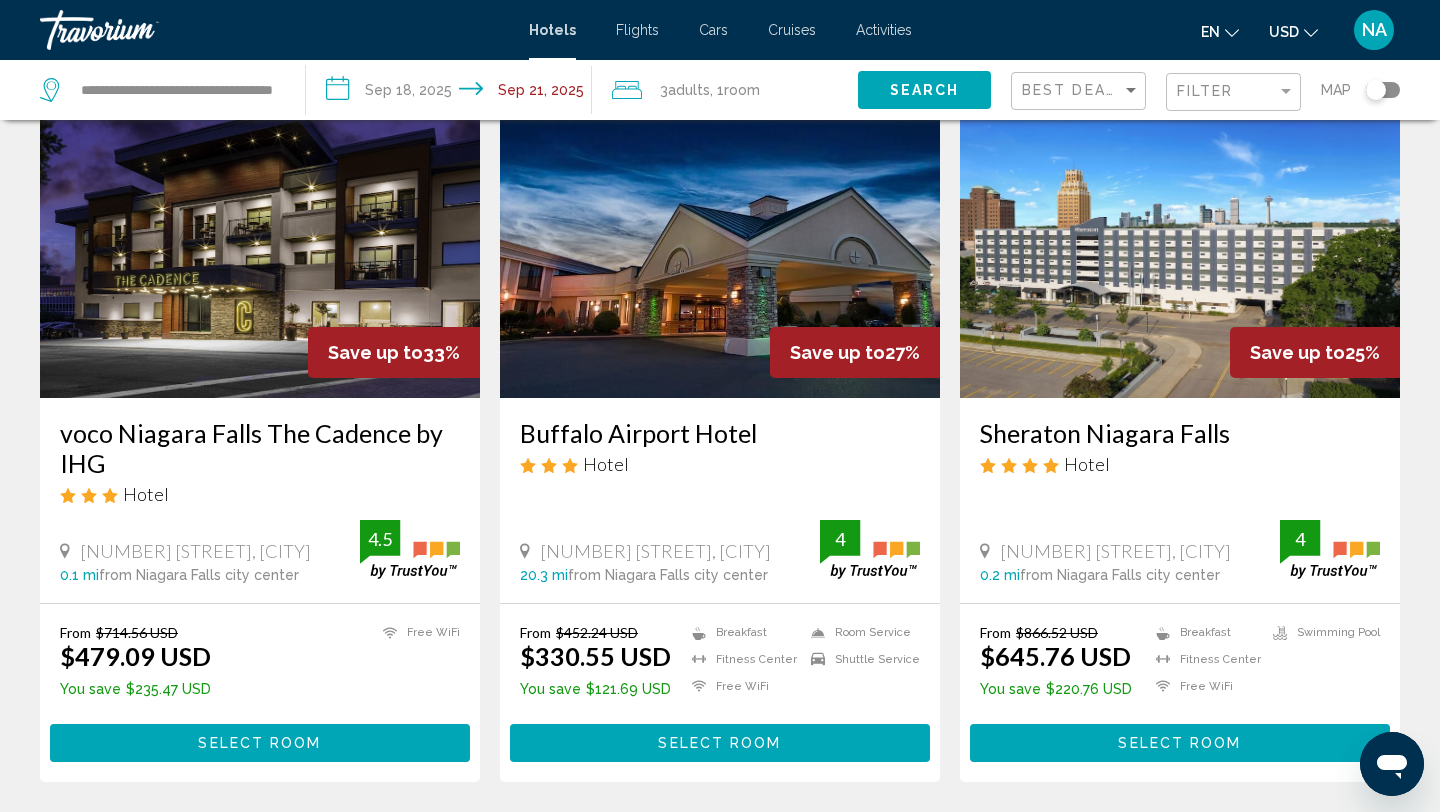 click on "voco Niagara Falls The Cadence by IHG" at bounding box center (260, 448) 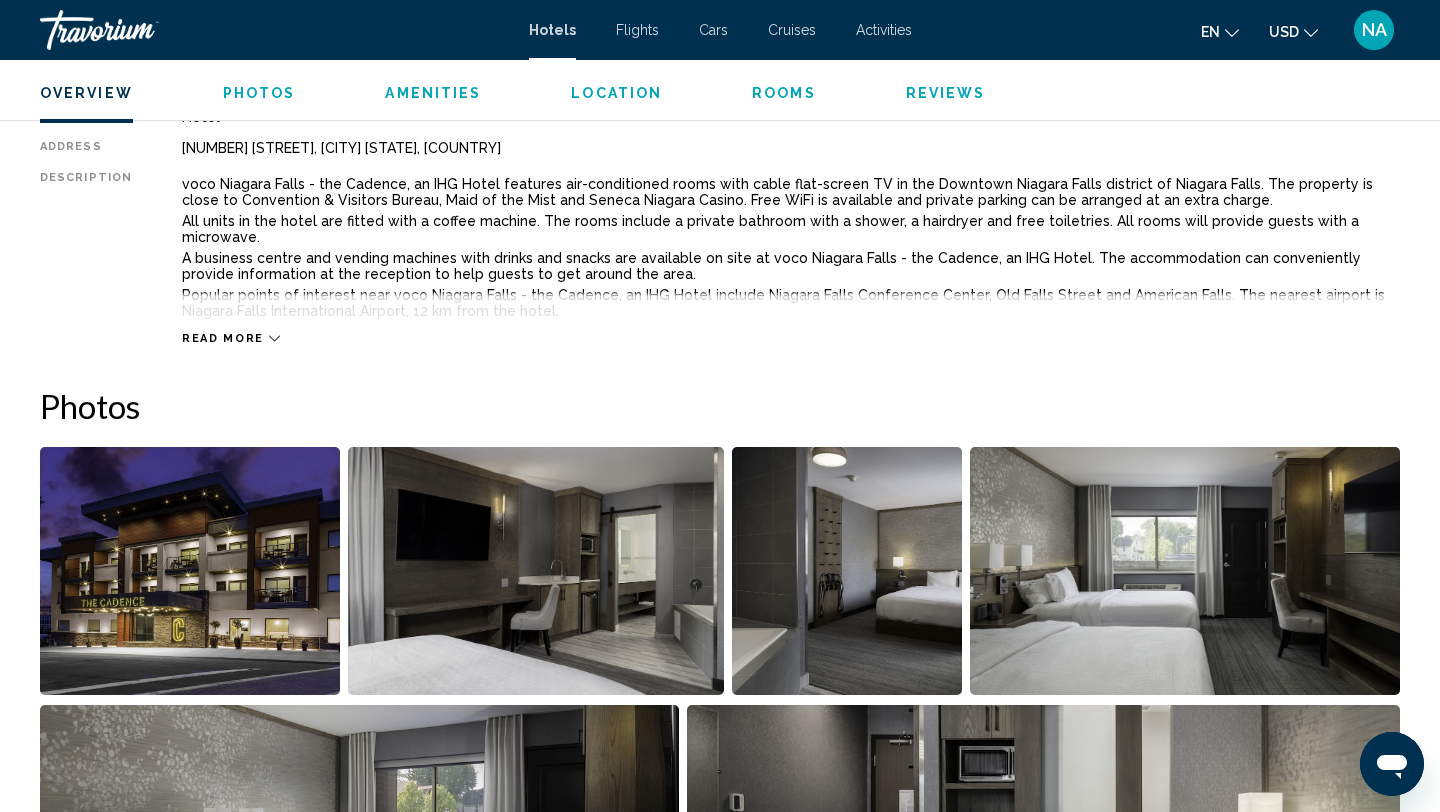 scroll, scrollTop: 0, scrollLeft: 0, axis: both 